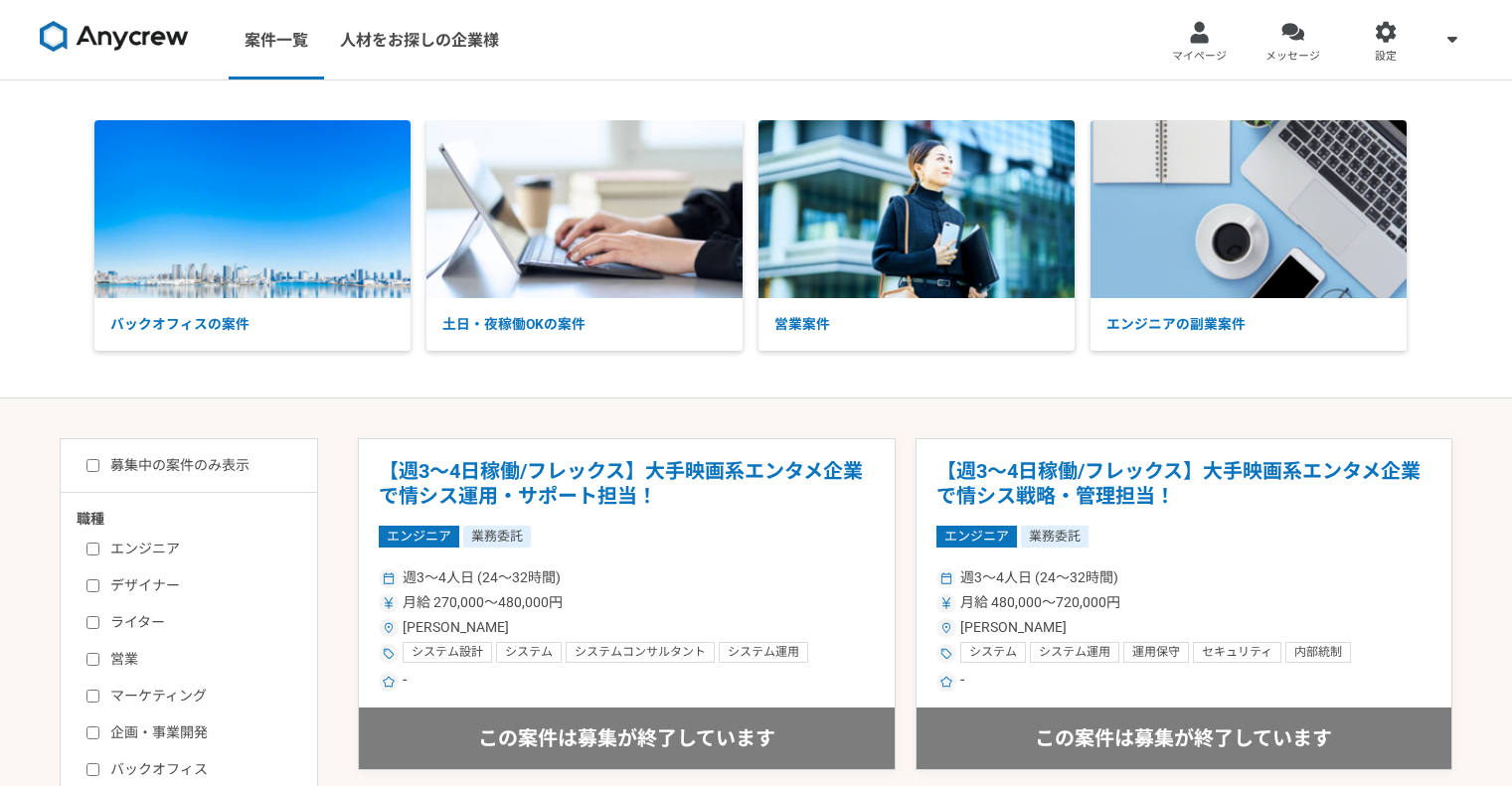 scroll, scrollTop: 0, scrollLeft: 0, axis: both 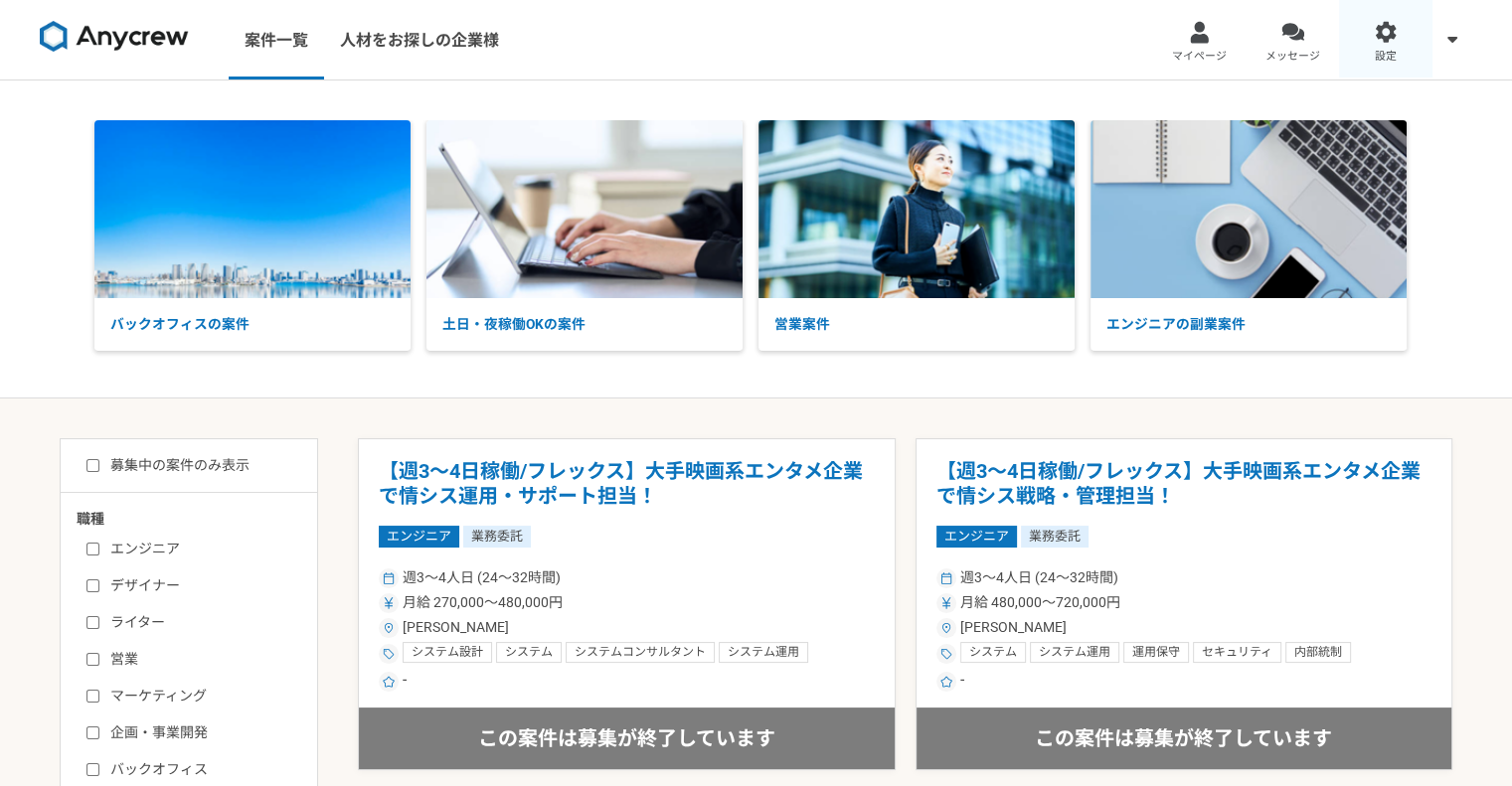 click on "設定" at bounding box center [1386, 40] 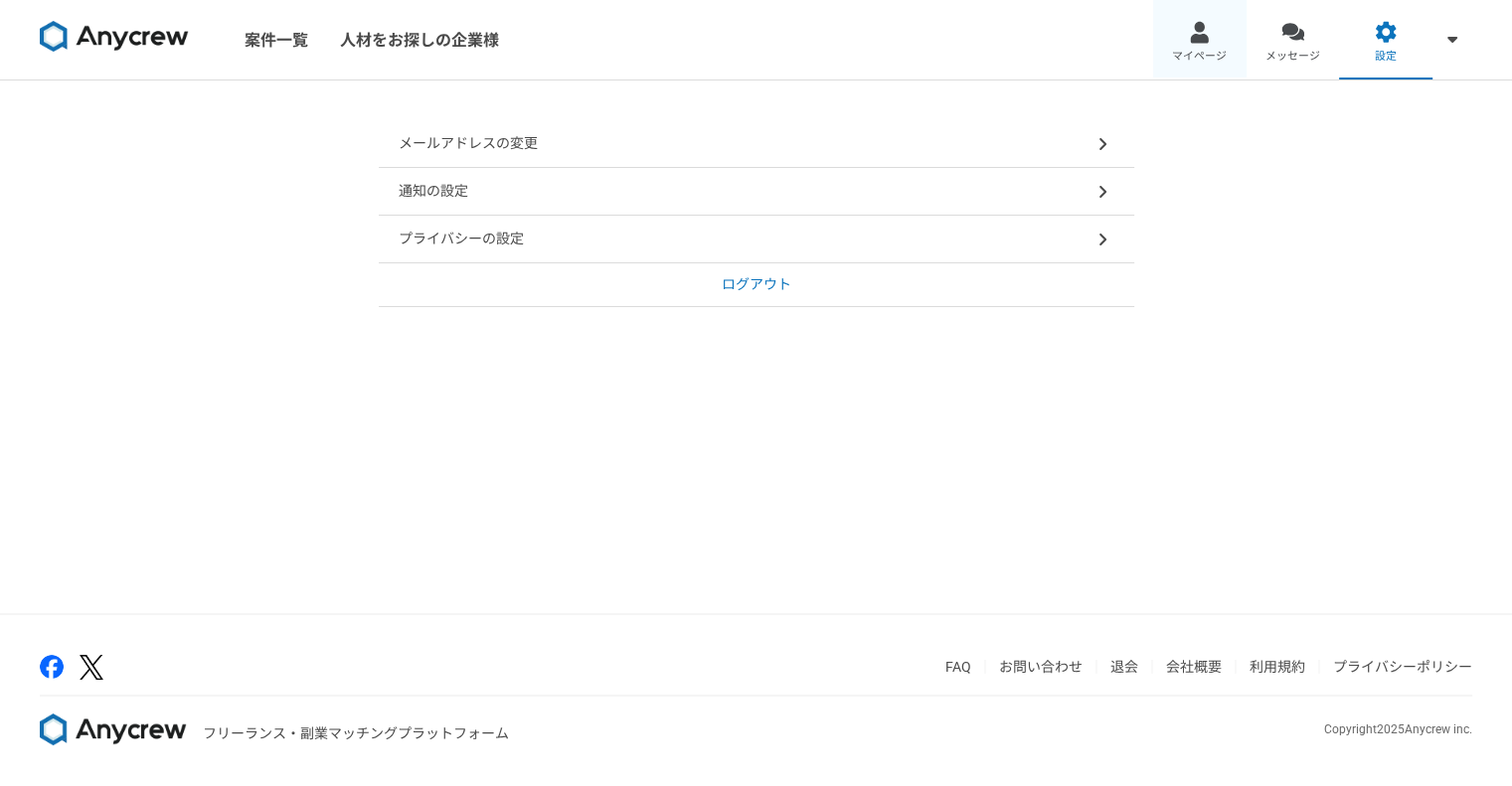 click at bounding box center (1199, 32) 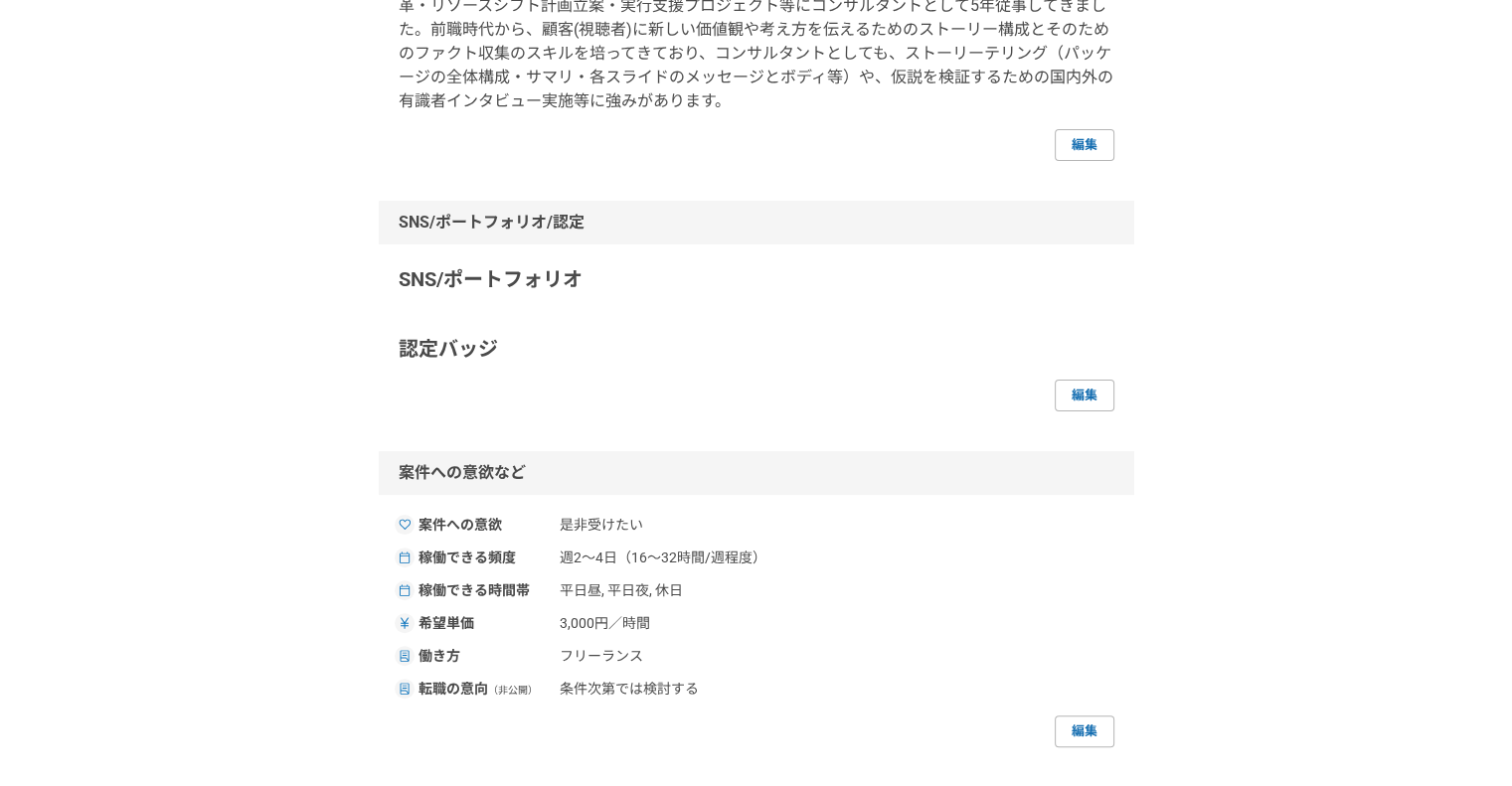 scroll, scrollTop: 497, scrollLeft: 0, axis: vertical 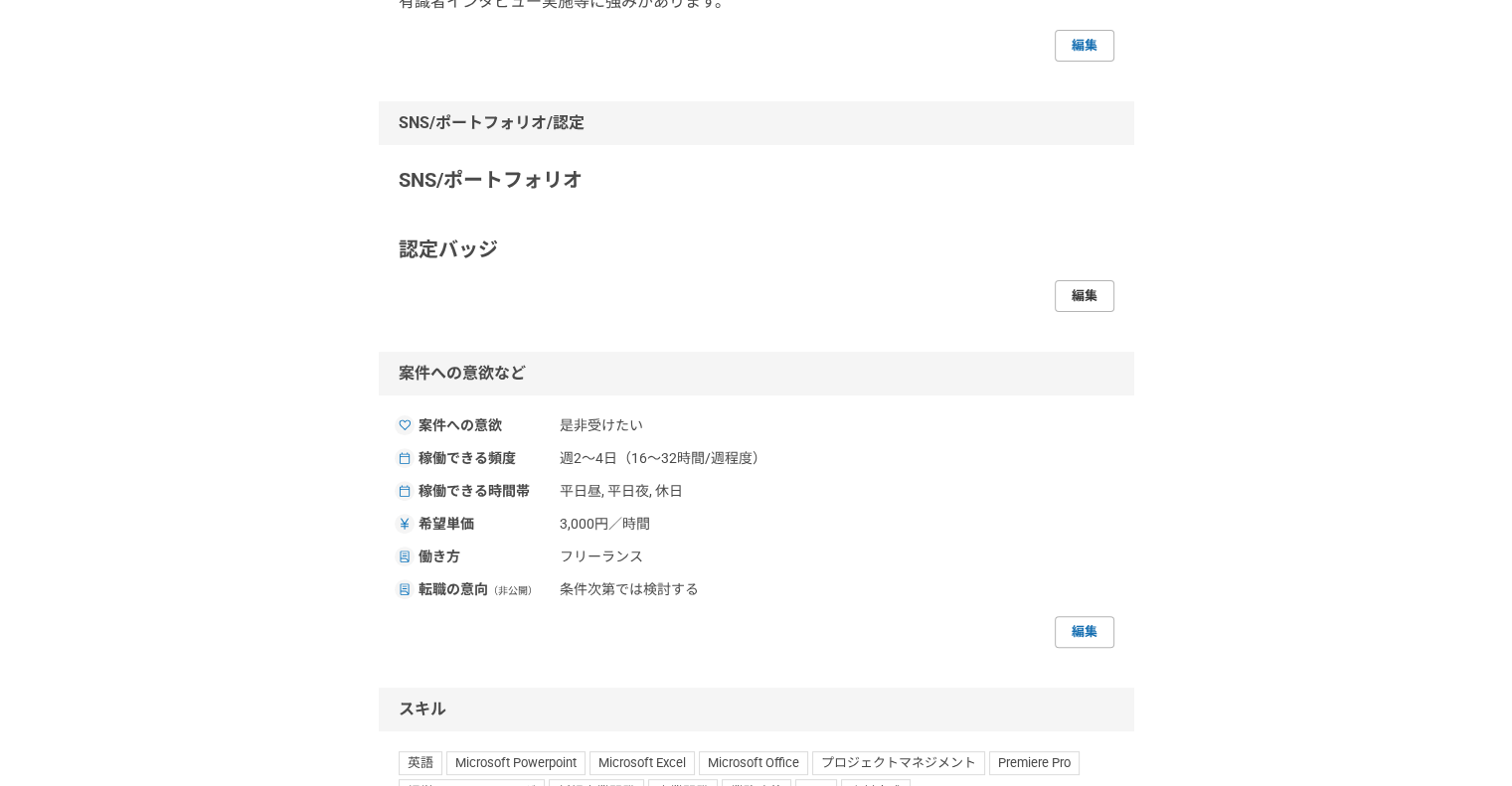 click on "編集" at bounding box center [1085, 296] 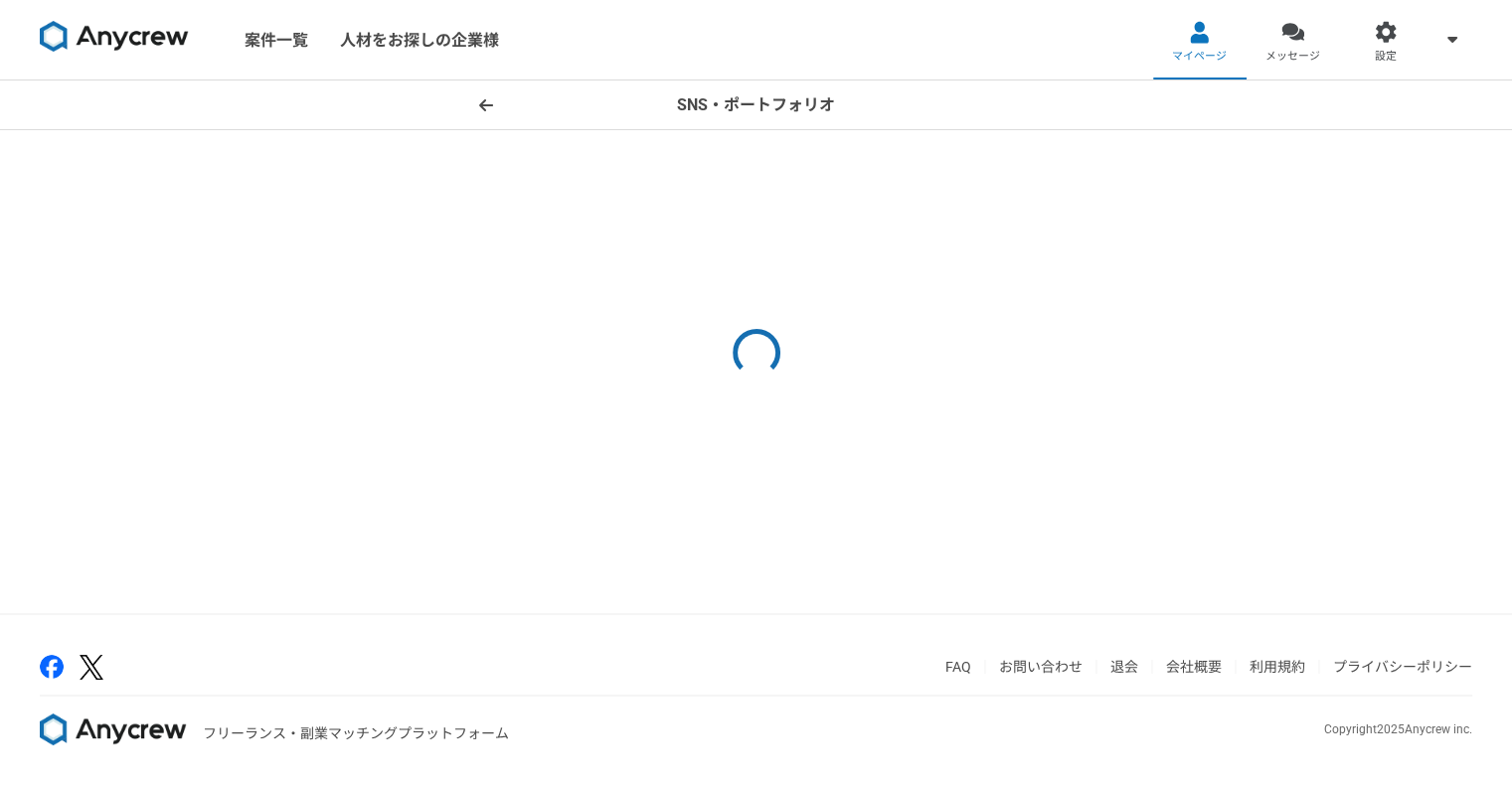 scroll, scrollTop: 0, scrollLeft: 0, axis: both 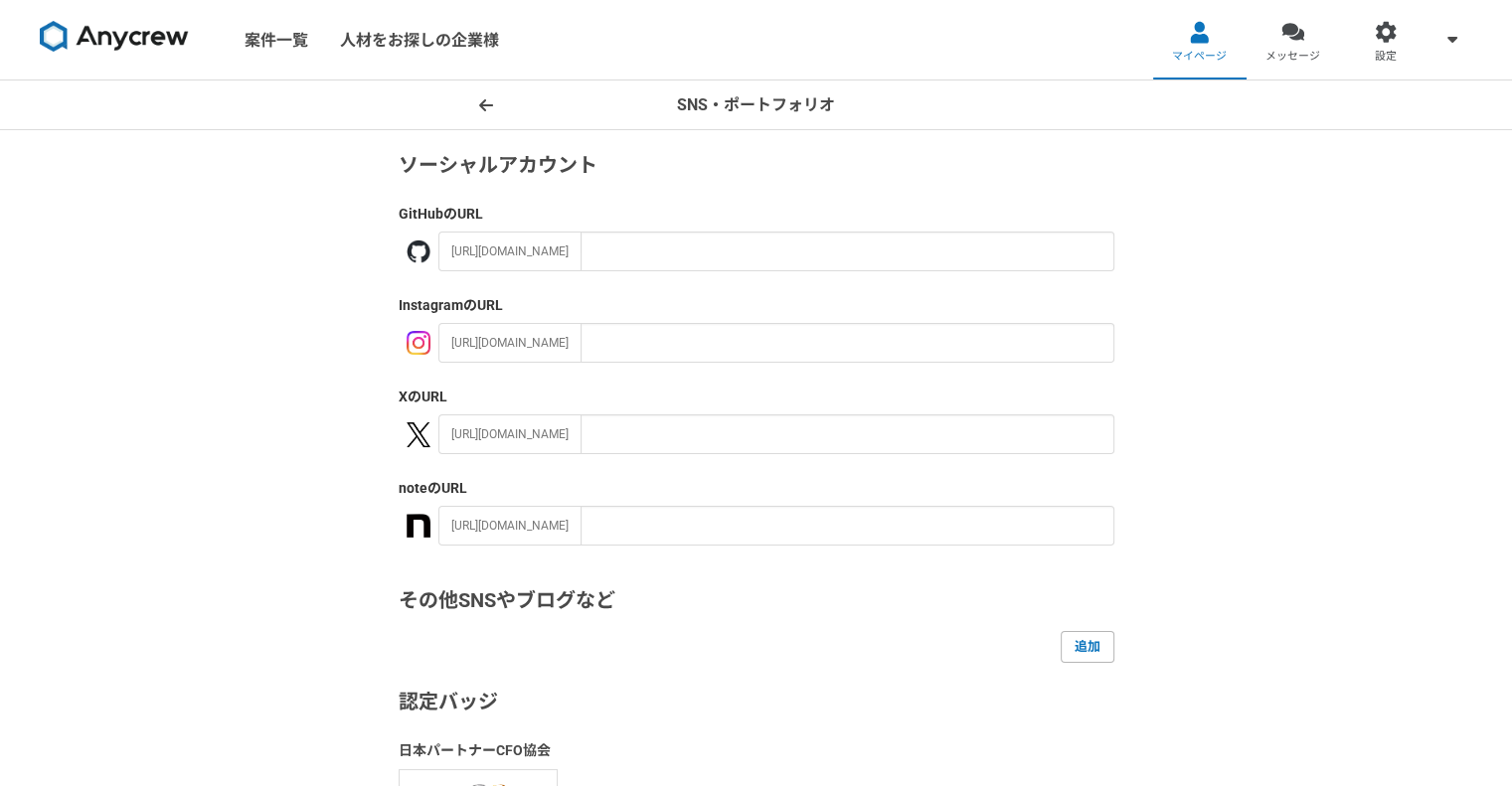 click on "SNS・ポートフォリオ ソーシャルアカウント GitHub のURL https://github.com/ Instagram のURL https://instagram.com/ X のURL https://x.com/ note のURL https://note.com/ その他SNSやブログなど 追加 認定バッジ 日本パートナーCFO協会 日本パートナーCFO協会会員の方は こちら から申請をするとプロフィールにバッジが付与されます 保存" at bounding box center [756, 550] 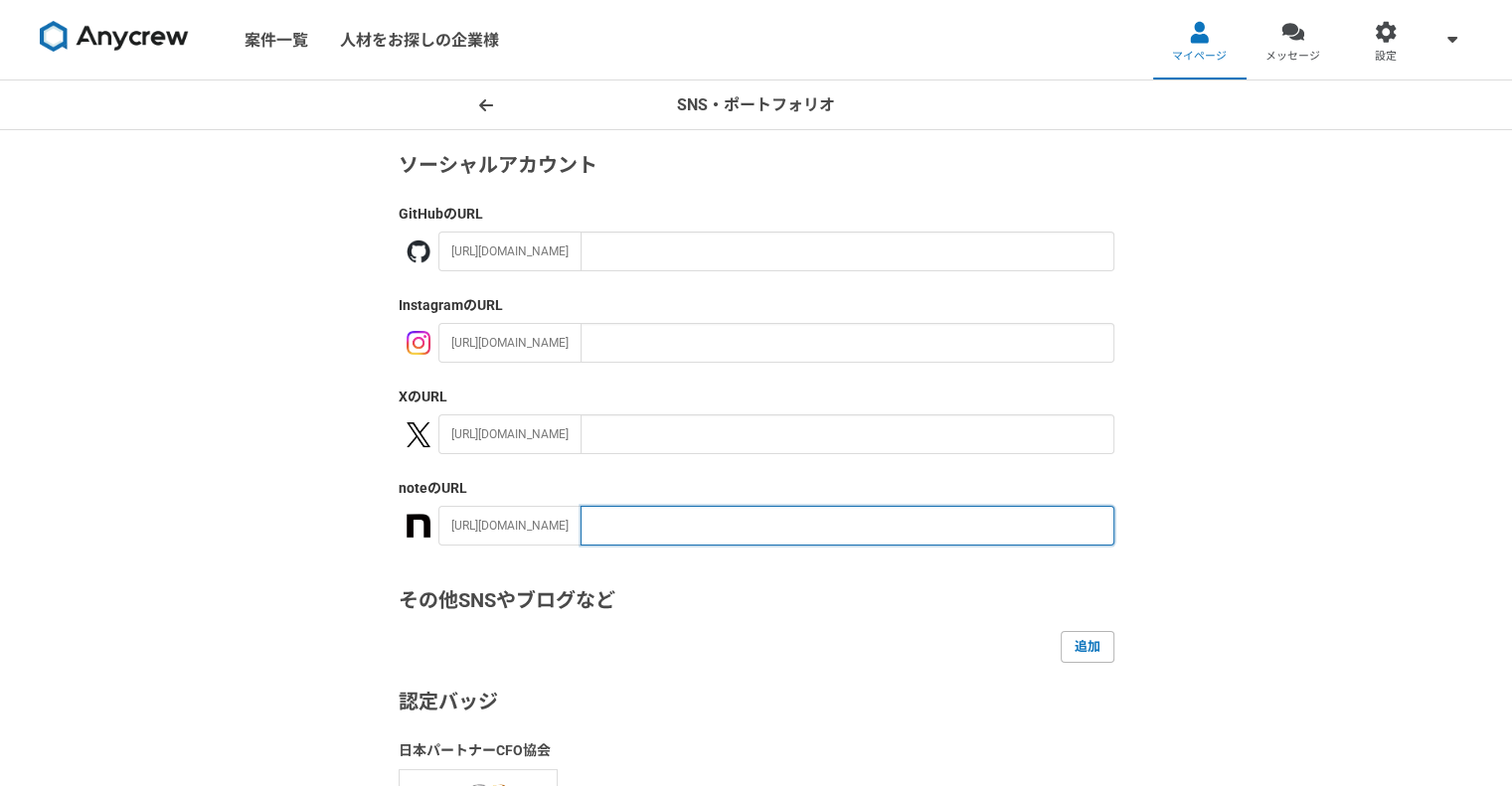 click at bounding box center [847, 526] 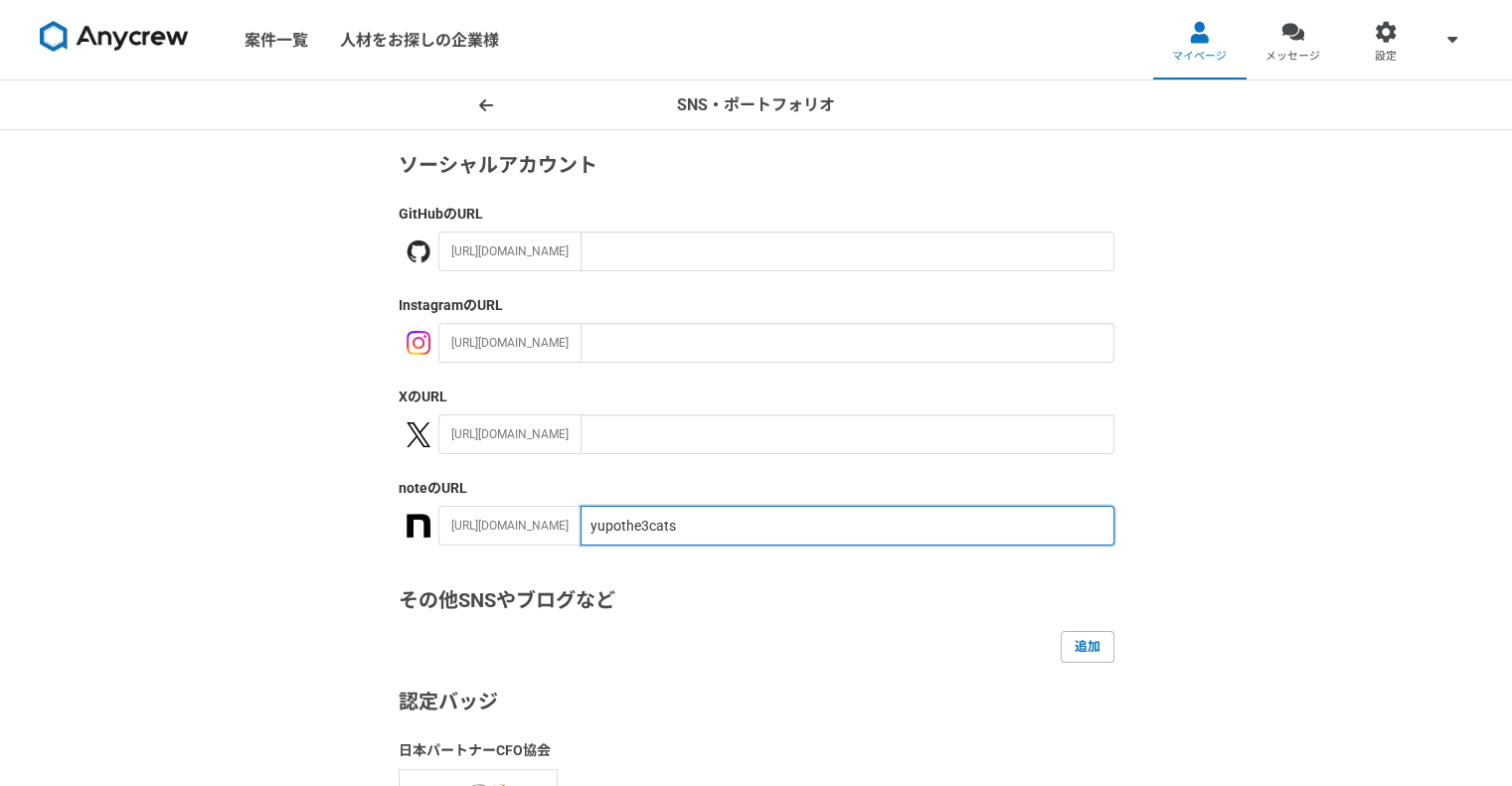 type on "yupothe3cats" 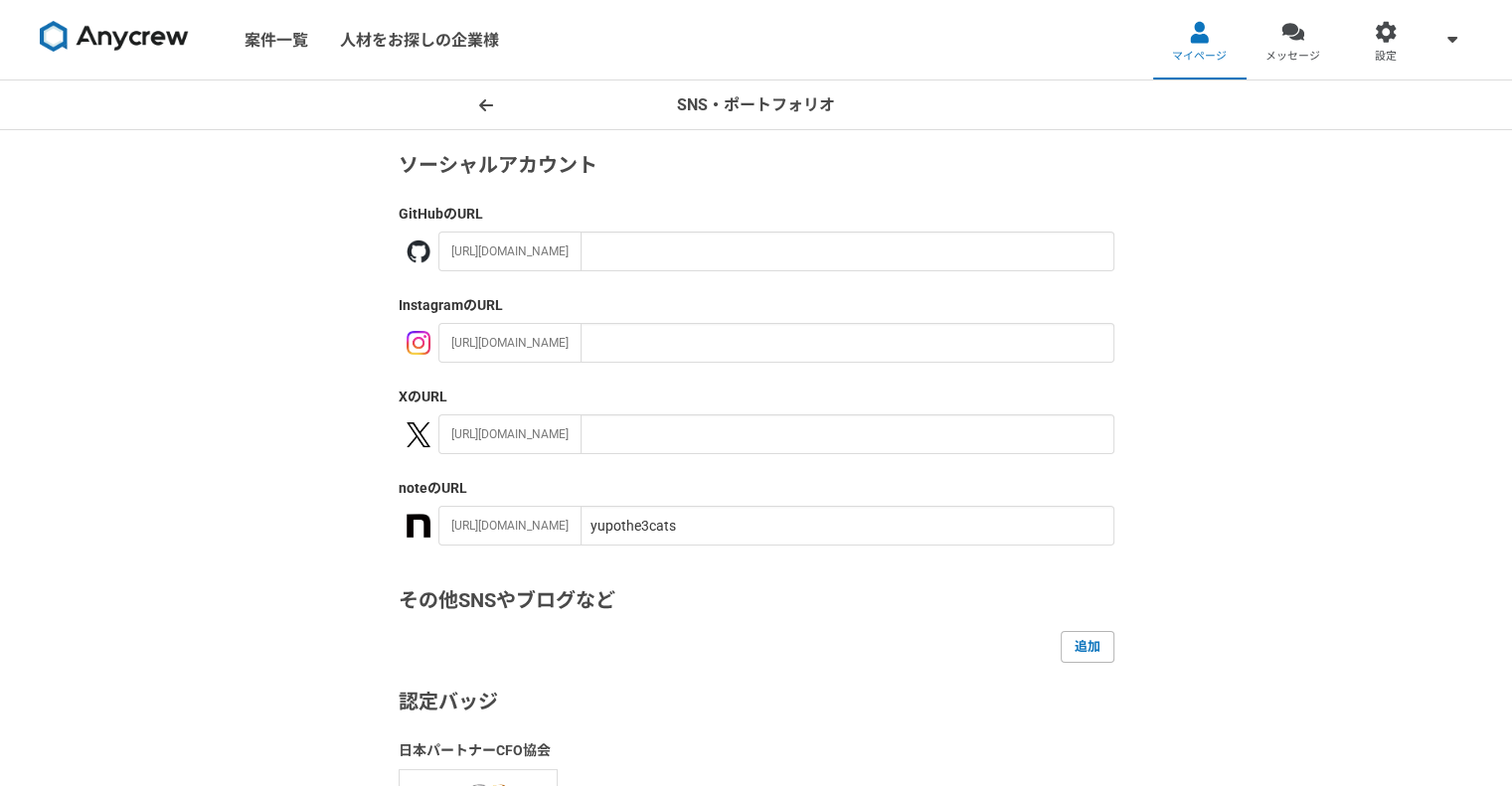 click on "SNS・ポートフォリオ ソーシャルアカウント GitHub のURL https://github.com/ Instagram のURL https://instagram.com/ X のURL https://x.com/ note のURL https://note.com/ yupothe3cats その他SNSやブログなど 追加 認定バッジ 日本パートナーCFO協会 日本パートナーCFO協会会員の方は こちら から申請をするとプロフィールにバッジが付与されます 保存" at bounding box center (756, 550) 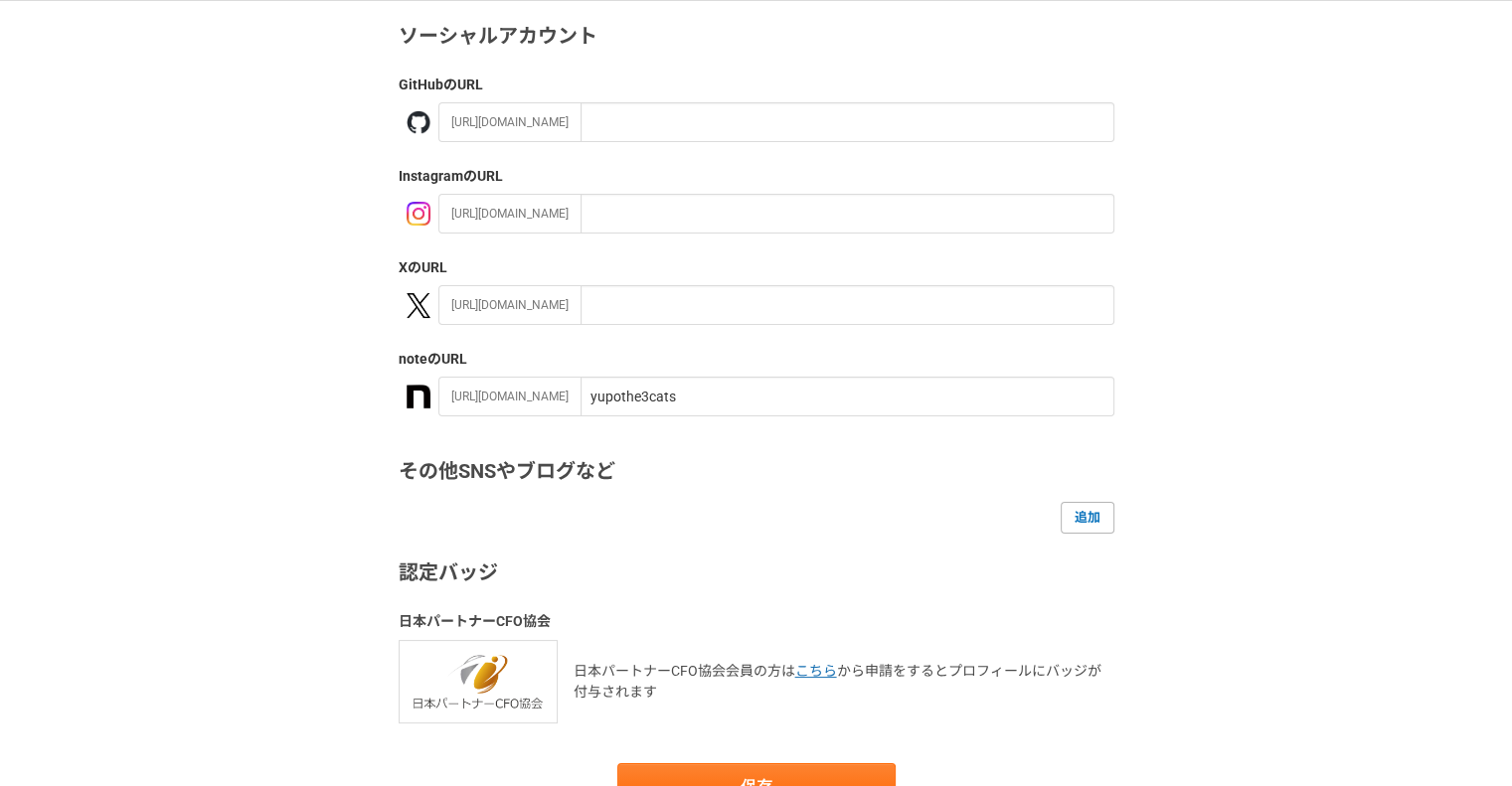 scroll, scrollTop: 298, scrollLeft: 0, axis: vertical 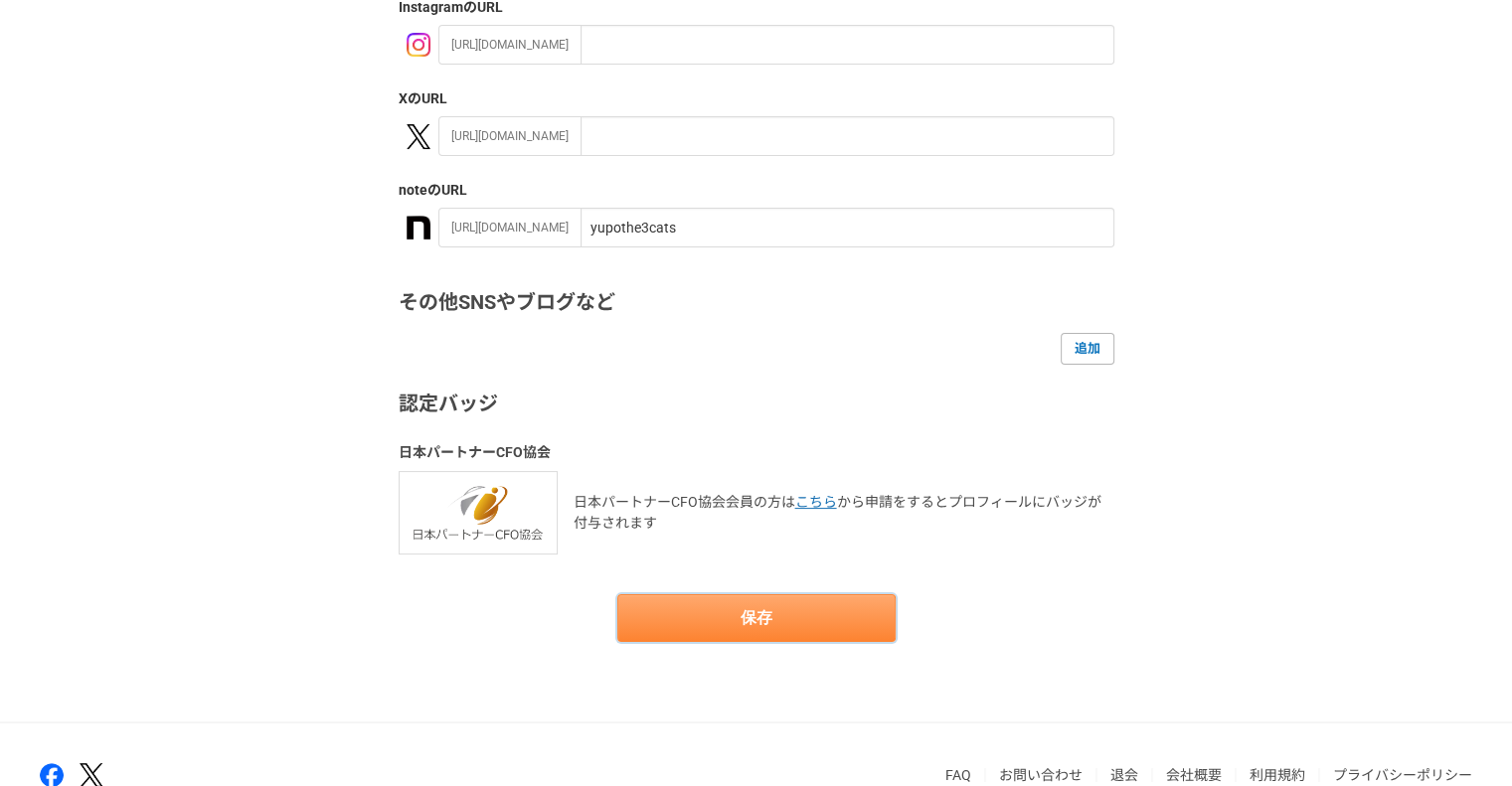 click on "保存" at bounding box center [756, 618] 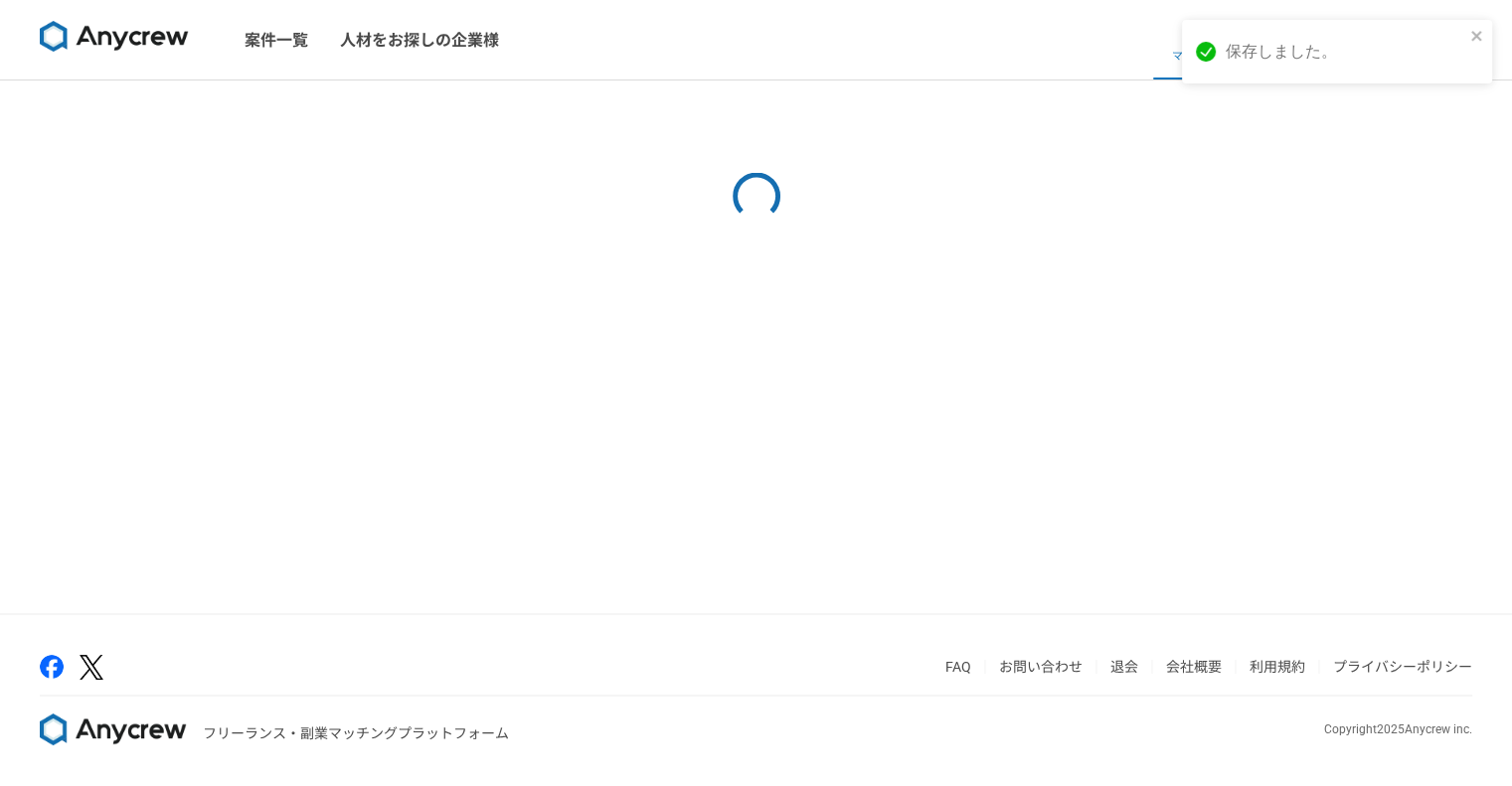 scroll, scrollTop: 0, scrollLeft: 0, axis: both 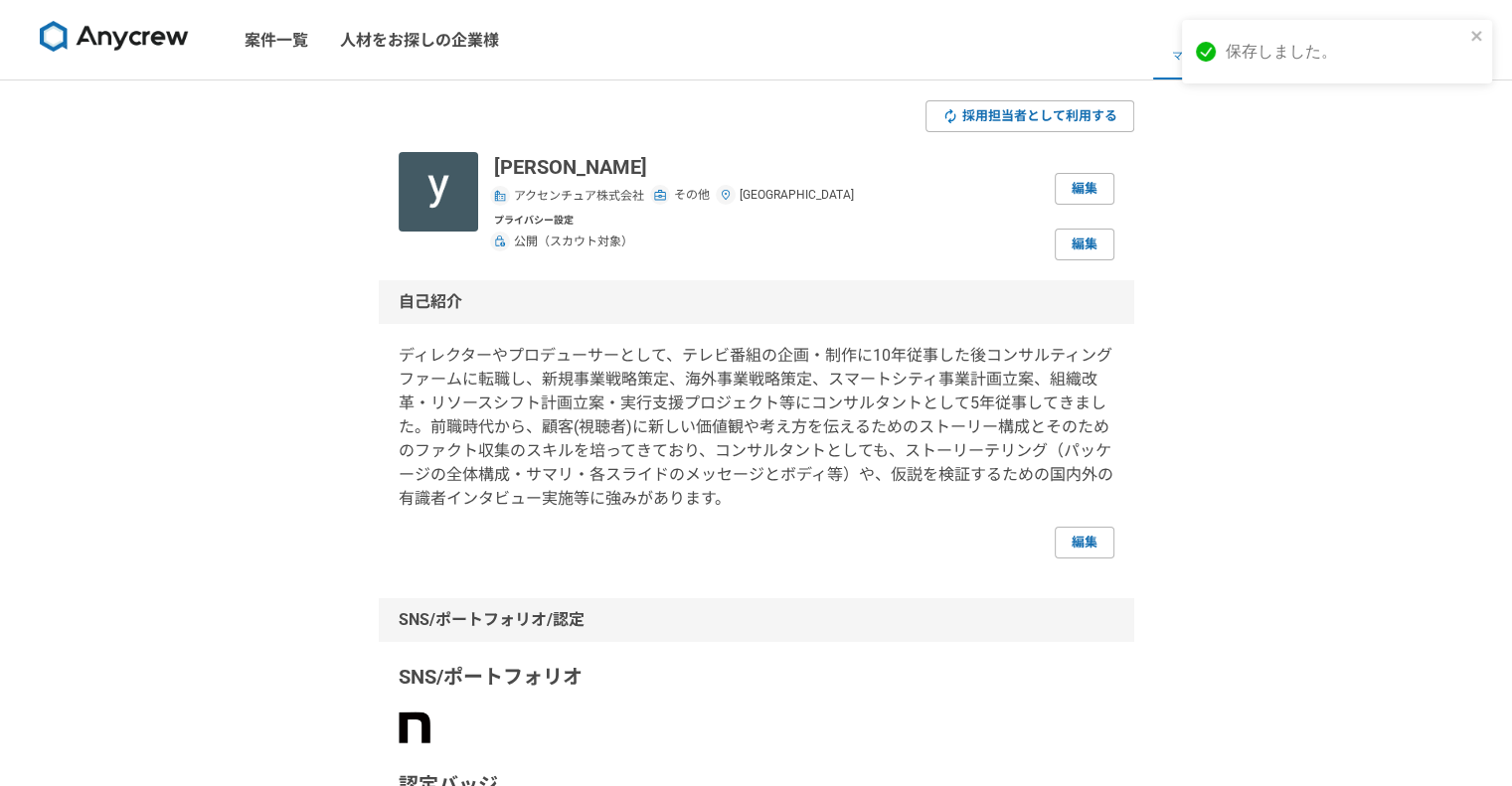 click on "採用担当者として利用する yutaka fukuyama アクセンチュア株式会社 その他 神奈川県 編集 プライバシー設定 公開（スカウト対象） 編集 自己紹介 編集 SNS/ポートフォリオ/認定 SNS/ポートフォリオ 認定バッジ 編集 案件への意欲など 案件への意欲 是非受けたい 稼働できる頻度 週2〜4日（16〜32時間/週程度） 稼働できる時間帯 平日昼, 平日夜, 休日 希望単価 3,000円／時間 働き方 フリーランス 転職の意向 （非公開） 条件次第では検討する 編集 スキル 英語 Microsoft Powerpoint Microsoft Excel Microsoft Office プロジェクトマネジメント Premiere Pro 経営コンサルティング 新規事業開発 事業開発 業務改革 BPR 人材育成 編集 職歴 2020年〜現在 アクセンチュア株式会社 S&C Strategy 2010年〜2020年 NHKエデュケーショナル 編集" at bounding box center (756, 960) 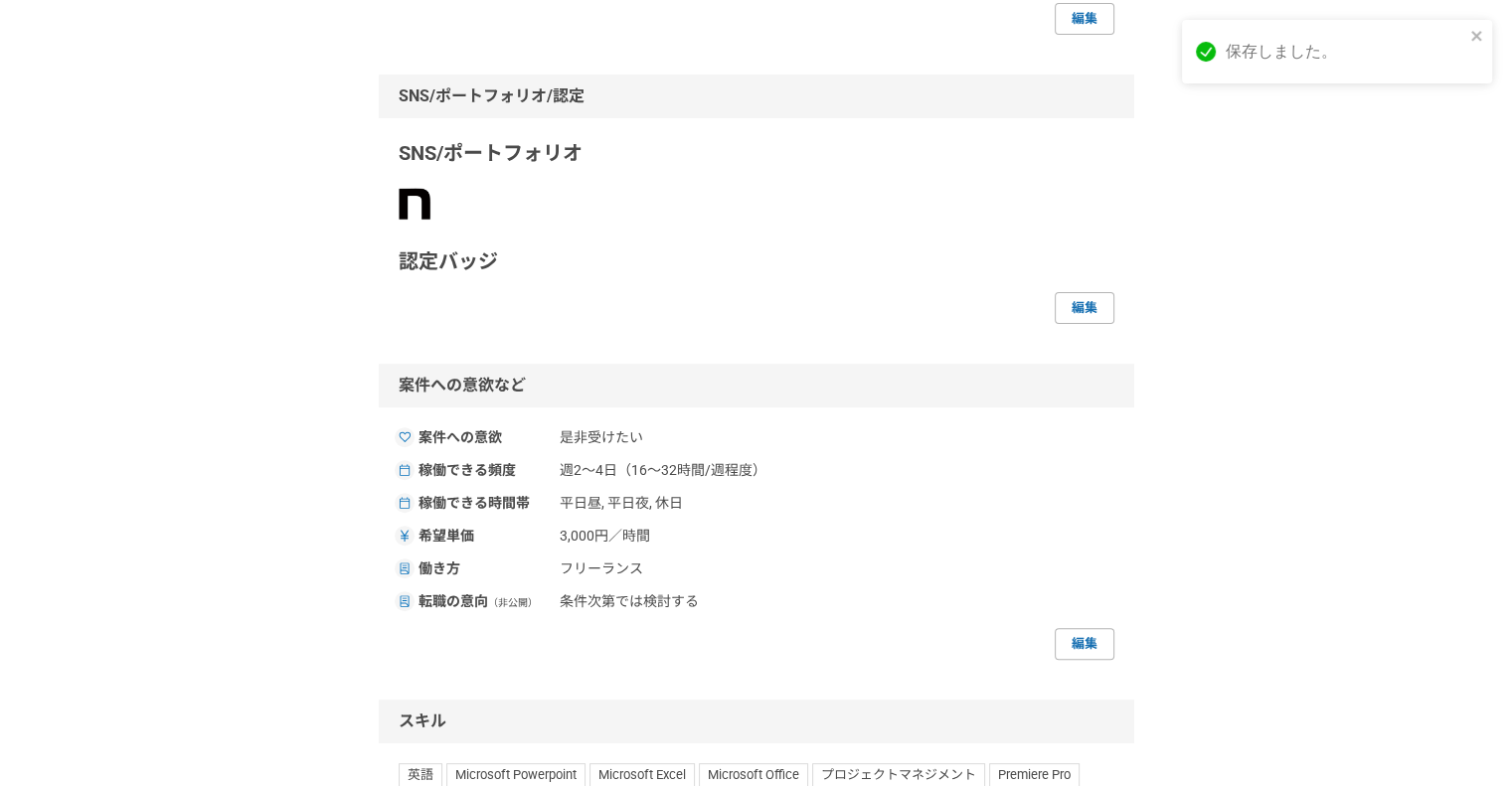 scroll, scrollTop: 696, scrollLeft: 0, axis: vertical 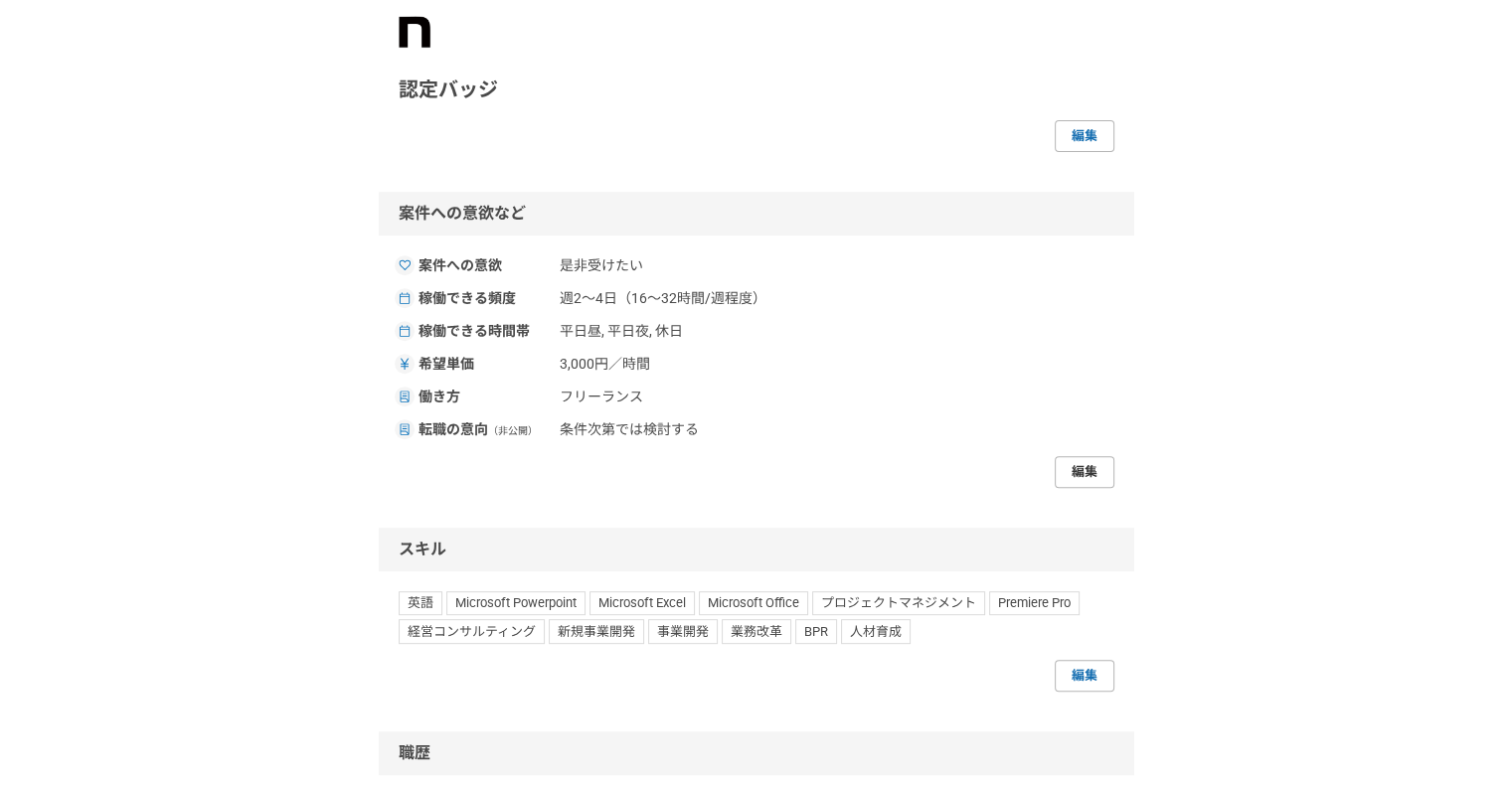 click on "編集" at bounding box center (1085, 472) 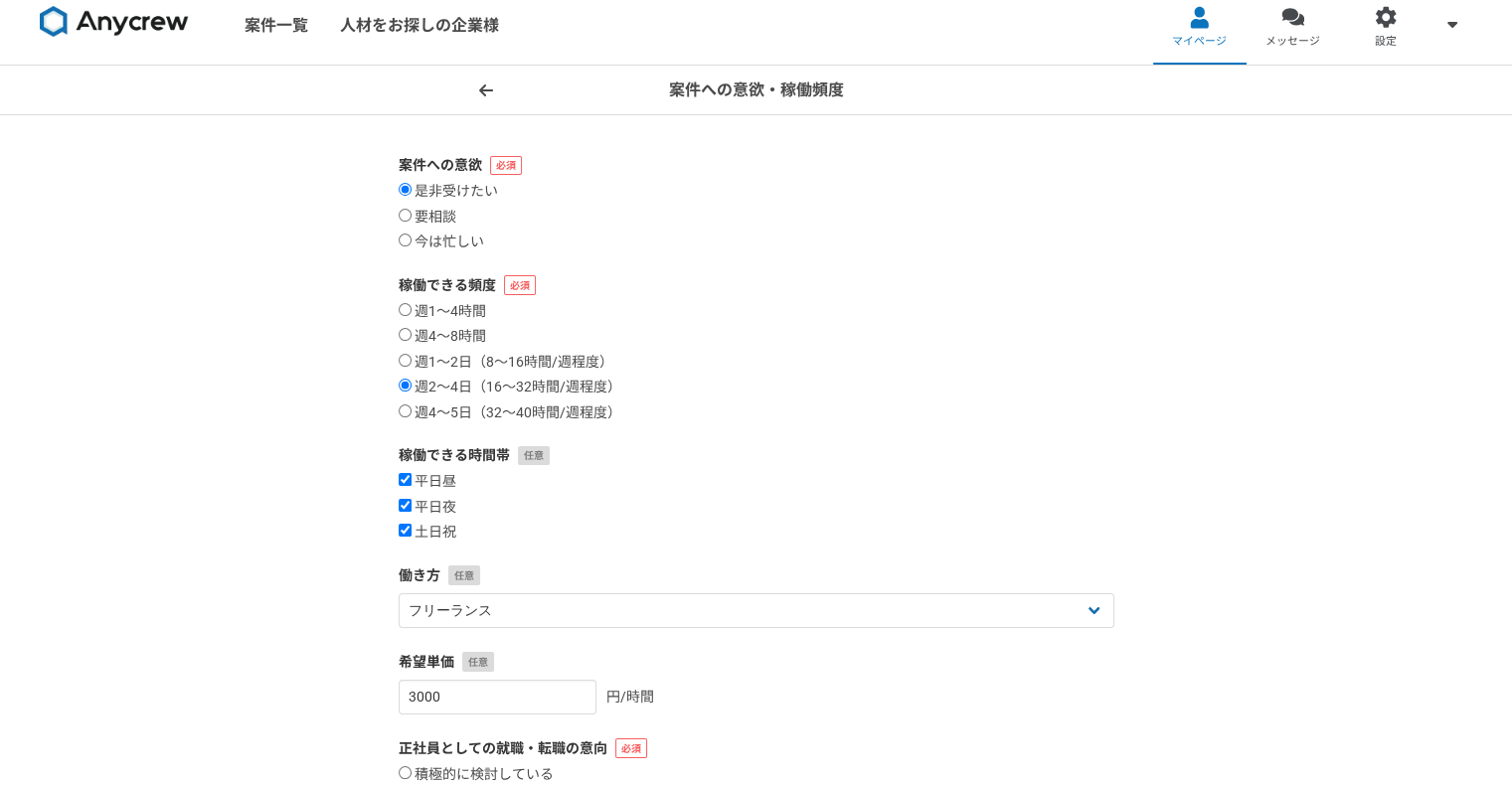 scroll, scrollTop: 99, scrollLeft: 0, axis: vertical 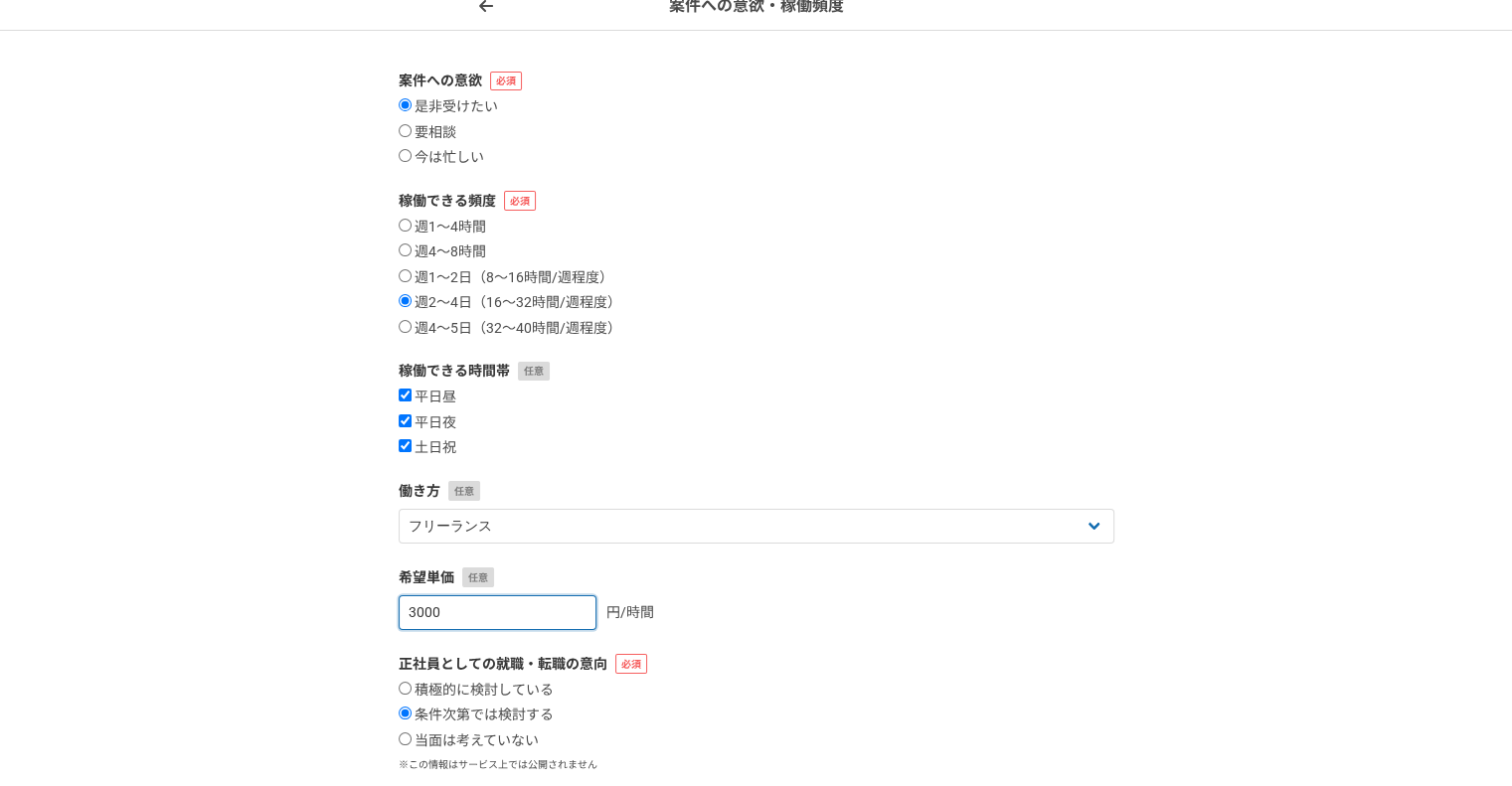 click on "3000" at bounding box center (497, 612) 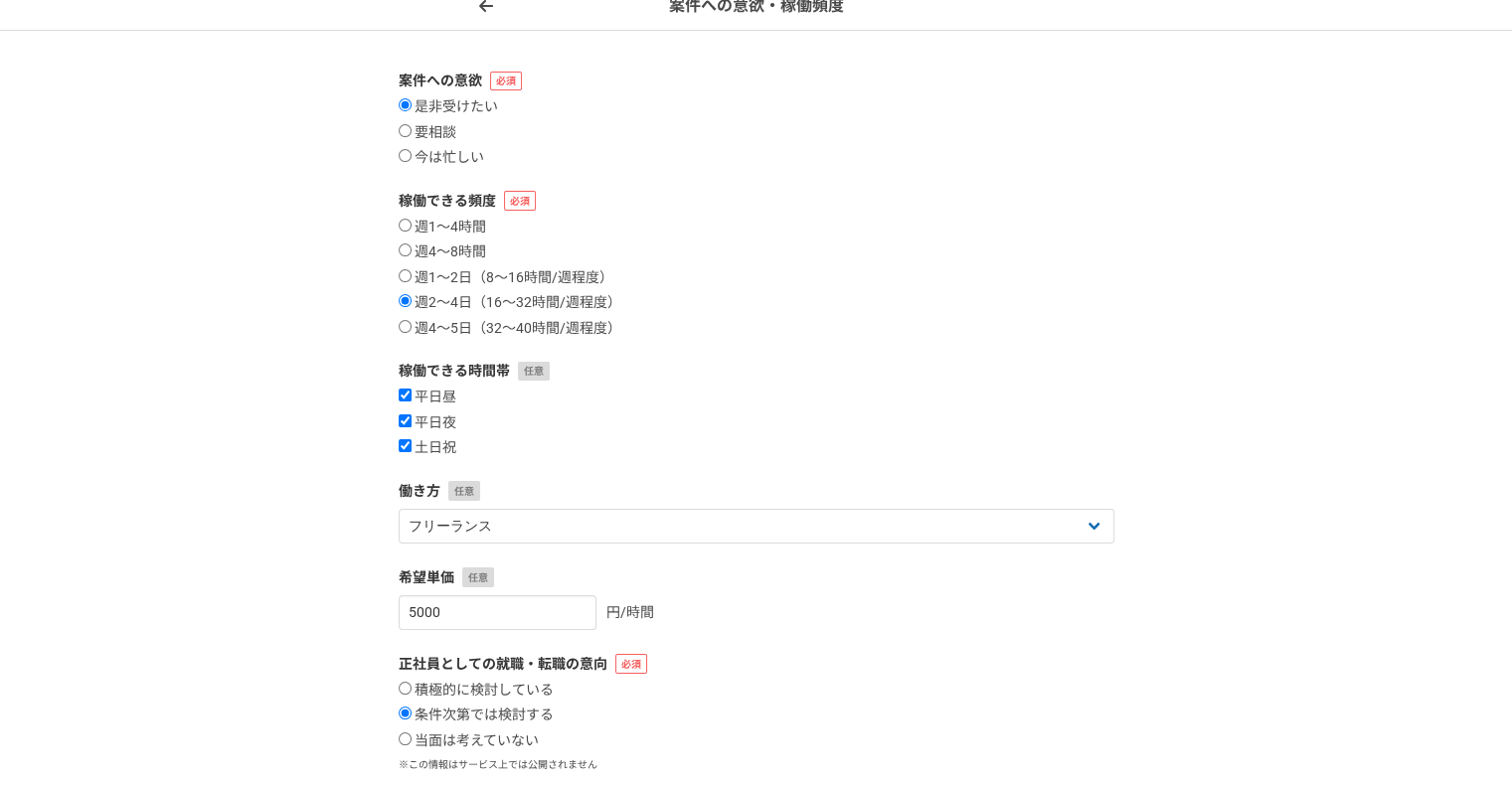 click on "案件への意欲   是非受けたい   要相談   今は忙しい 稼働できる頻度   週1〜4時間   週4〜8時間   週1〜2日（8〜16時間/週程度）   週2〜4日（16〜32時間/週程度）   週4〜5日（32〜40時間/週程度） 稼働できる時間帯   平日昼   平日夜   土日祝 働き方 フリーランス 副業 その他 希望単価 5000 円/時間 正社員としての就職・転職の意向   積極的に検討している   条件次第では検討する   当面は考えていない ※この情報はサービス上では公開されません 保存" at bounding box center (756, 465) 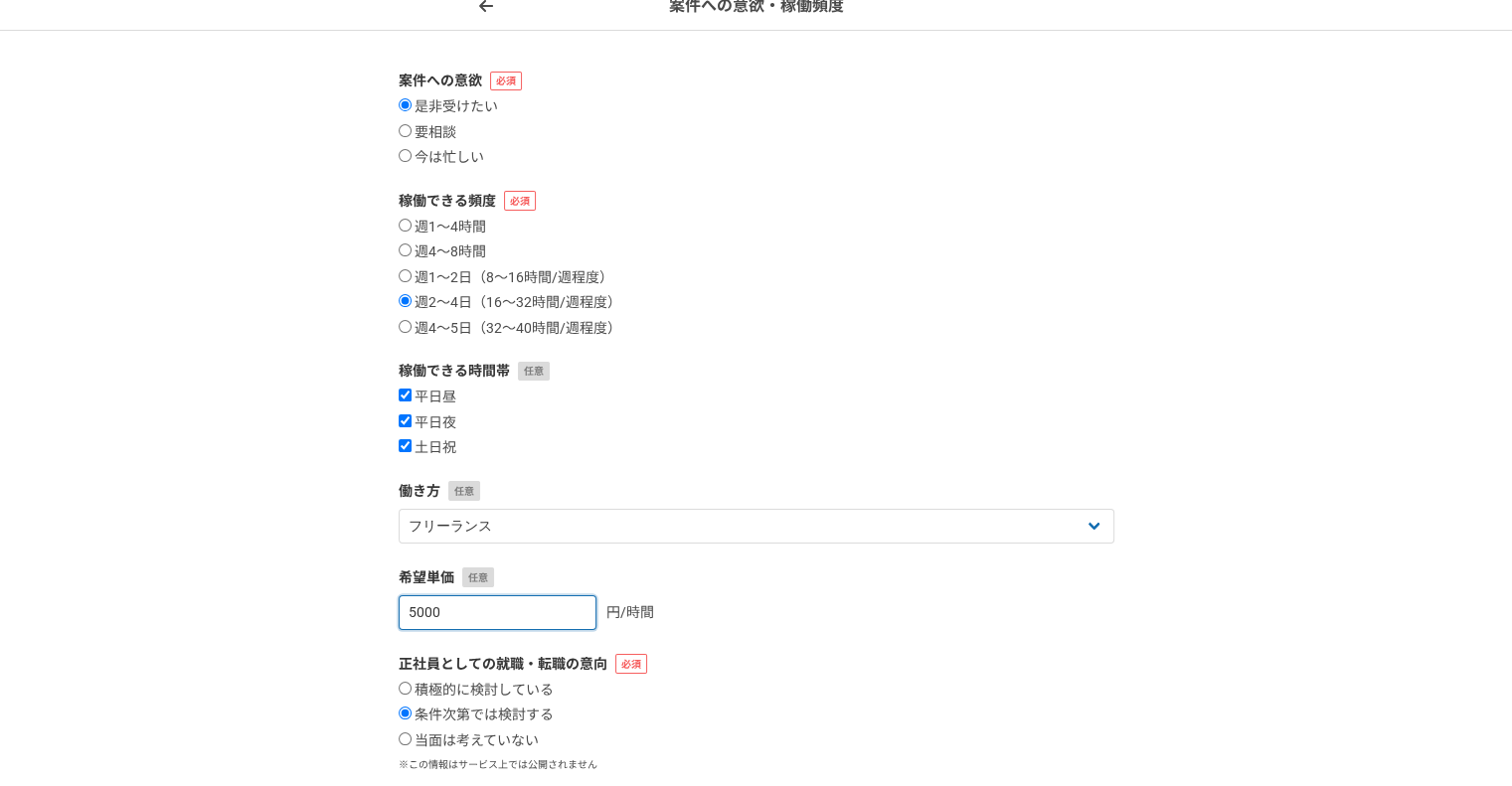 click on "5000" at bounding box center (497, 612) 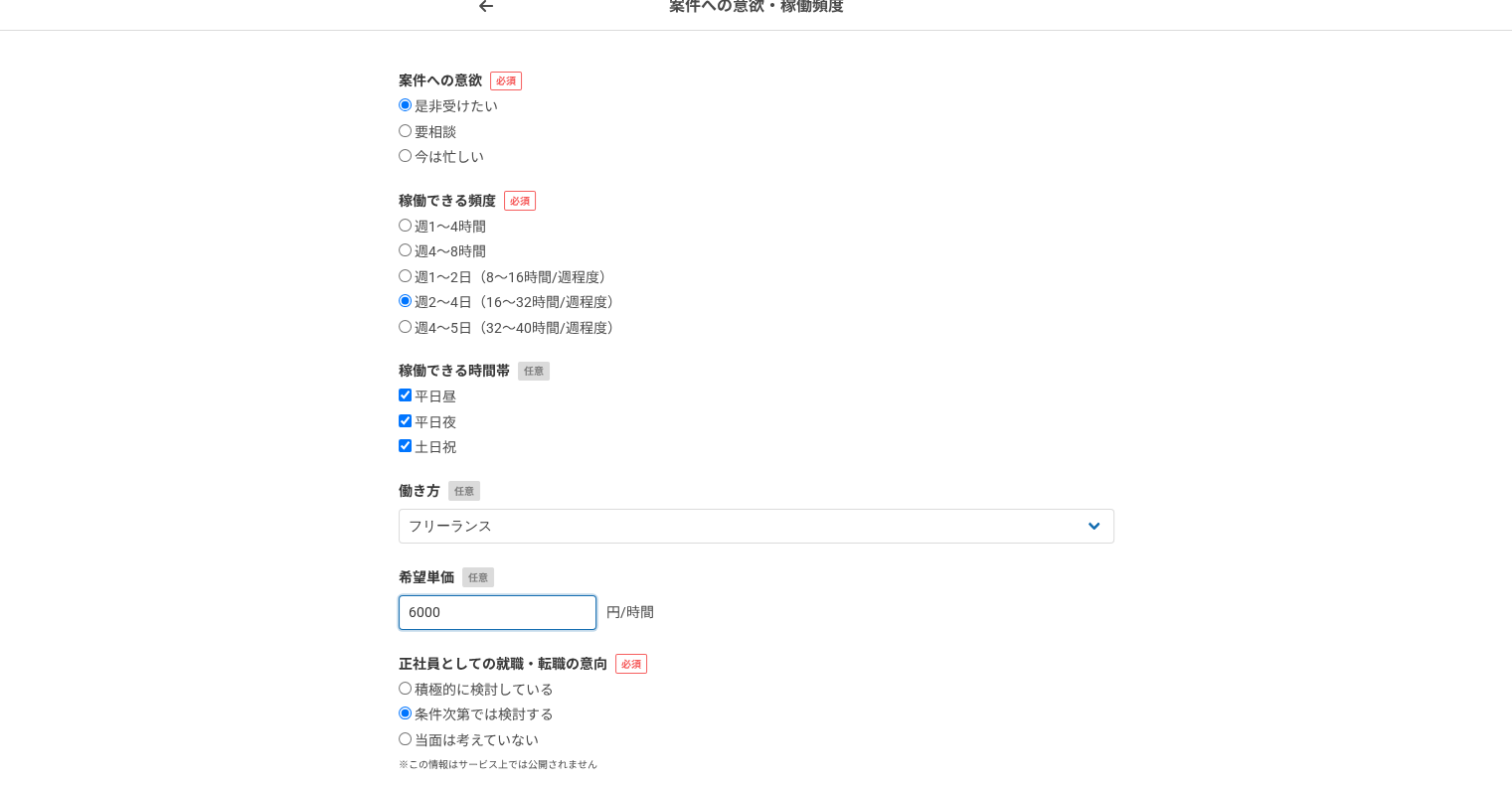 type on "6000" 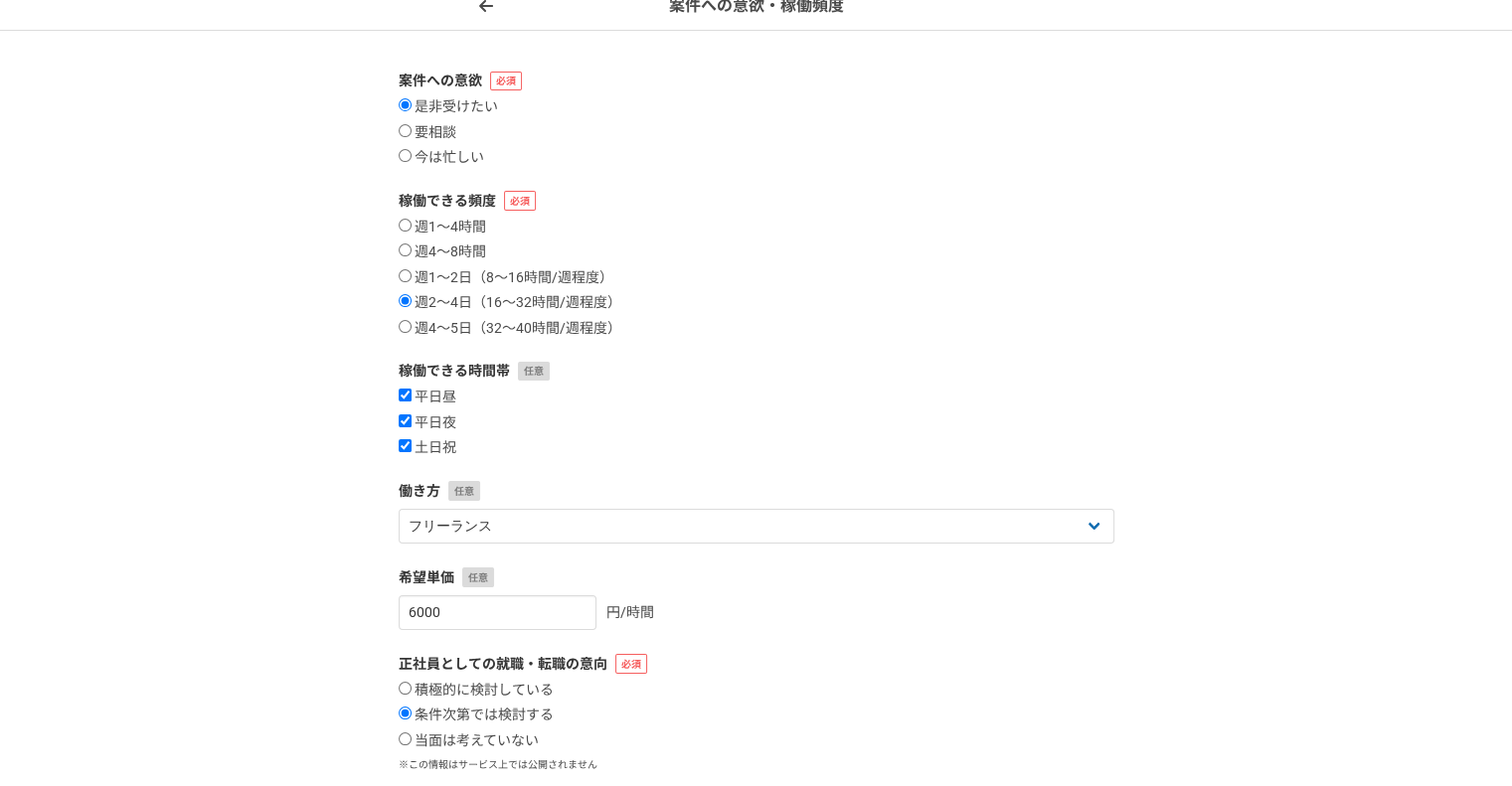 click on "積極的に検討している   条件次第では検討する   当面は考えていない" at bounding box center (756, 715) 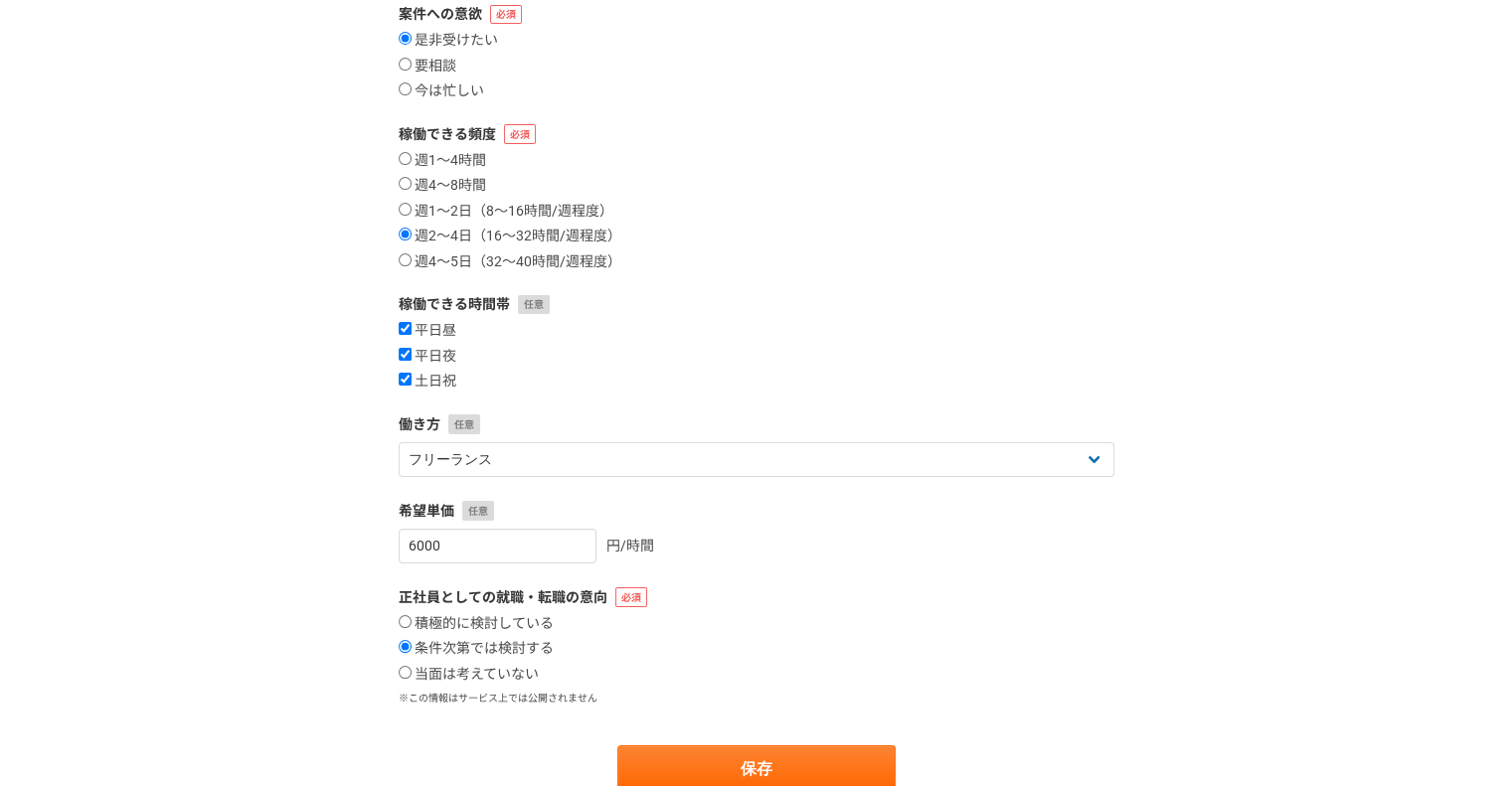 scroll, scrollTop: 199, scrollLeft: 0, axis: vertical 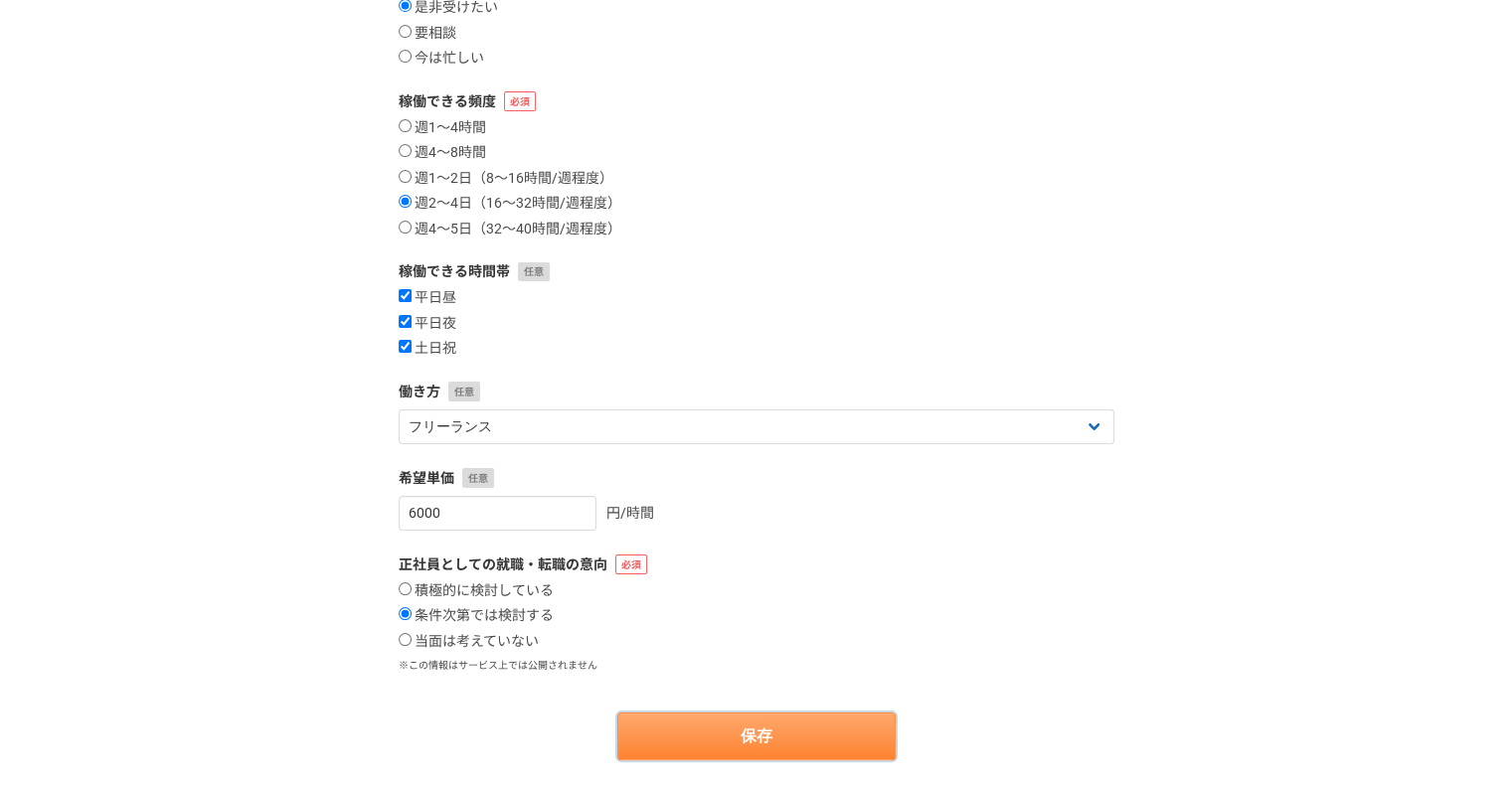 click on "保存" at bounding box center (756, 736) 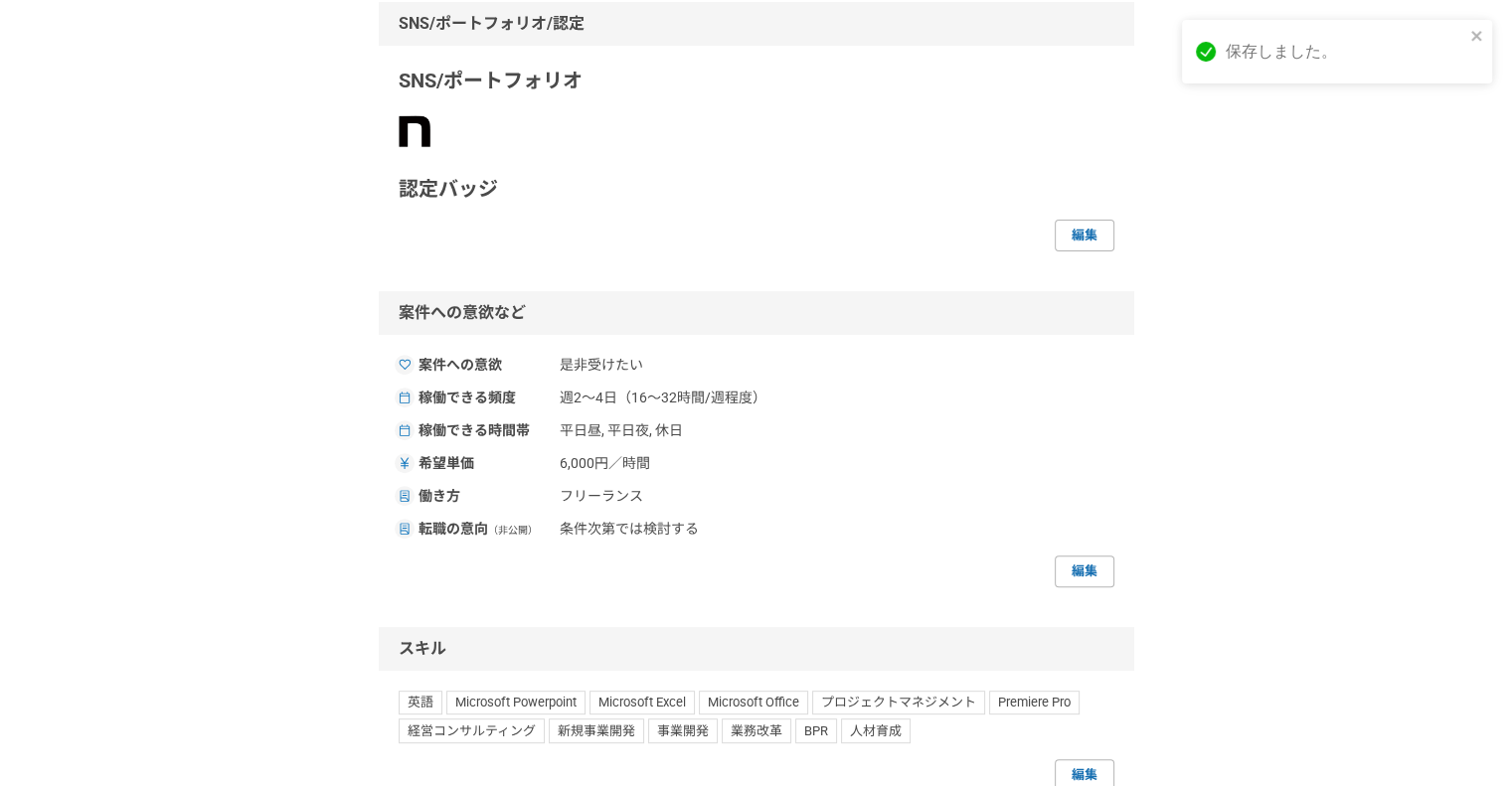 scroll, scrollTop: 894, scrollLeft: 0, axis: vertical 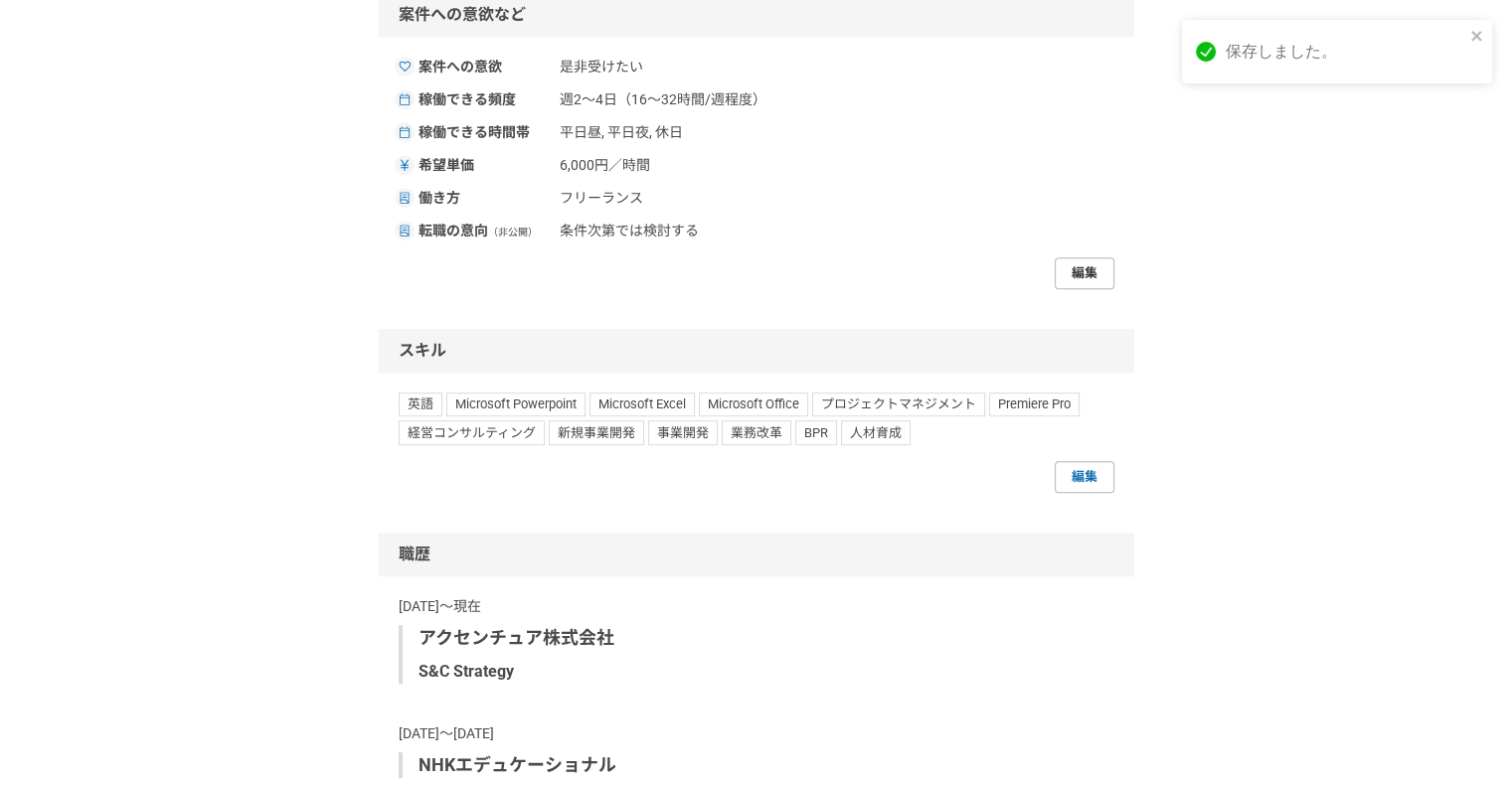 click on "編集" at bounding box center (1085, 273) 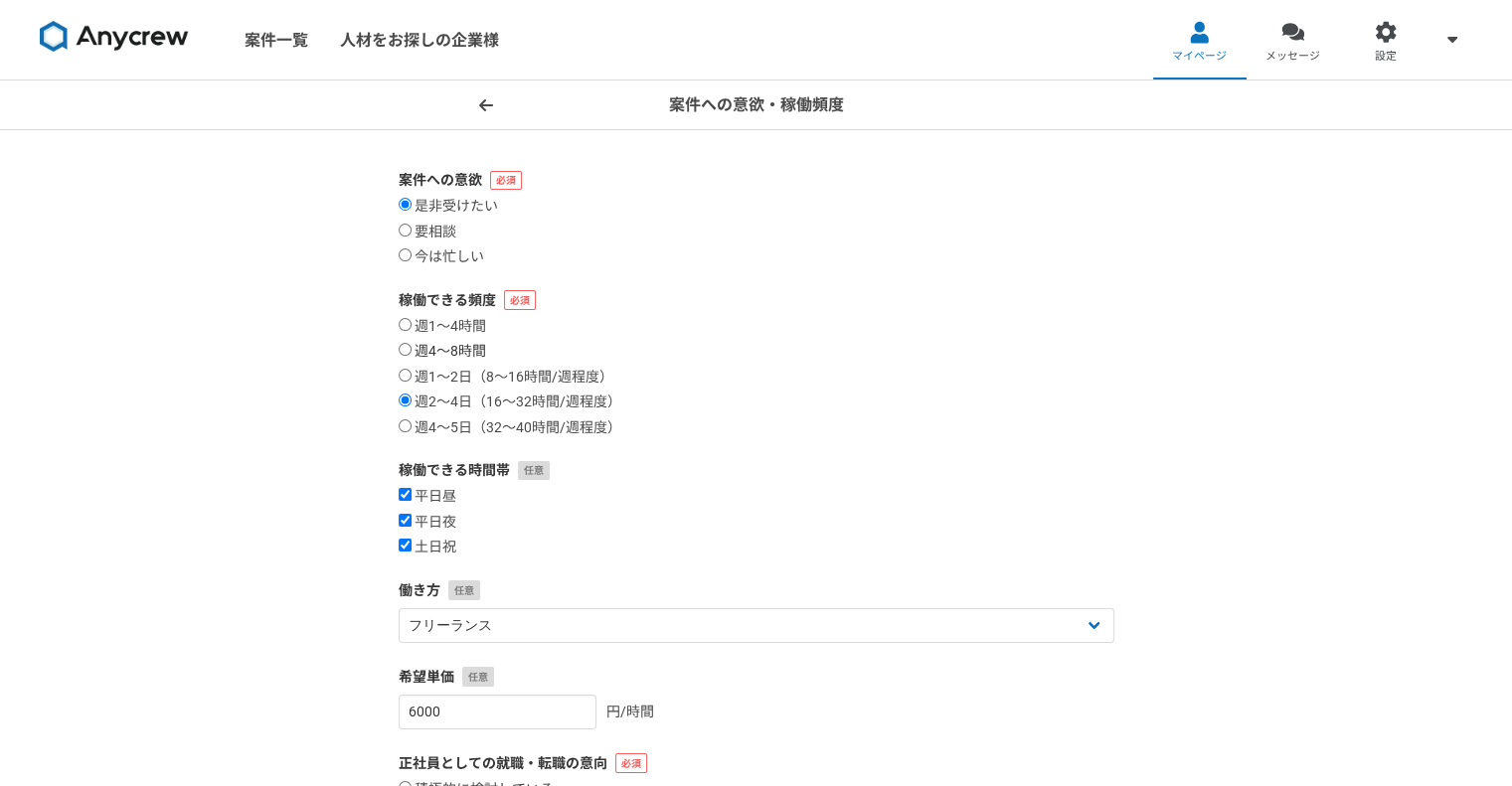 click on "週4〜8時間" at bounding box center [442, 352] 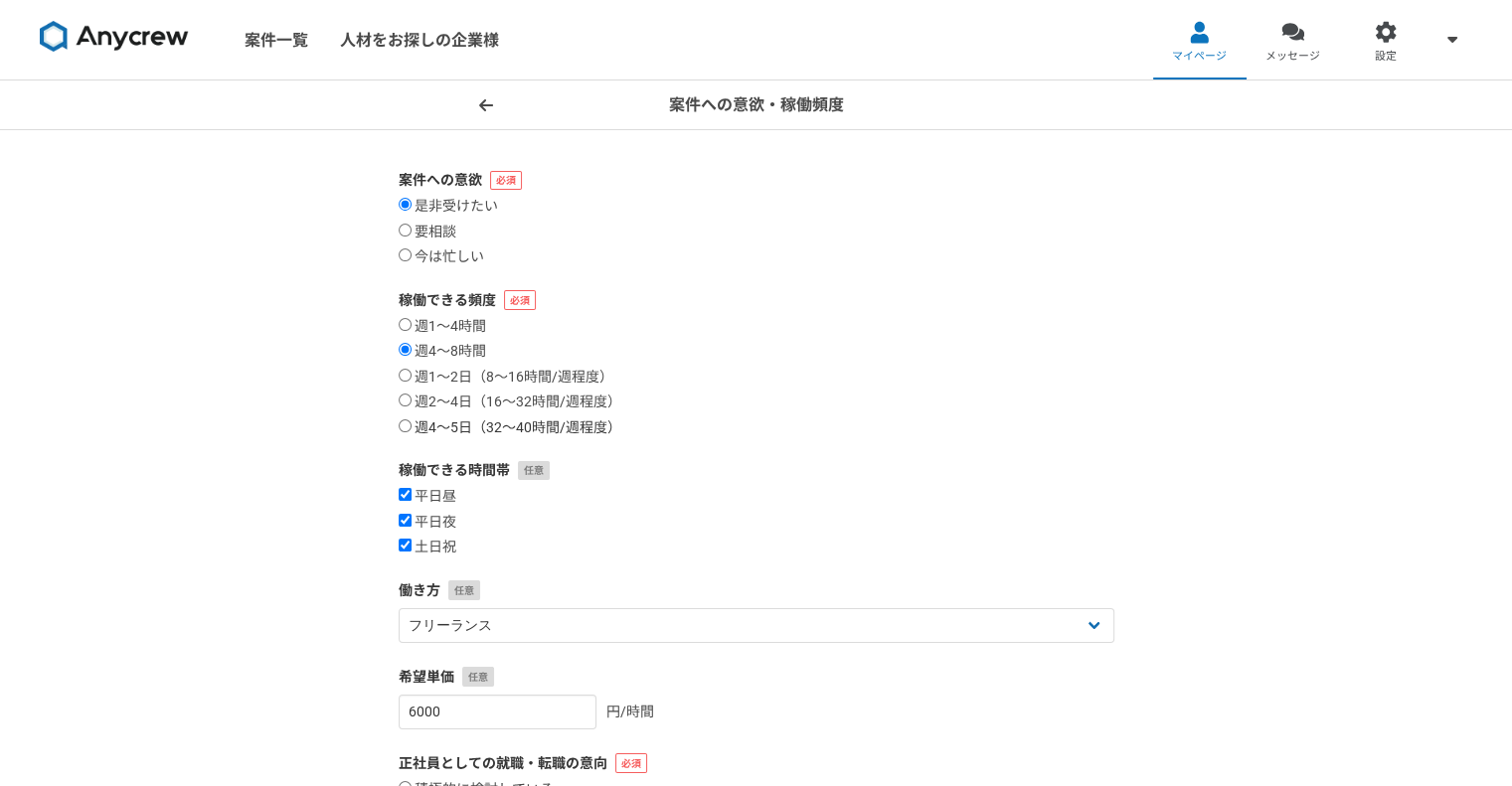 click on "週4〜5日（32〜40時間/週程度）" at bounding box center [510, 428] 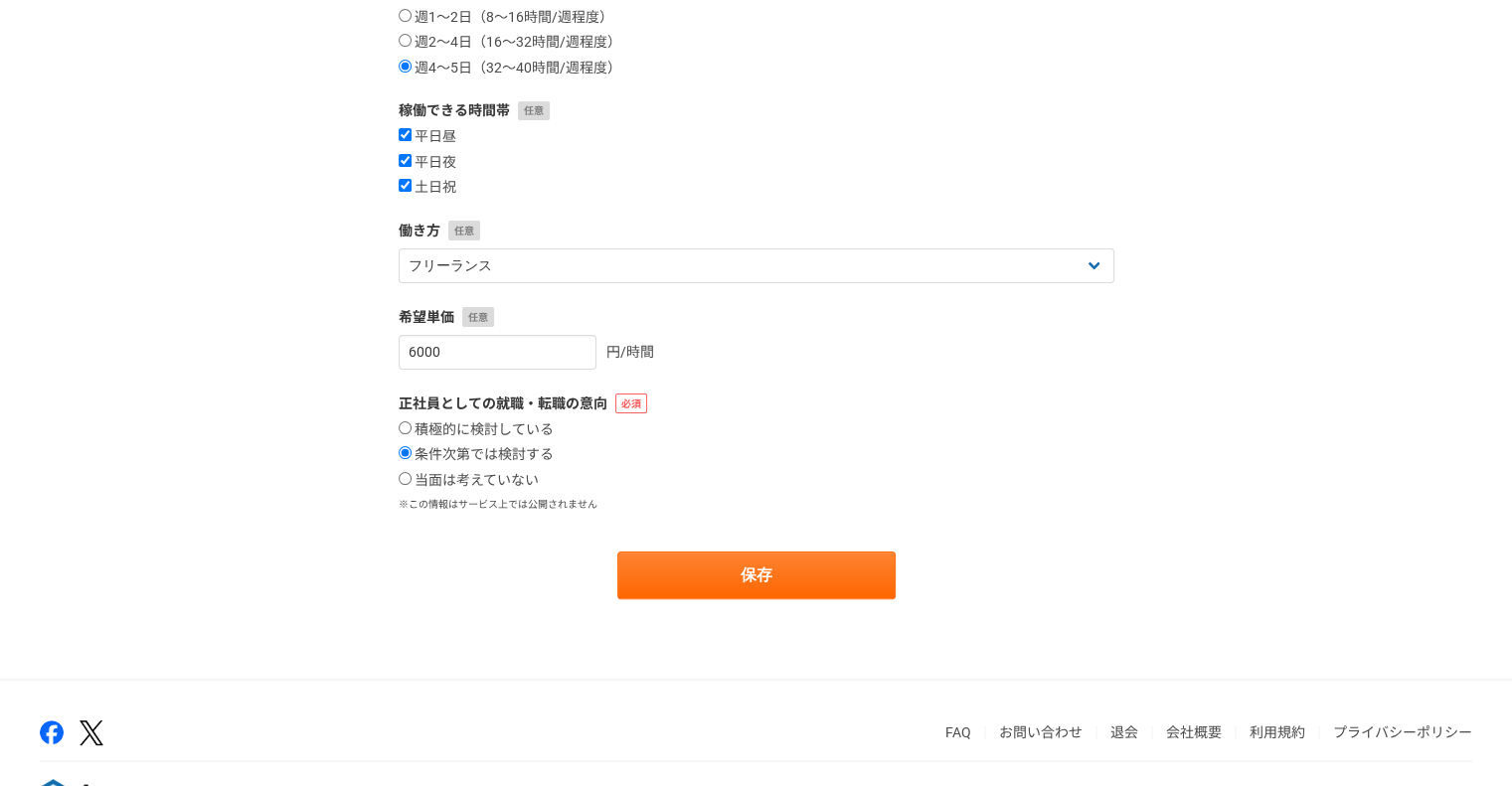 scroll, scrollTop: 424, scrollLeft: 0, axis: vertical 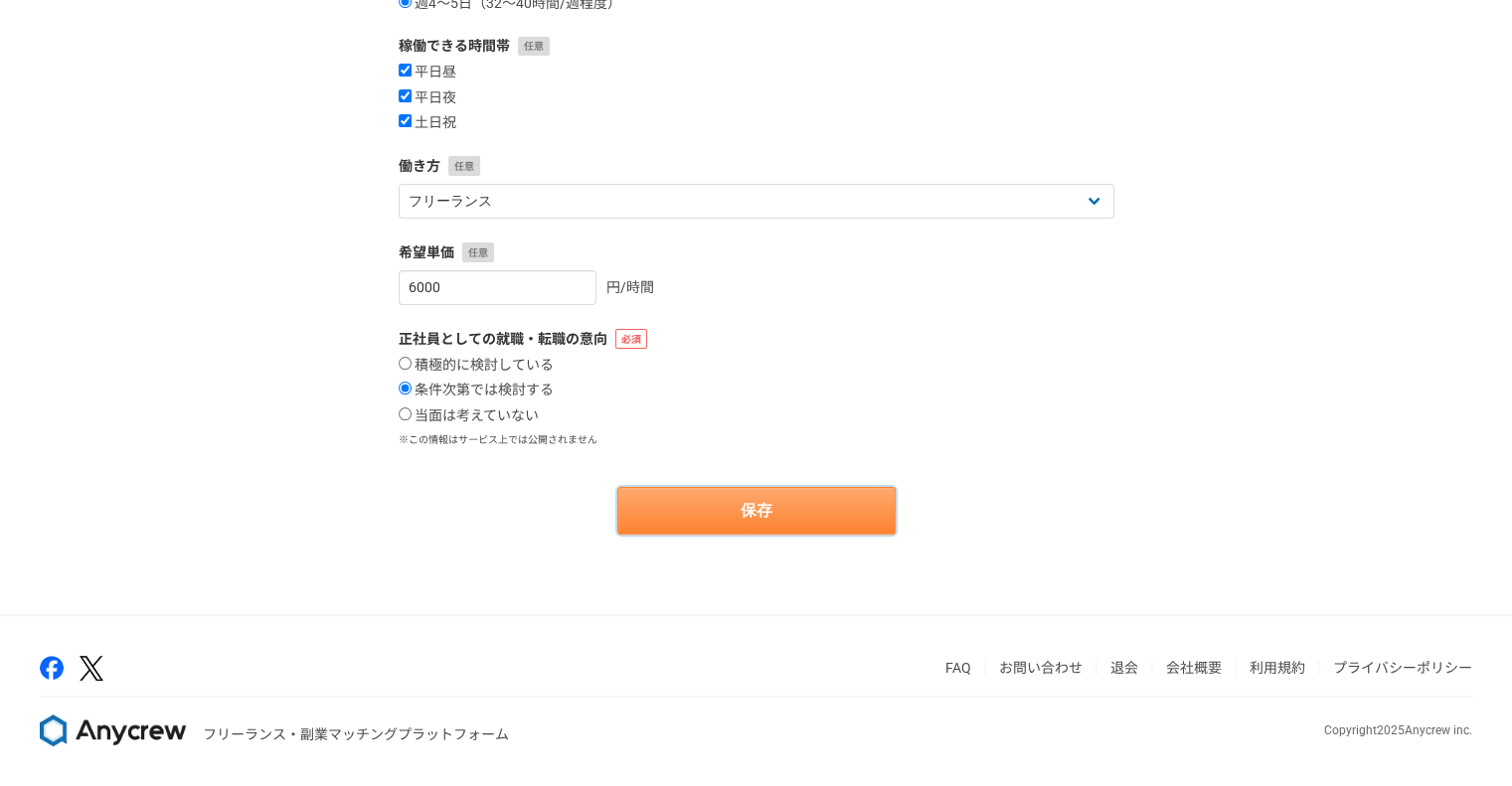 click on "保存" at bounding box center (756, 511) 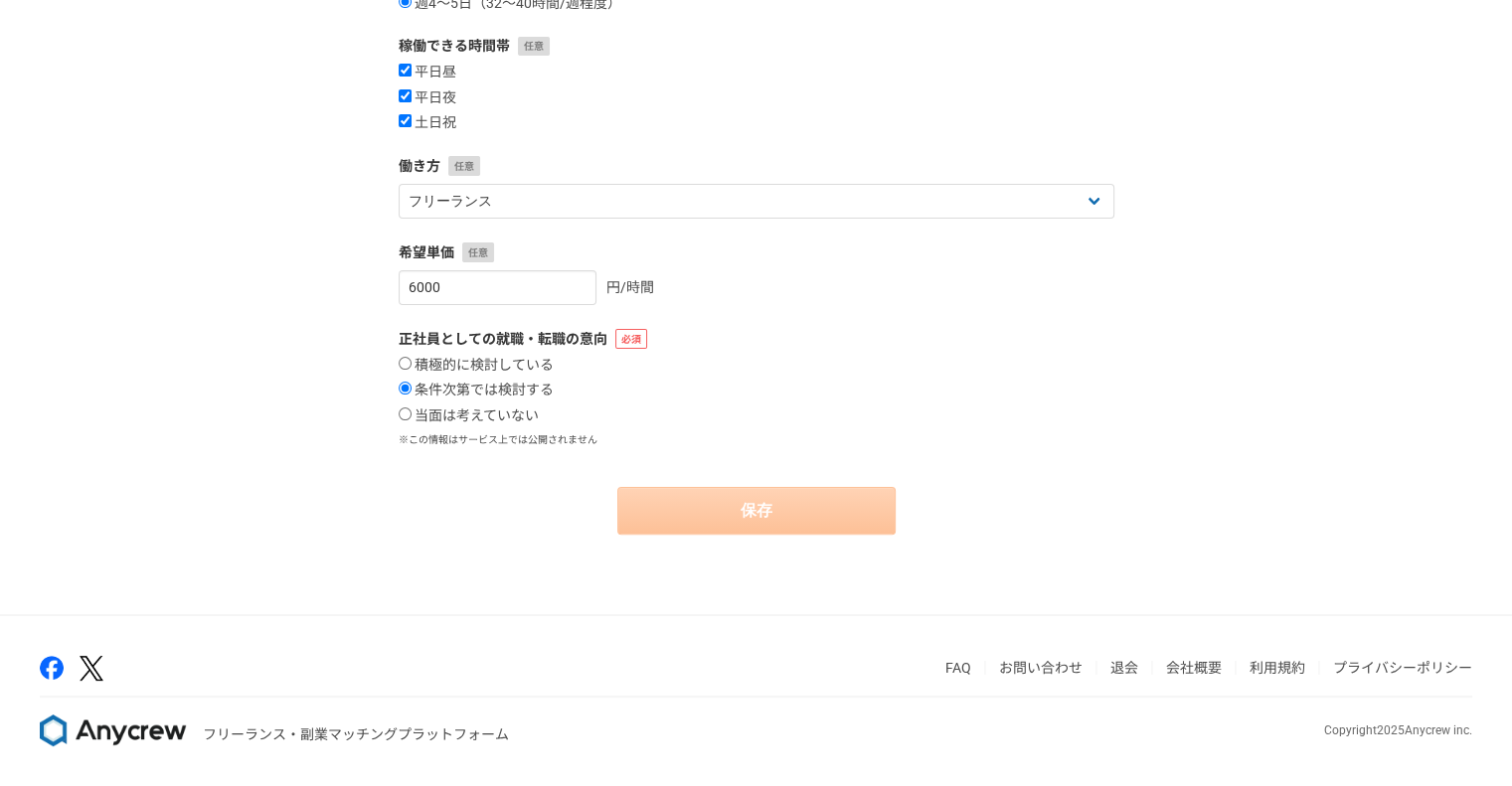 scroll, scrollTop: 0, scrollLeft: 0, axis: both 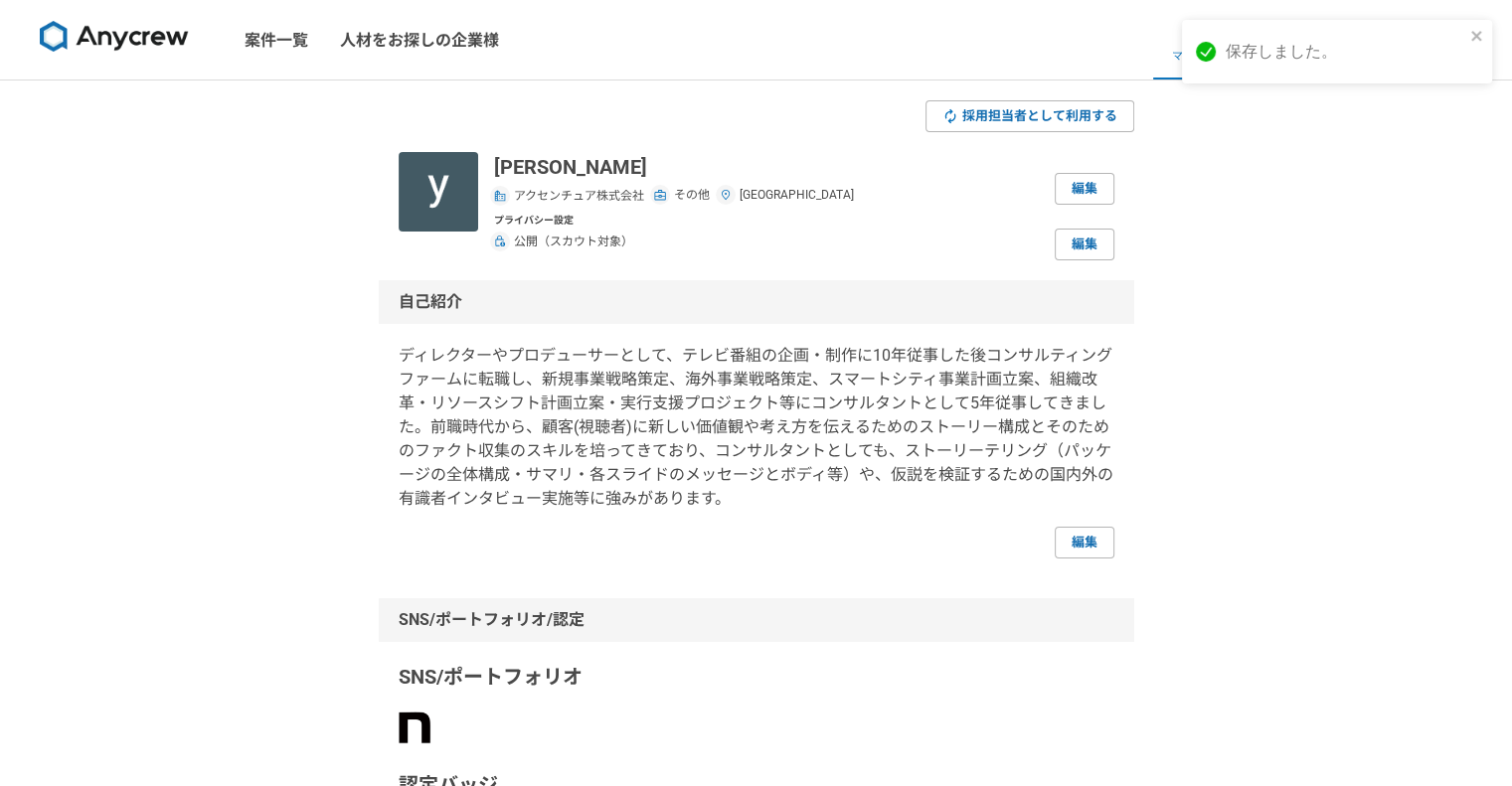 click on "ディレクターやプロデューサーとして、テレビ番組の企画・制作に10年従事した後コンサルティングファームに転職し、新規事業戦略策定、海外事業戦略策定、スマートシティ事業計画立案、組織改革・リソースシフト計画立案・実行支援プロジェクト等にコンサルタントとして5年従事してきました。前職時代から、顧客(視聴者)に新しい価値観や考え方を伝えるためのストーリー構成とそのためのファクト収集のスキルを培ってきており、コンサルタントとしても、ストーリーテリング（パッケージの全体構成・サマリ・各スライドのメッセージとボディ等）や、仮説を検証するための国内外の有識者インタビュー実施等に強みがあります。" at bounding box center (756, 427) 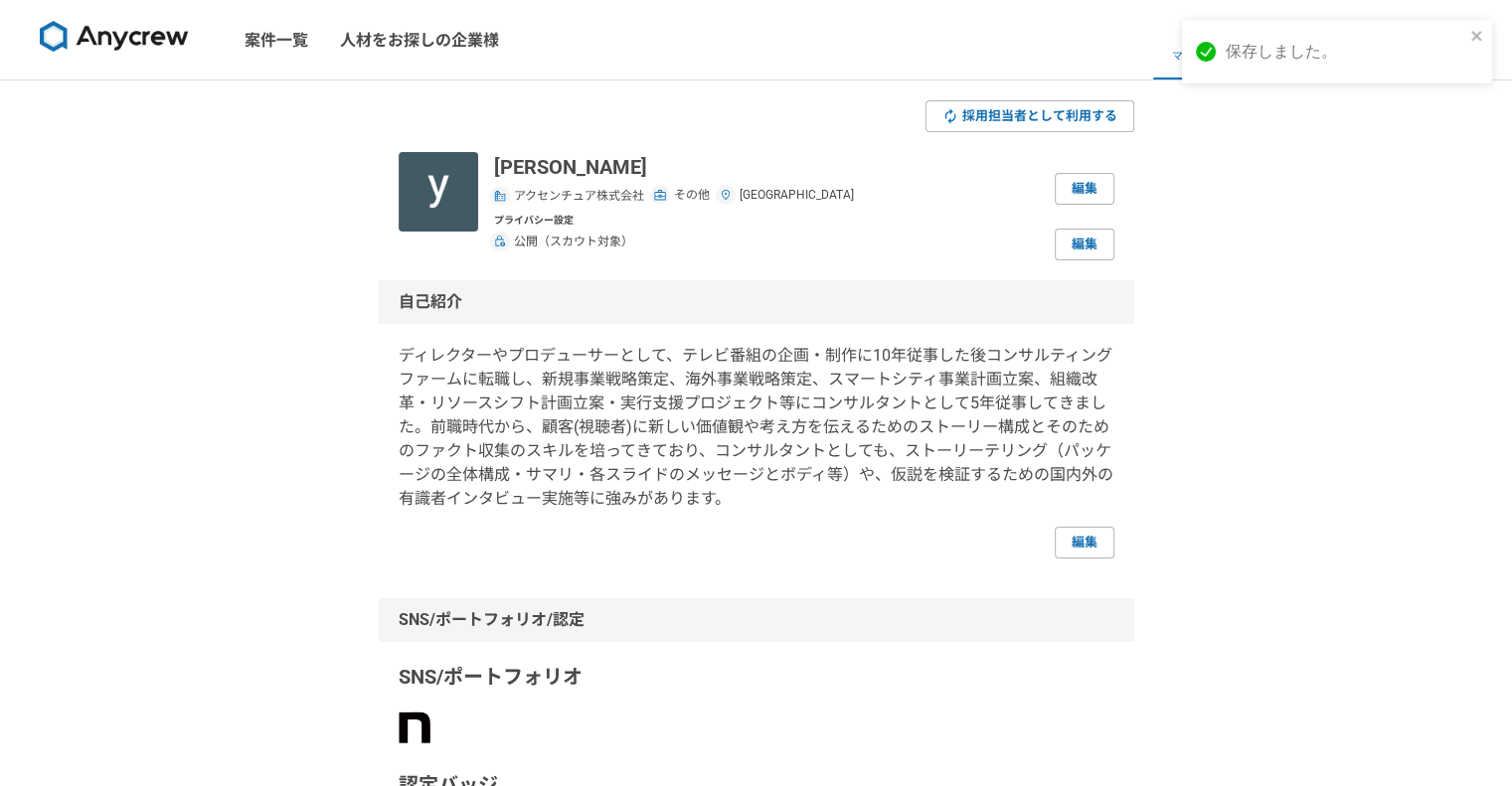 click on "ディレクターやプロデューサーとして、テレビ番組の企画・制作に10年従事した後コンサルティングファームに転職し、新規事業戦略策定、海外事業戦略策定、スマートシティ事業計画立案、組織改革・リソースシフト計画立案・実行支援プロジェクト等にコンサルタントとして5年従事してきました。前職時代から、顧客(視聴者)に新しい価値観や考え方を伝えるためのストーリー構成とそのためのファクト収集のスキルを培ってきており、コンサルタントとしても、ストーリーテリング（パッケージの全体構成・サマリ・各スライドのメッセージとボディ等）や、仮説を検証するための国内外の有識者インタビュー実施等に強みがあります。" at bounding box center [756, 427] 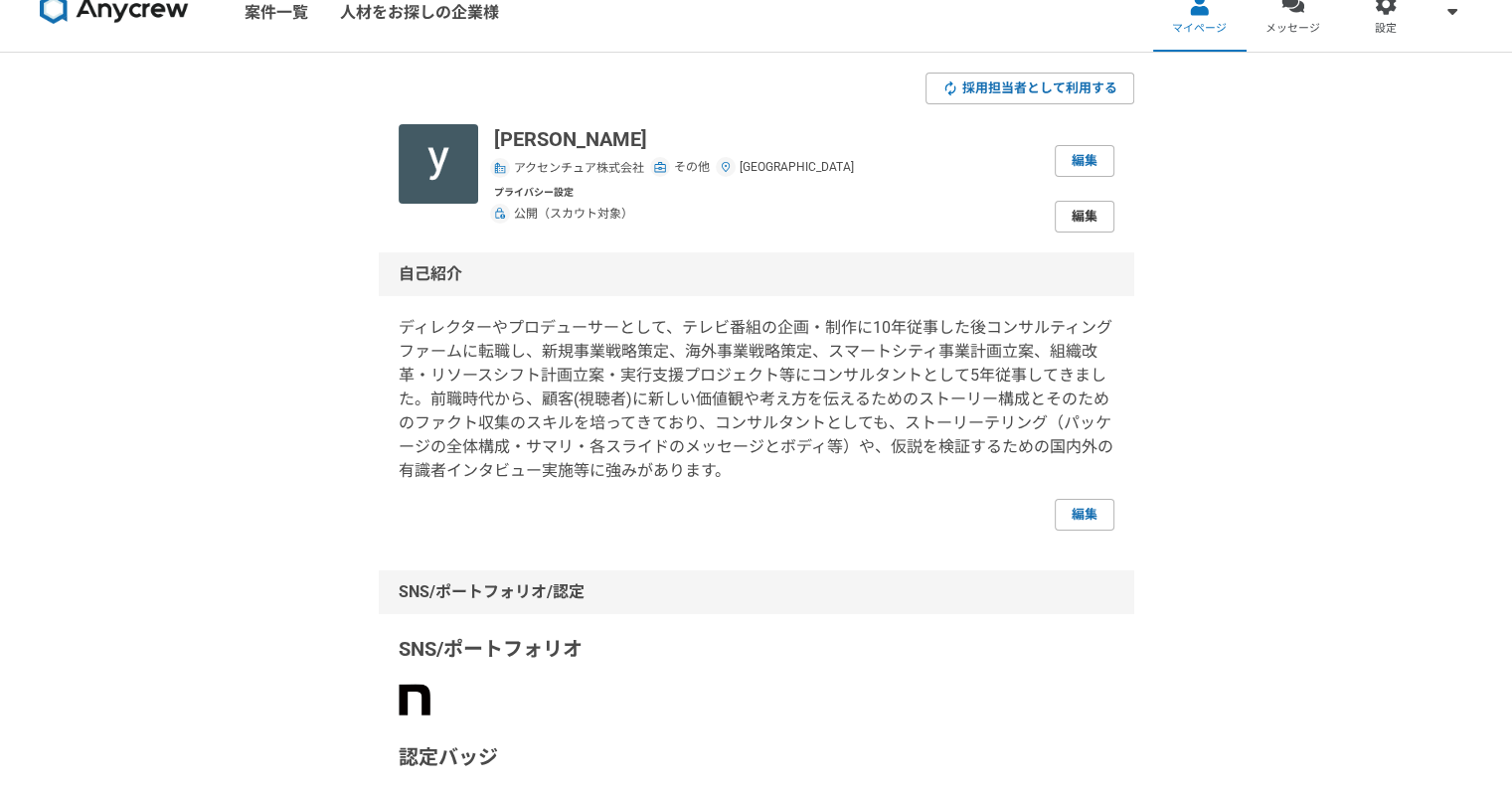 scroll, scrollTop: 0, scrollLeft: 0, axis: both 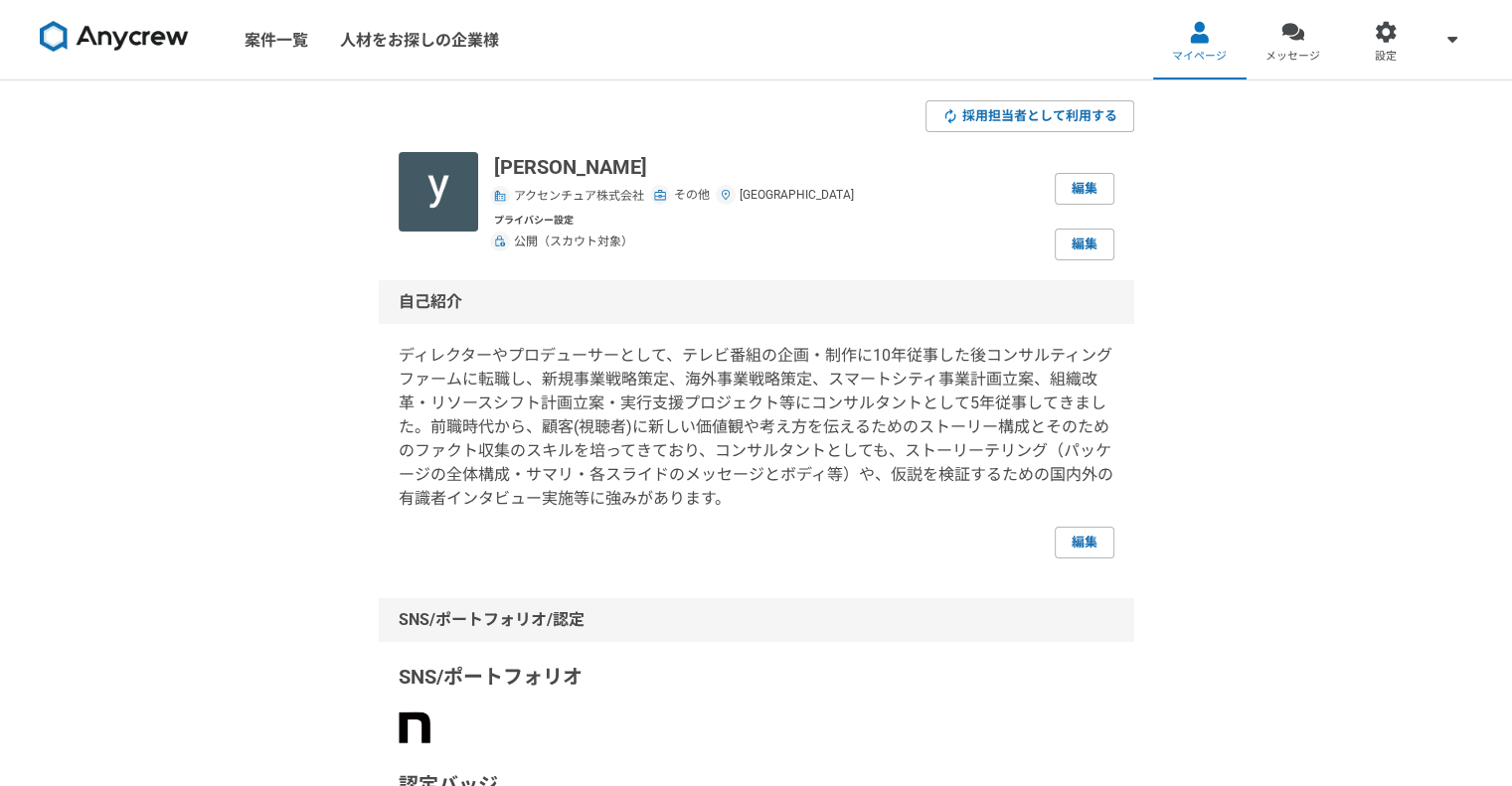 click on "採用担当者として利用する yutaka fukuyama アクセンチュア株式会社 その他 神奈川県 編集 プライバシー設定 公開（スカウト対象） 編集 自己紹介 編集 SNS/ポートフォリオ/認定 SNS/ポートフォリオ 認定バッジ 編集 案件への意欲など 案件への意欲 是非受けたい 稼働できる頻度 週4〜5日（32〜40時間/週程度） 稼働できる時間帯 平日昼, 平日夜, 休日 希望単価 6,000円／時間 働き方 フリーランス 転職の意向 （非公開） 条件次第では検討する 編集 スキル 英語 Microsoft Powerpoint Microsoft Excel Microsoft Office プロジェクトマネジメント Premiere Pro 経営コンサルティング 新規事業開発 事業開発 業務改革 BPR 人材育成 編集 職歴 2020年〜現在 アクセンチュア株式会社 S&C Strategy 2010年〜2020年 NHKエデュケーショナル 編集" at bounding box center [756, 960] 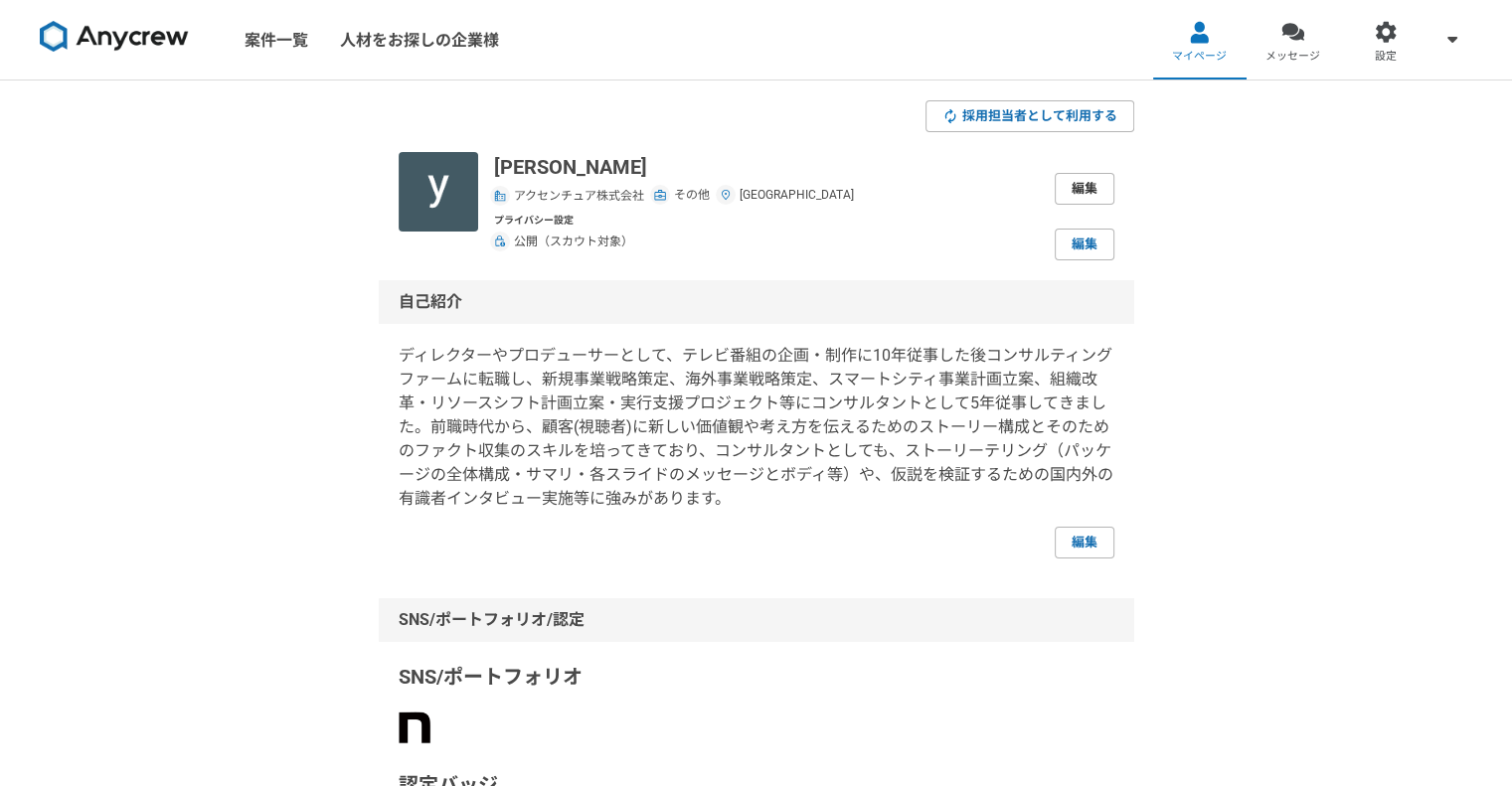 click on "編集" at bounding box center [1085, 189] 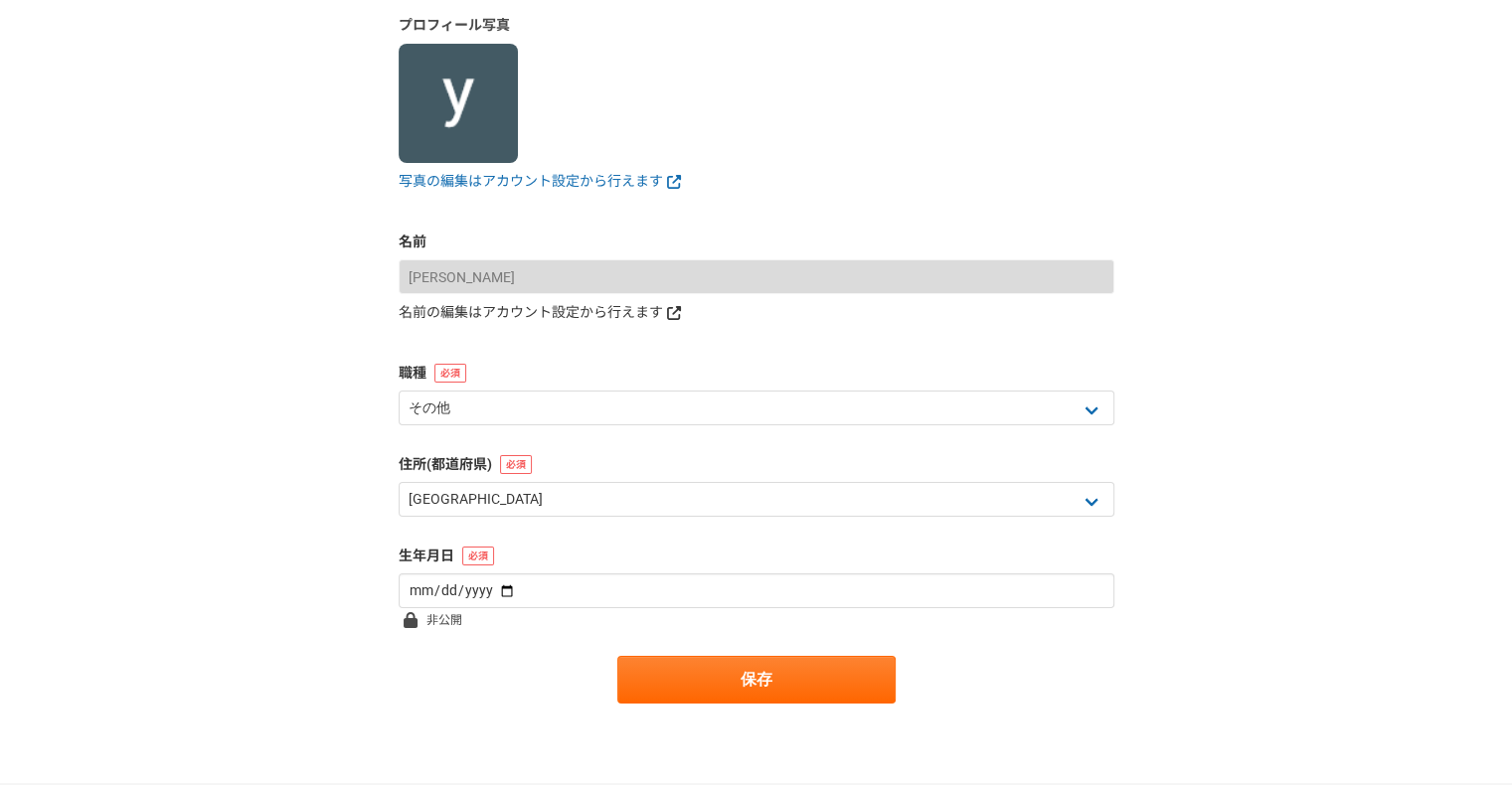 scroll, scrollTop: 199, scrollLeft: 0, axis: vertical 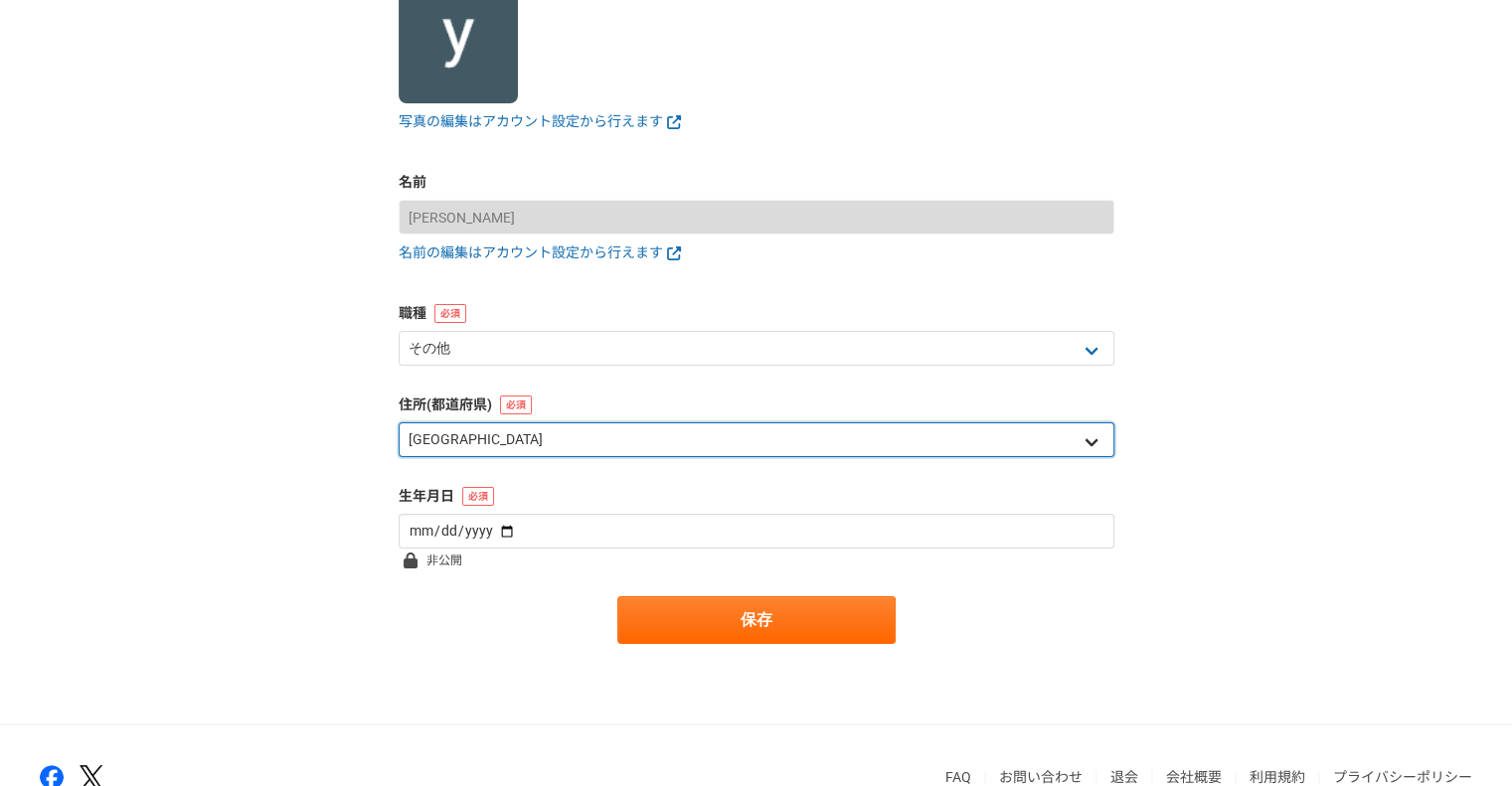 click on "北海道 青森県 岩手県 宮城県 秋田県 山形県 福島県 茨城県 栃木県 群馬県 埼玉県 千葉県 東京都 神奈川県 新潟県 富山県 石川県 福井県 山梨県 長野県 岐阜県 静岡県 愛知県 三重県 滋賀県 京都府 大阪府 兵庫県 奈良県 和歌山県 鳥取県 島根県 岡山県 広島県 山口県 徳島県 香川県 愛媛県 高知県 福岡県 佐賀県 長崎県 熊本県 大分県 宮崎県 鹿児島県 沖縄県 海外" at bounding box center (756, 439) 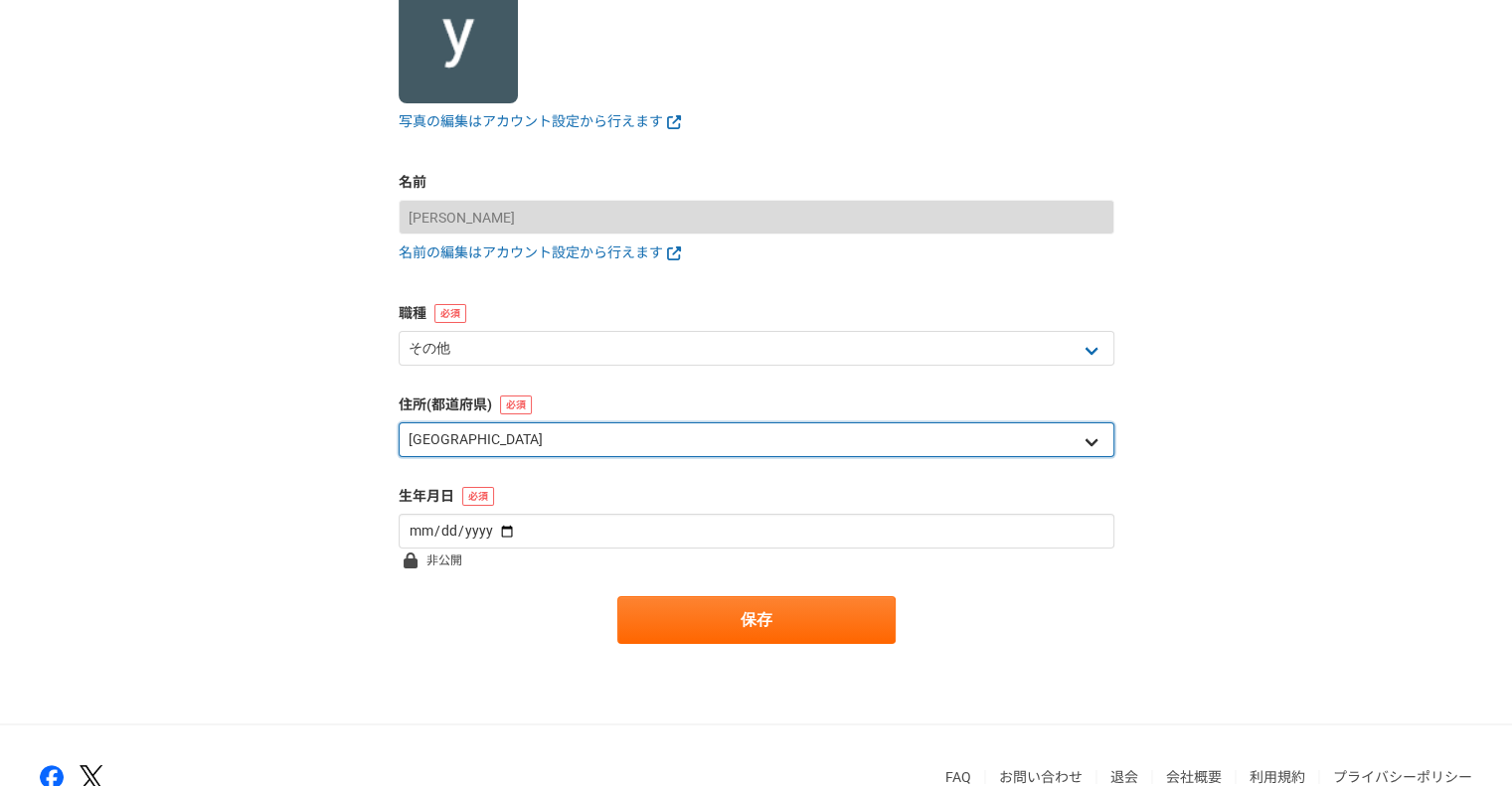click on "北海道 青森県 岩手県 宮城県 秋田県 山形県 福島県 茨城県 栃木県 群馬県 埼玉県 千葉県 東京都 神奈川県 新潟県 富山県 石川県 福井県 山梨県 長野県 岐阜県 静岡県 愛知県 三重県 滋賀県 京都府 大阪府 兵庫県 奈良県 和歌山県 鳥取県 島根県 岡山県 広島県 山口県 徳島県 香川県 愛媛県 高知県 福岡県 佐賀県 長崎県 熊本県 大分県 宮崎県 鹿児島県 沖縄県 海外" at bounding box center (756, 439) 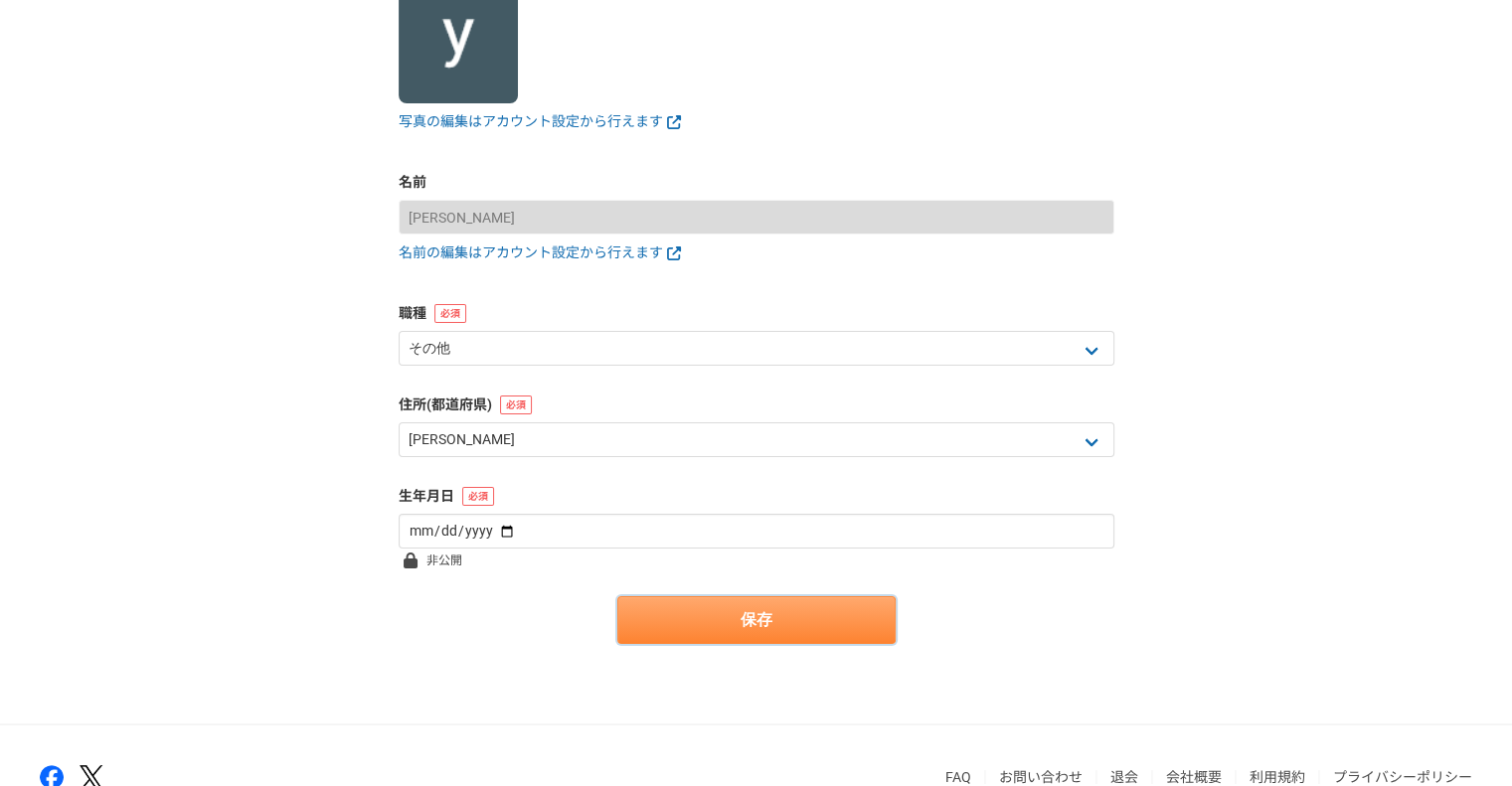 click on "保存" at bounding box center [756, 620] 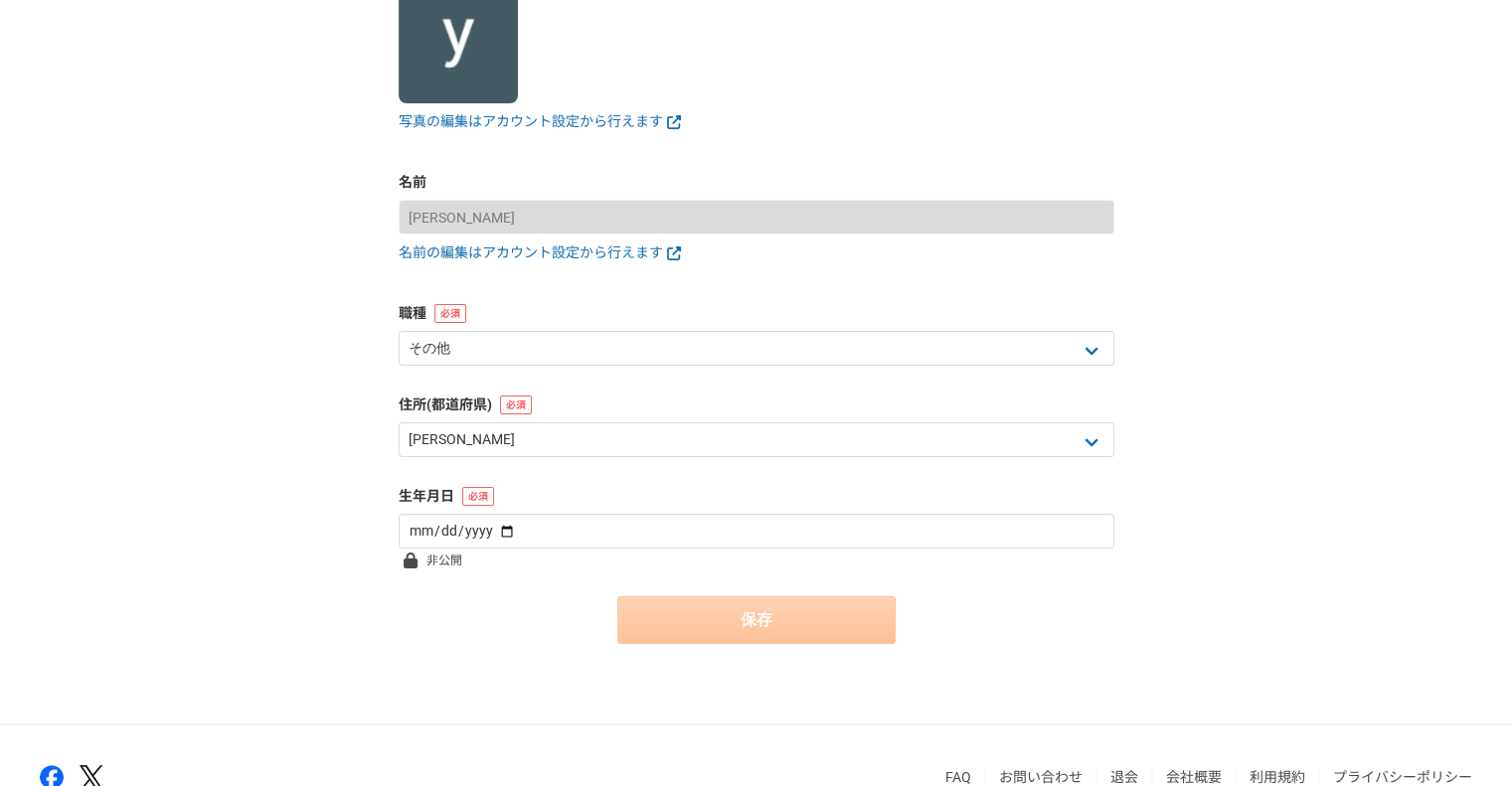 scroll, scrollTop: 0, scrollLeft: 0, axis: both 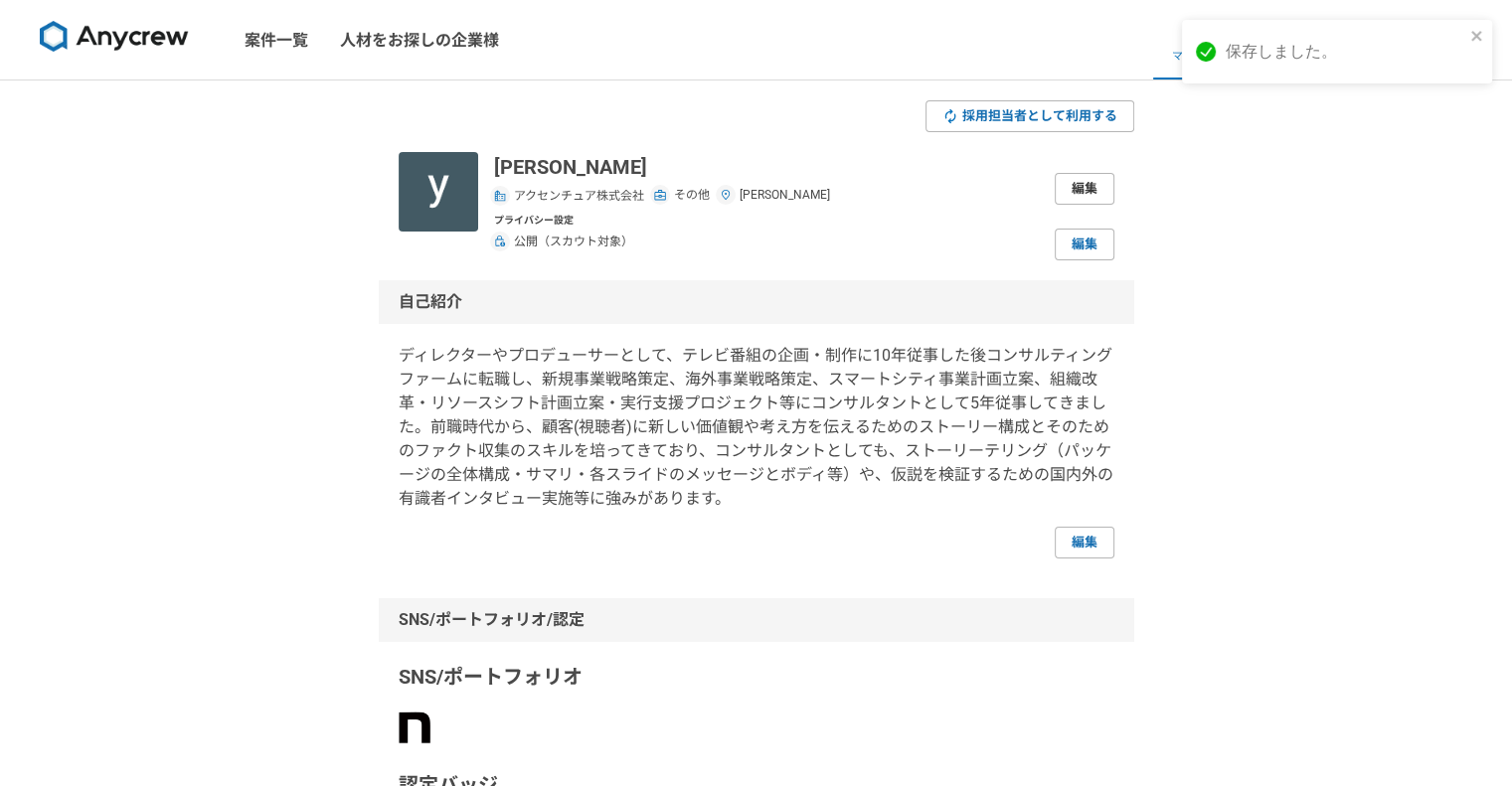 click on "編集" at bounding box center [1085, 189] 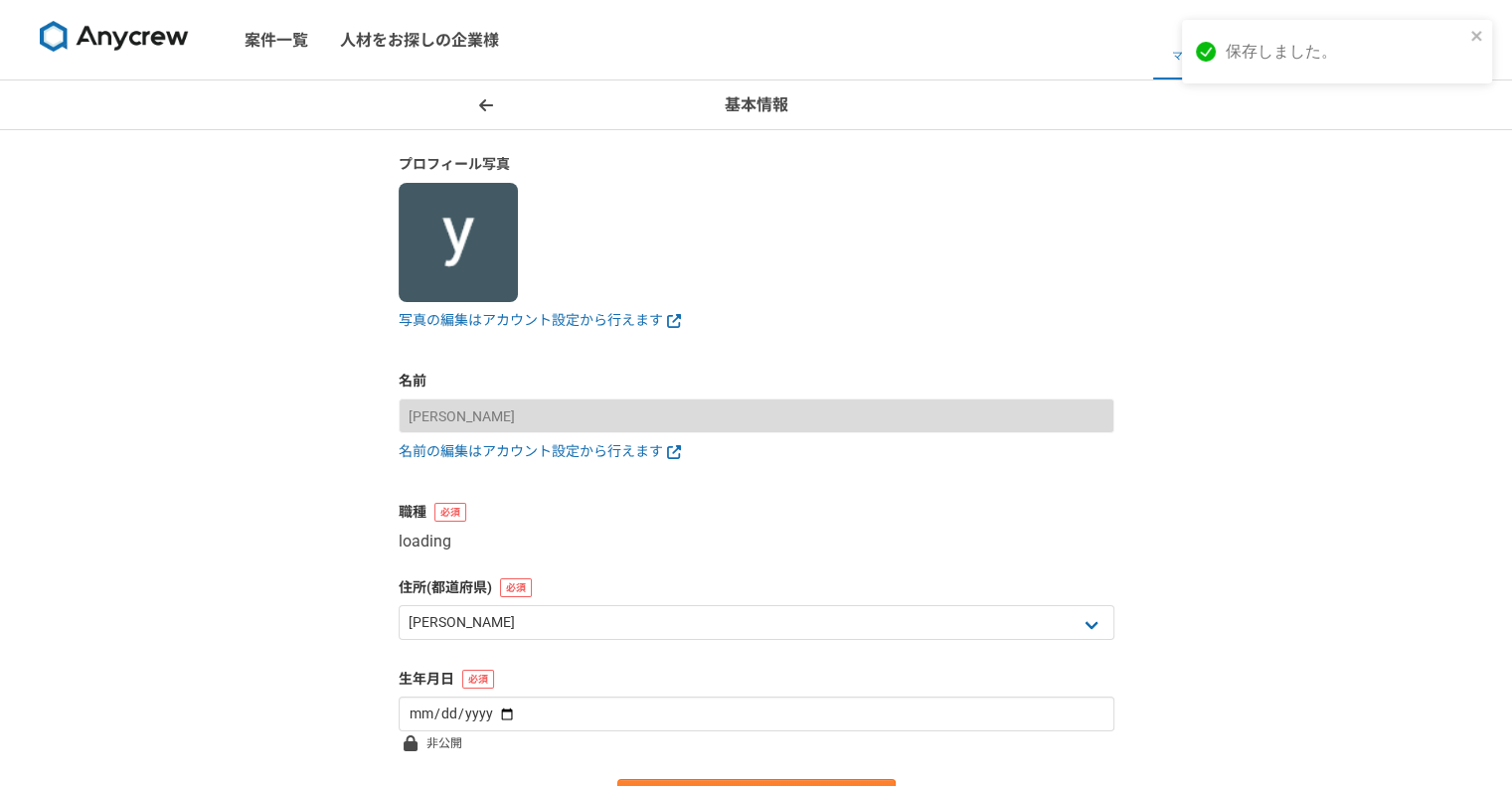 select on "8" 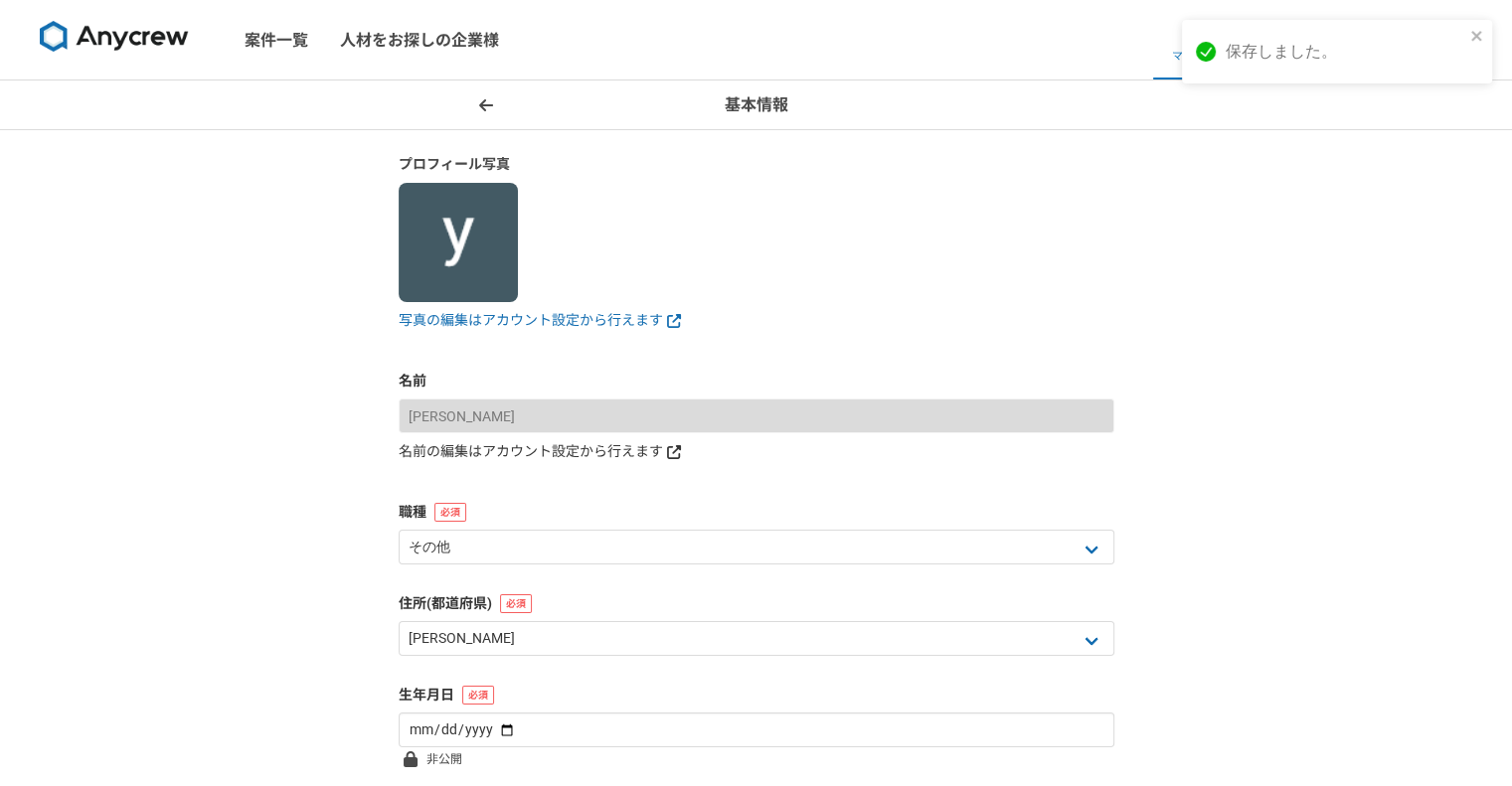 click on "名前の編集はアカウント設定から行えます" at bounding box center [756, 451] 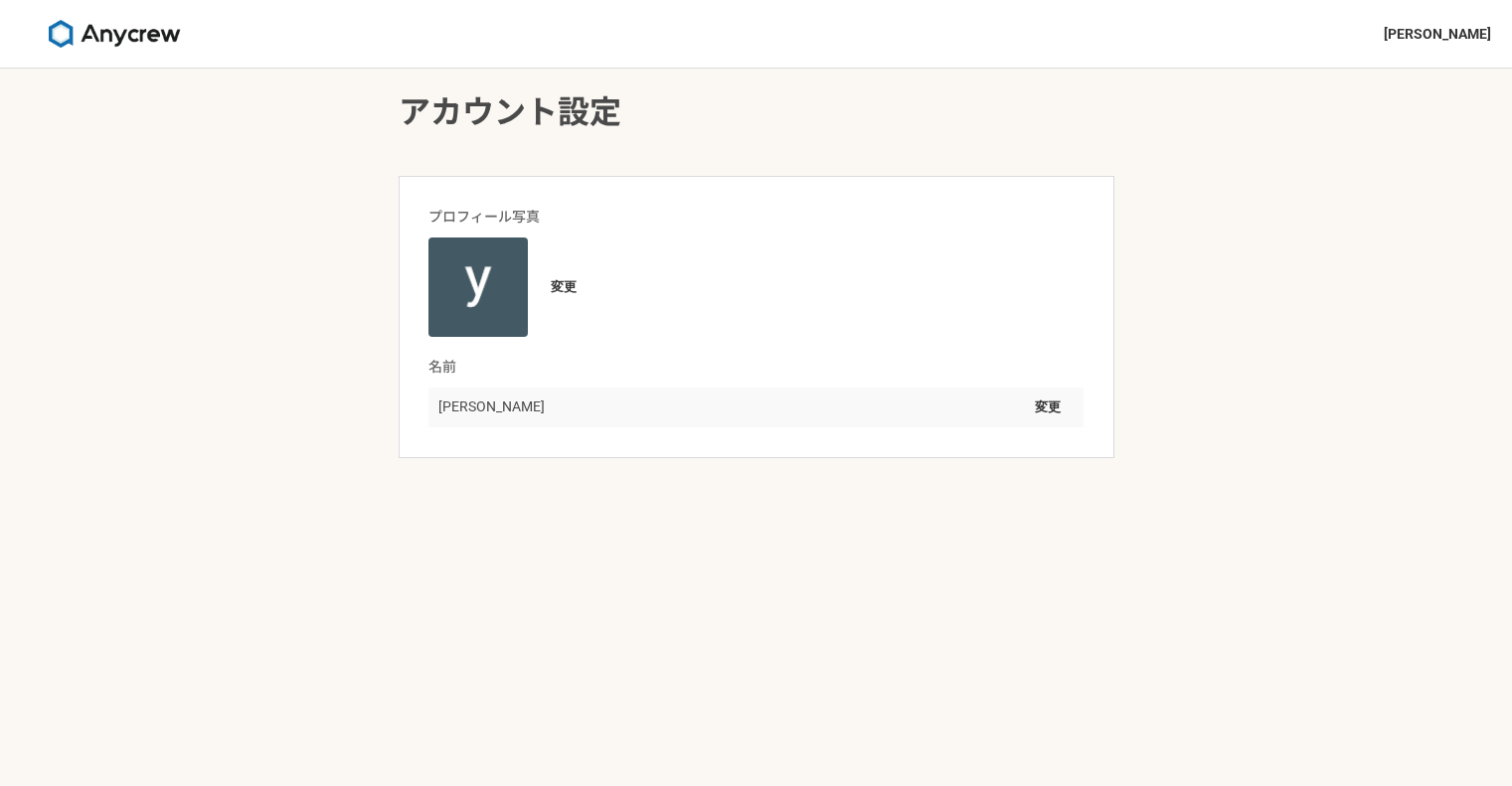 scroll, scrollTop: 0, scrollLeft: 0, axis: both 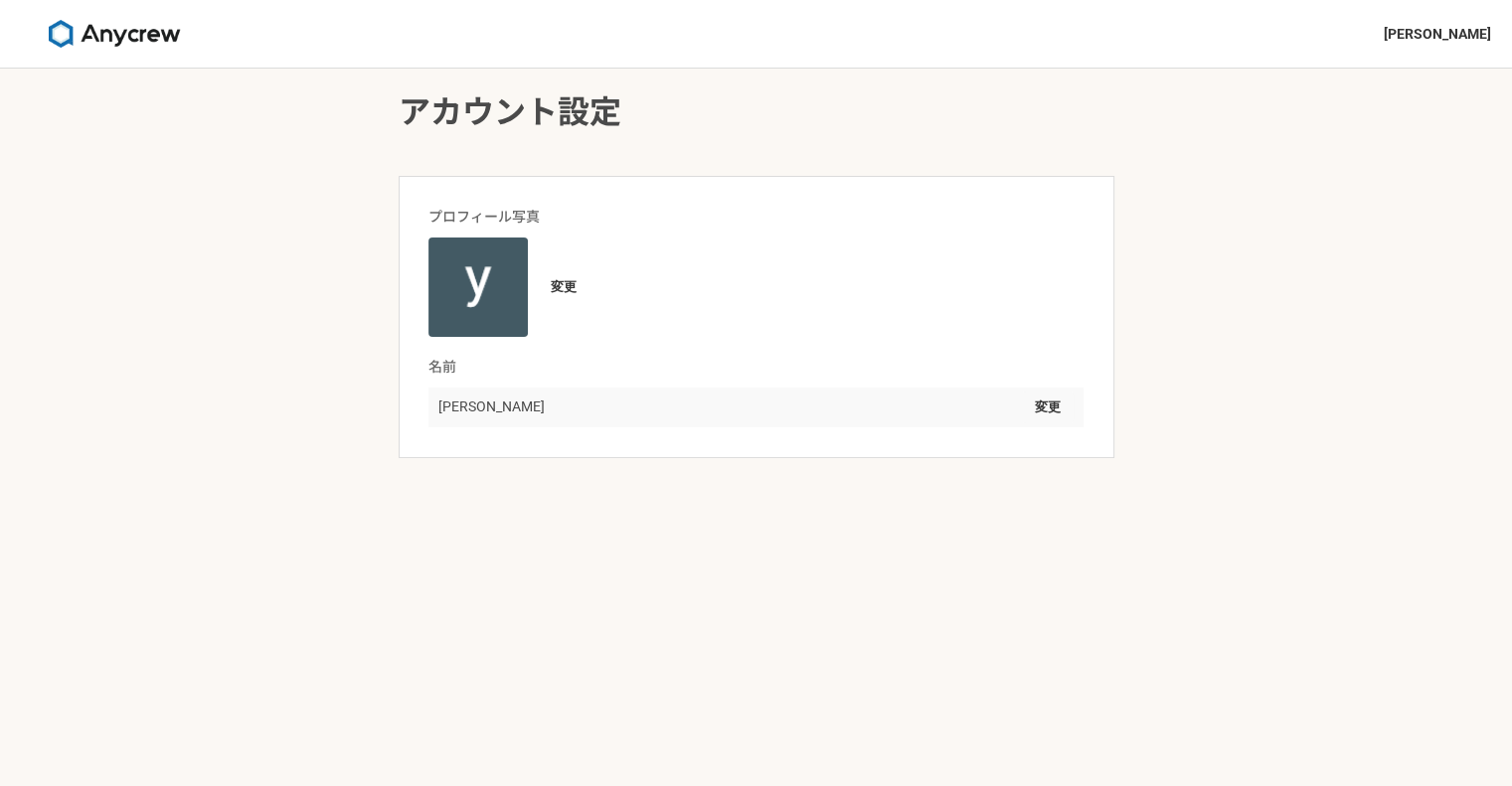 click on "[PERSON_NAME] fukuyama 変更" at bounding box center (756, 407) 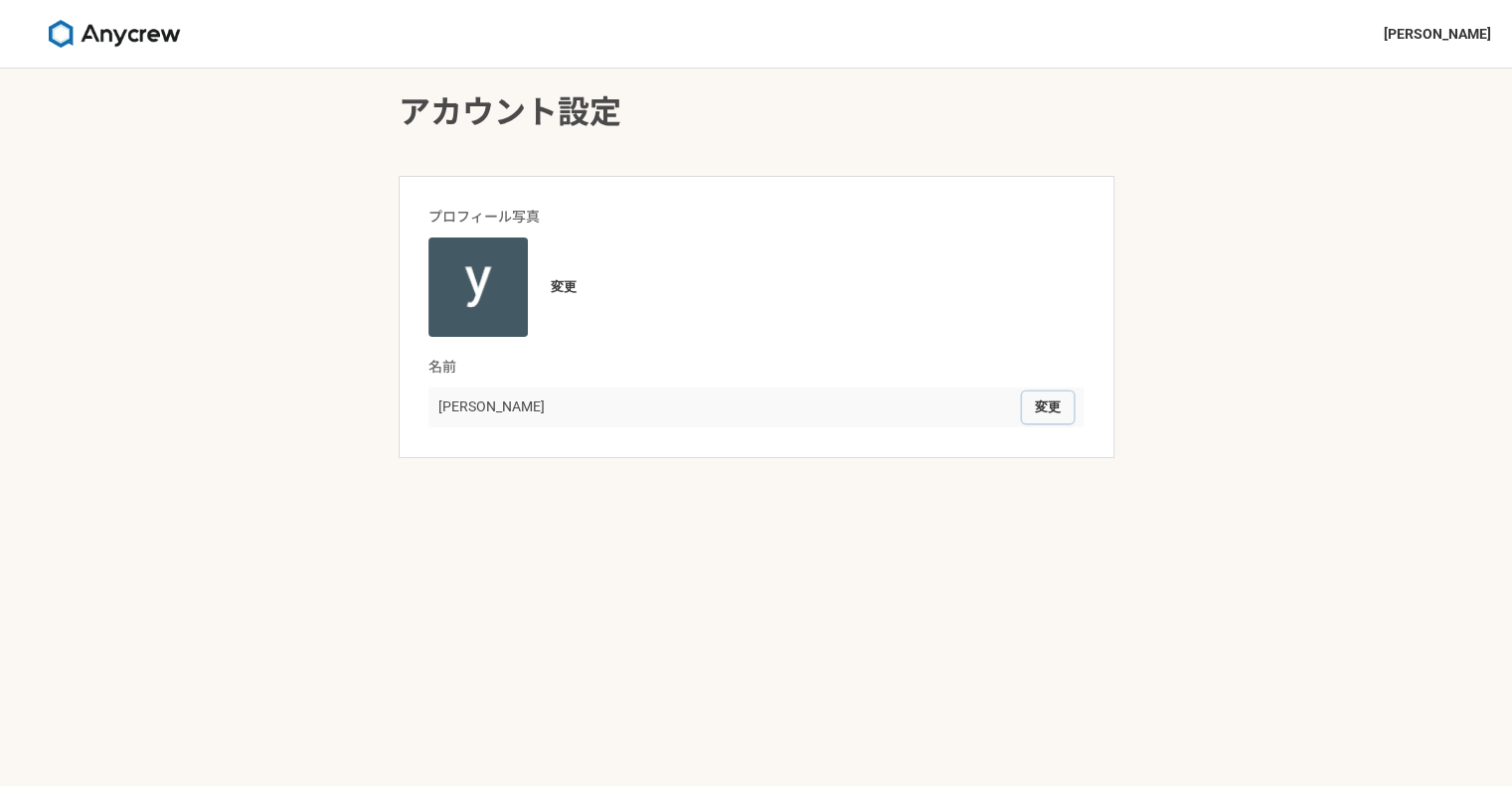 click on "変更" at bounding box center (1048, 407) 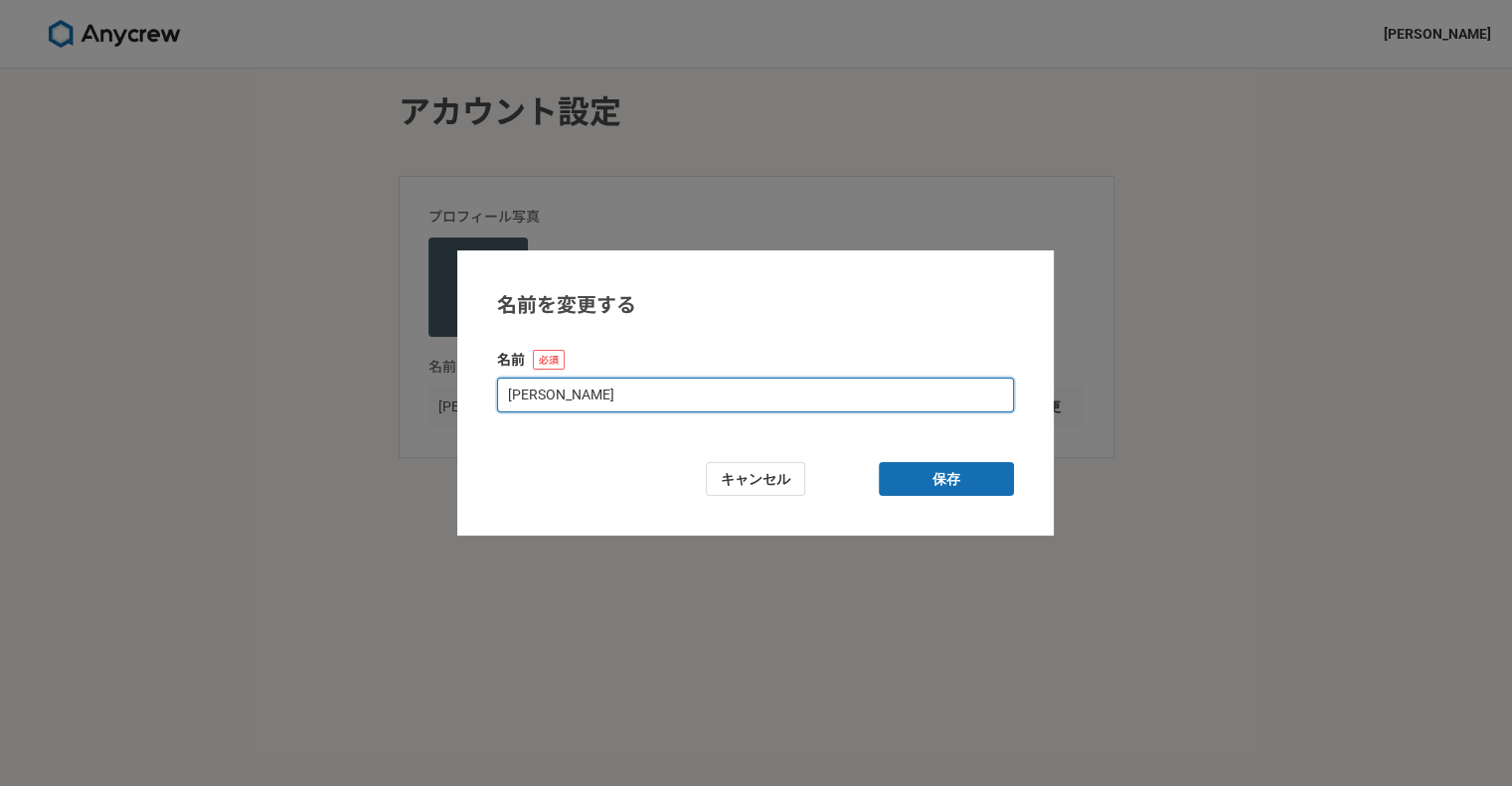 drag, startPoint x: 767, startPoint y: 393, endPoint x: 391, endPoint y: 389, distance: 376.021 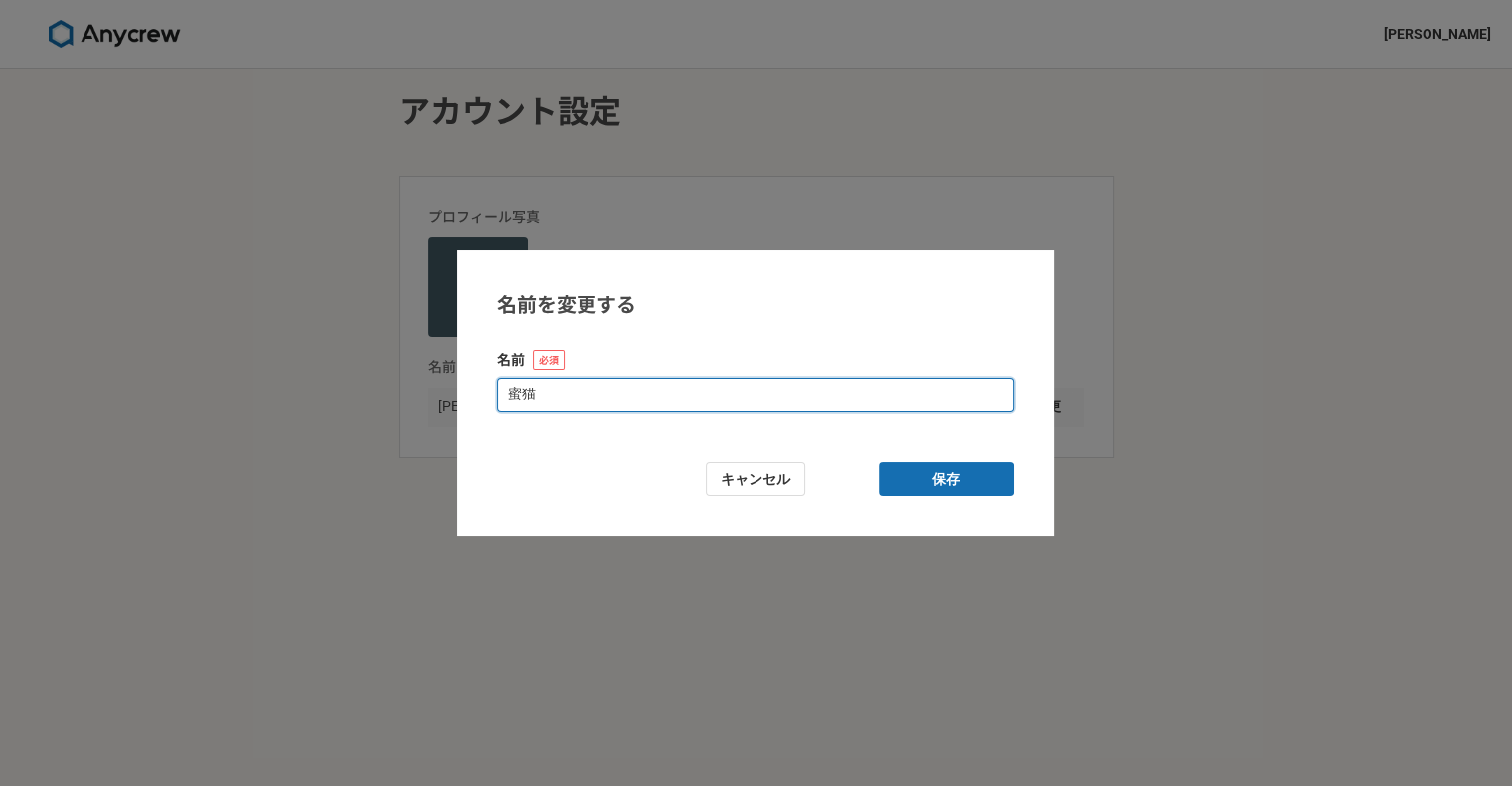type on "蜜" 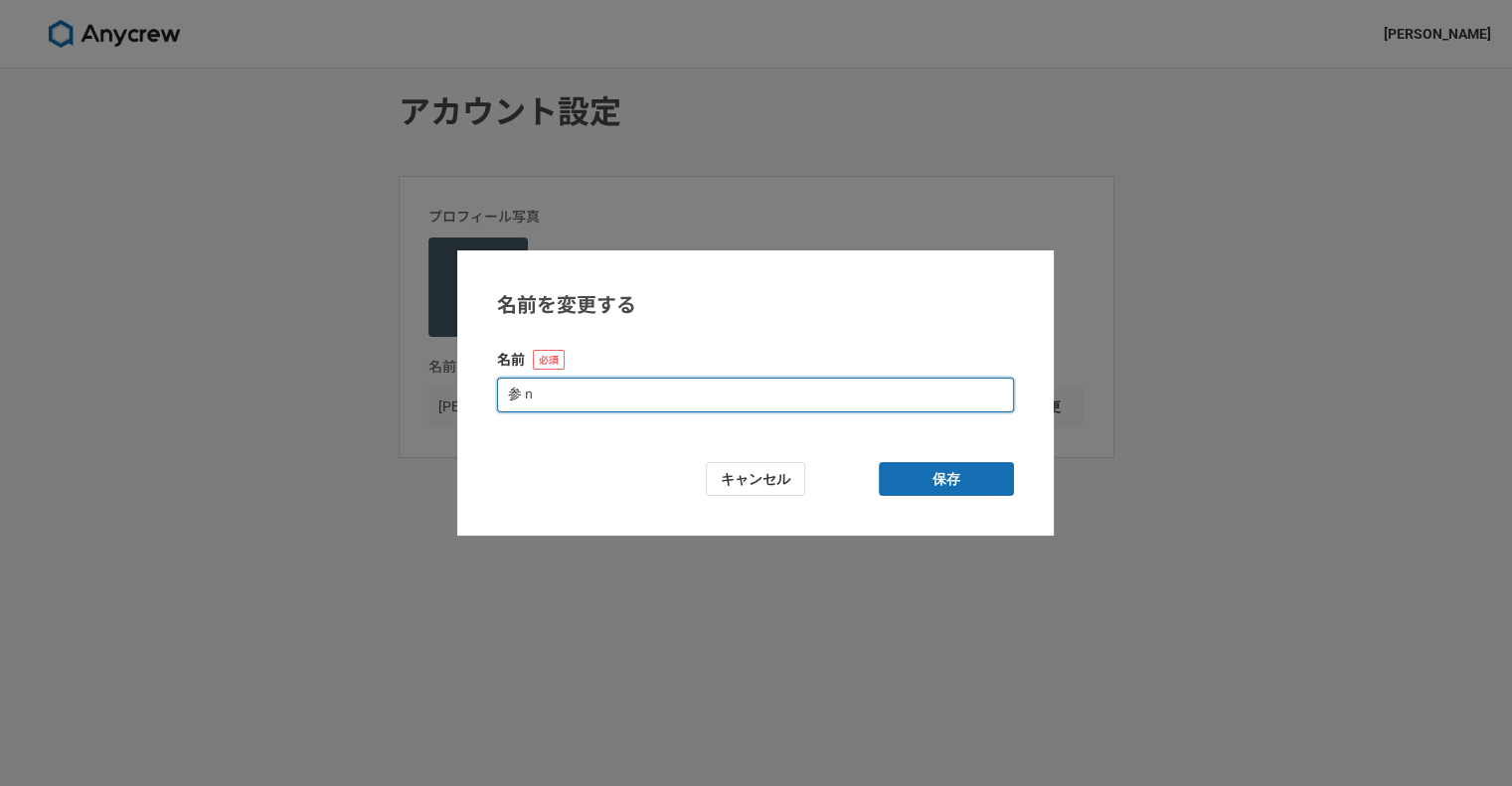 type on "参" 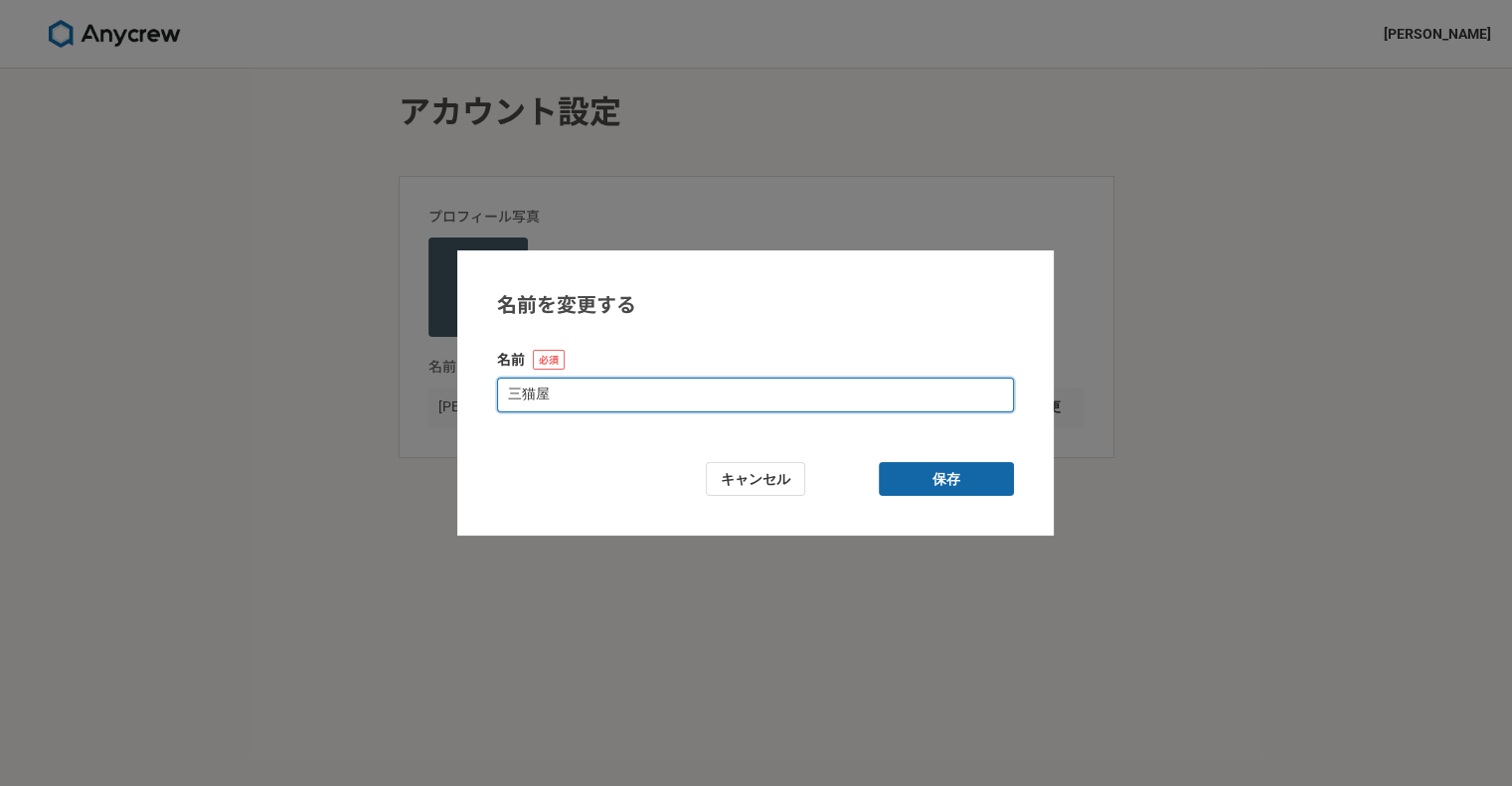type on "三猫屋" 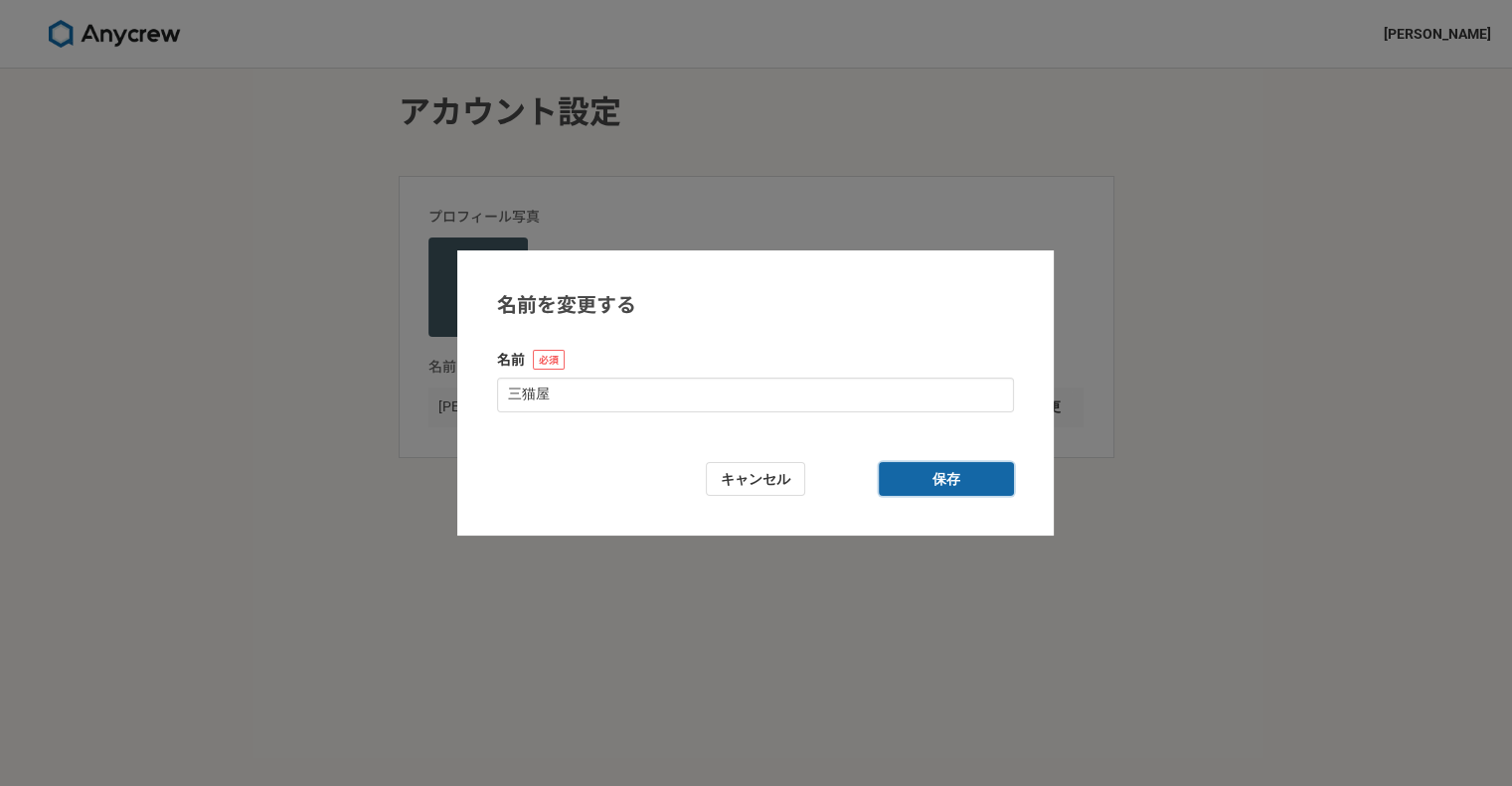 click on "保存" at bounding box center (946, 479) 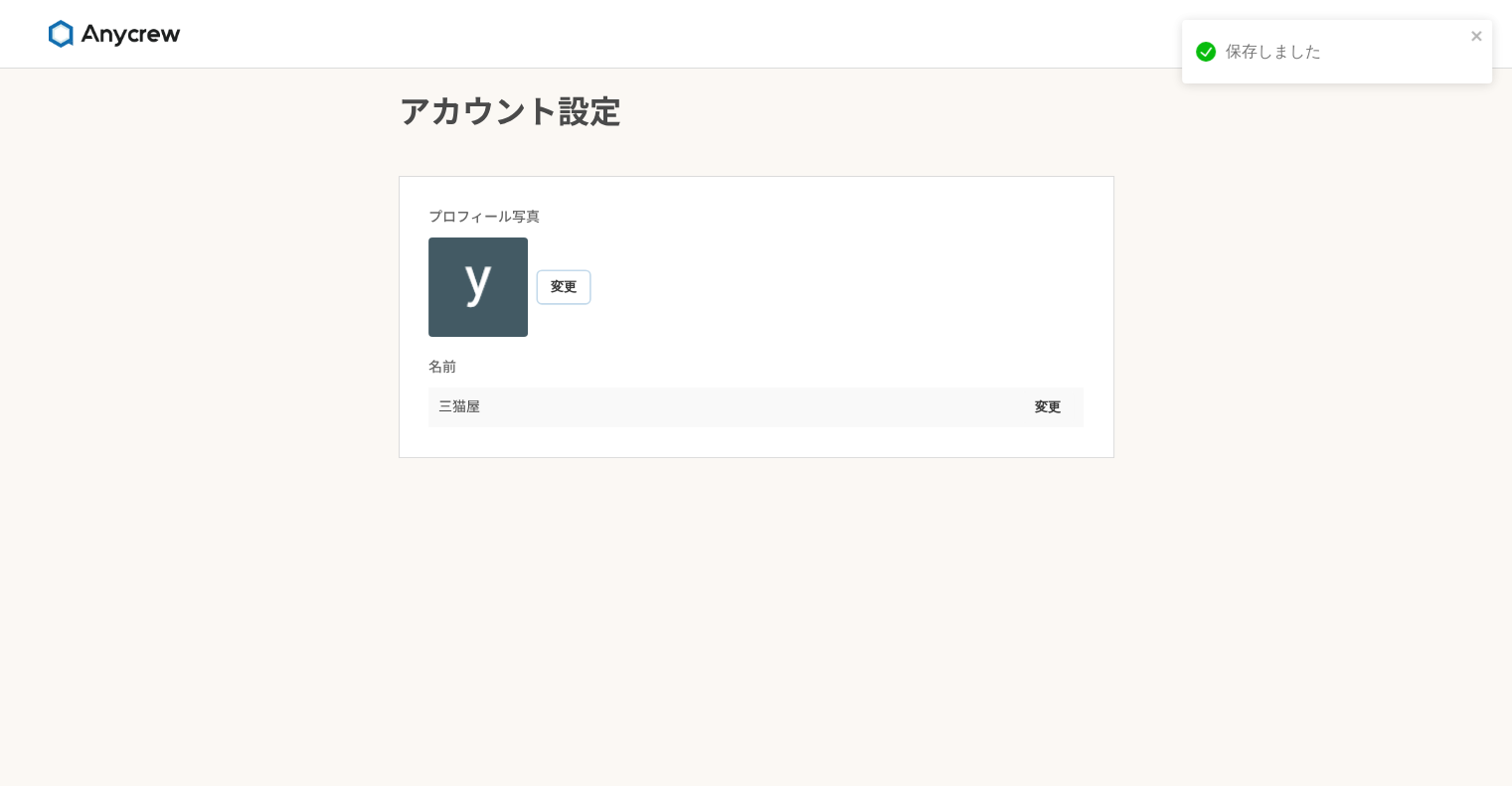 click on "変更" at bounding box center (564, 287) 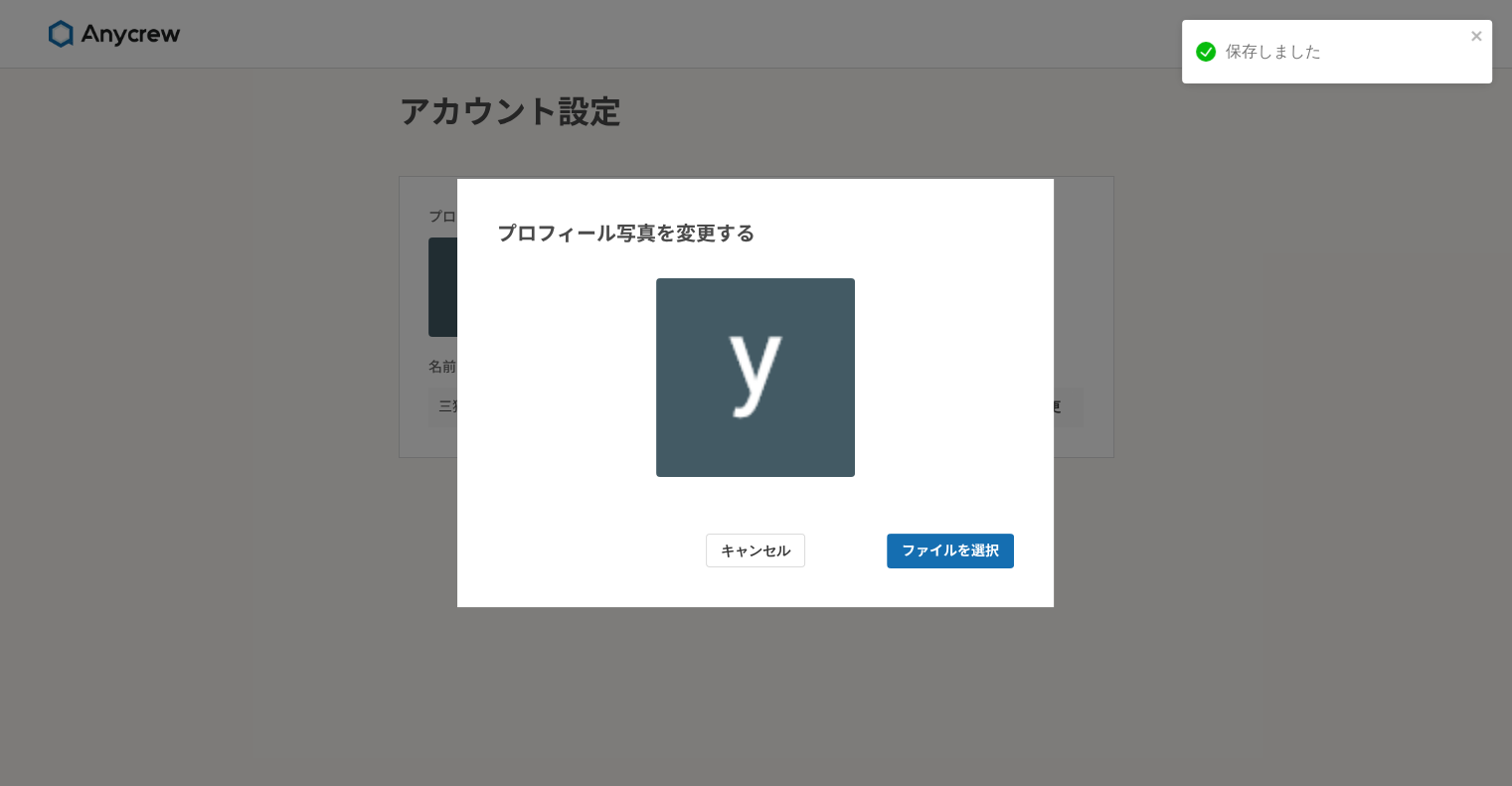click at bounding box center (756, 378) 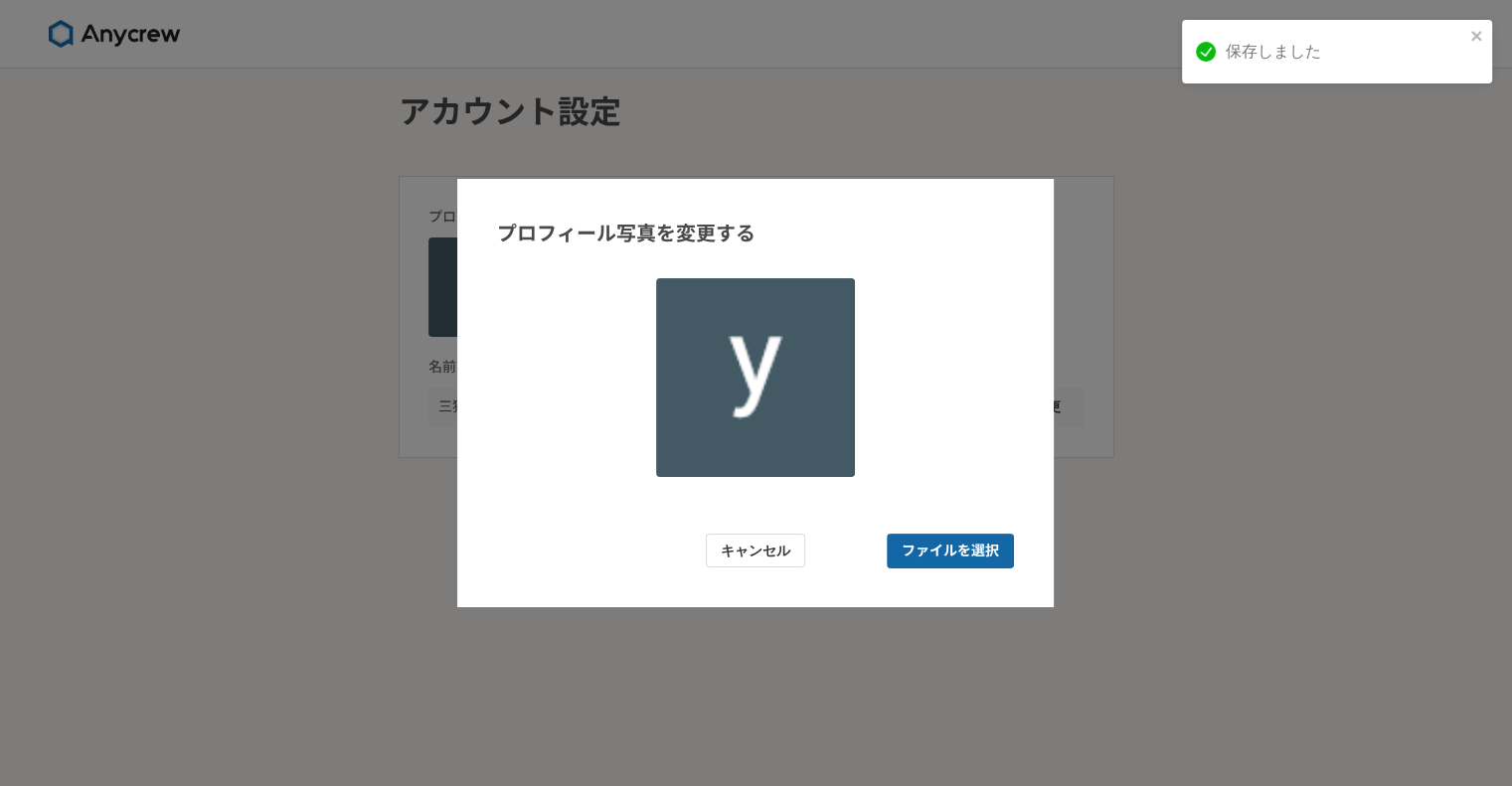 click on "ファイルを選択" at bounding box center [950, 550] 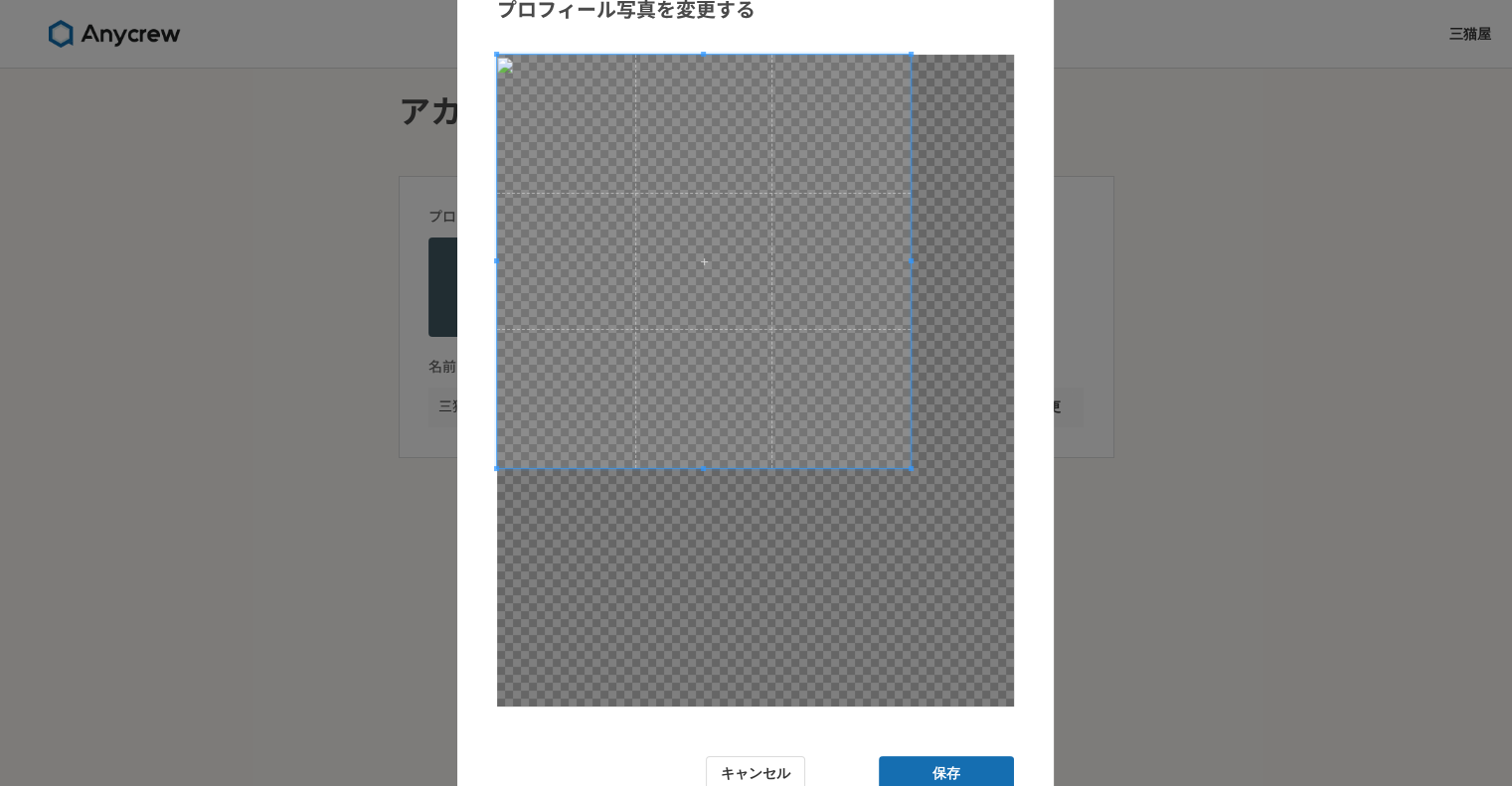 click at bounding box center (704, 261) 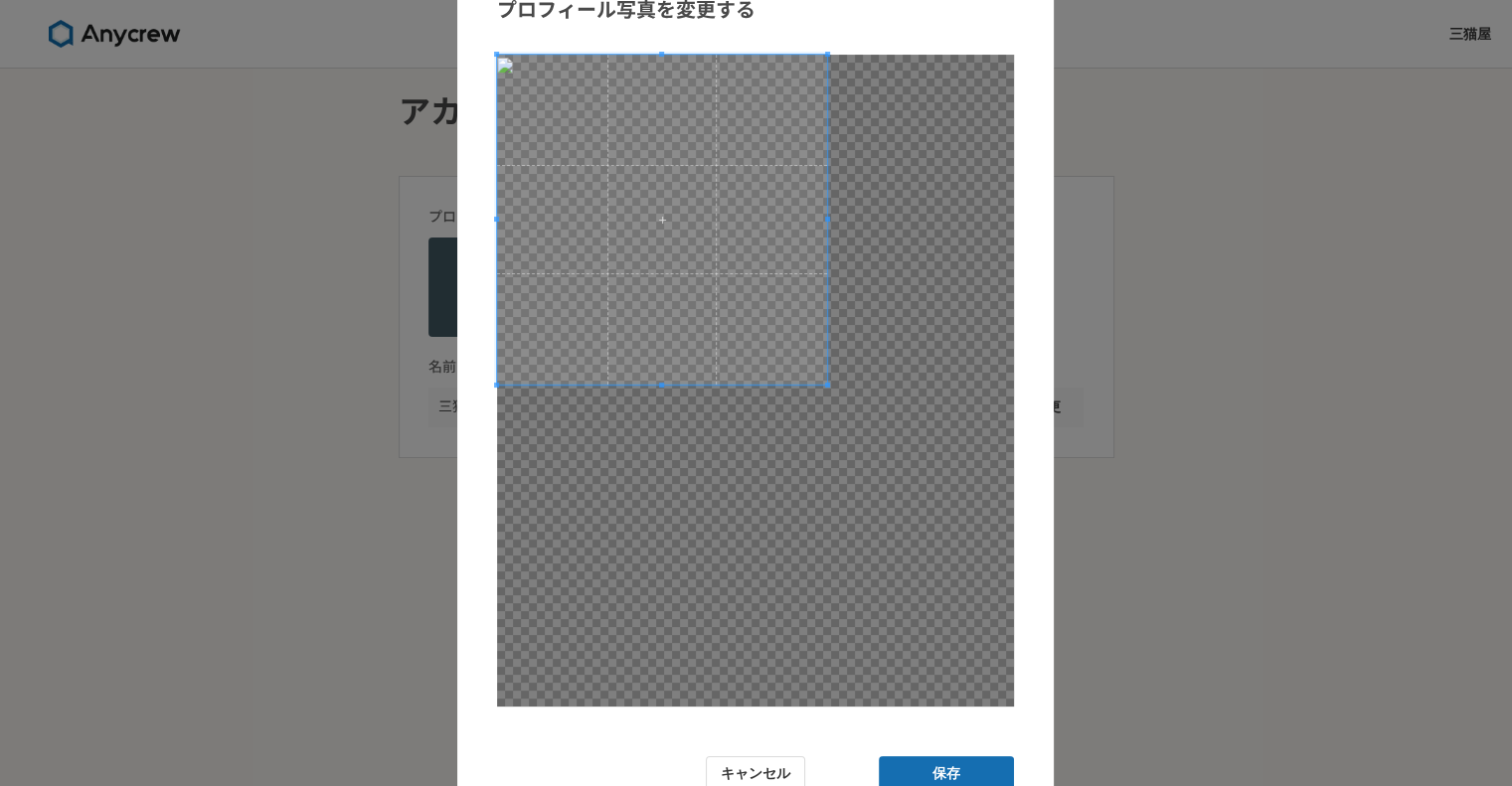 click at bounding box center [662, 220] 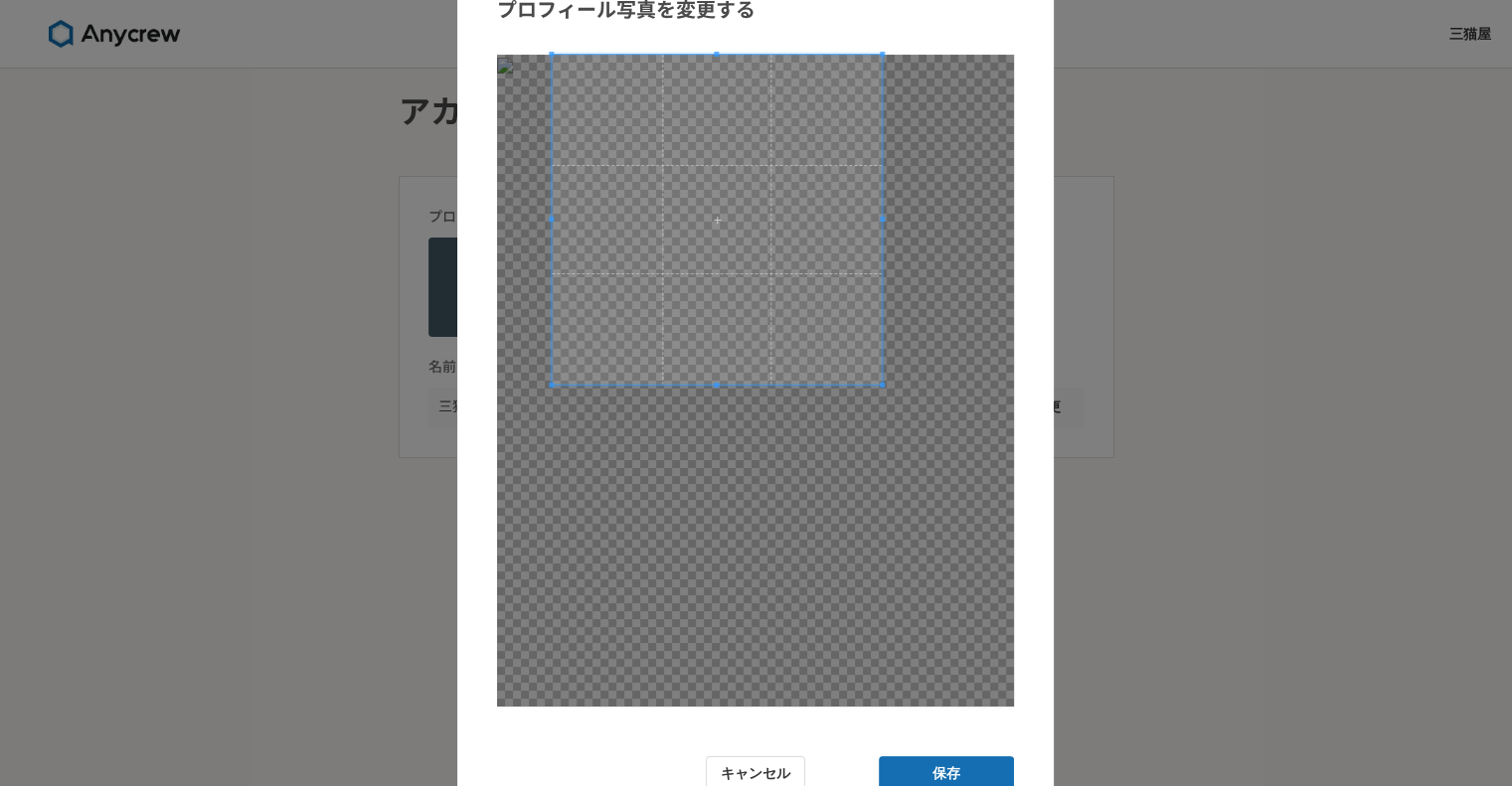 click at bounding box center [717, 220] 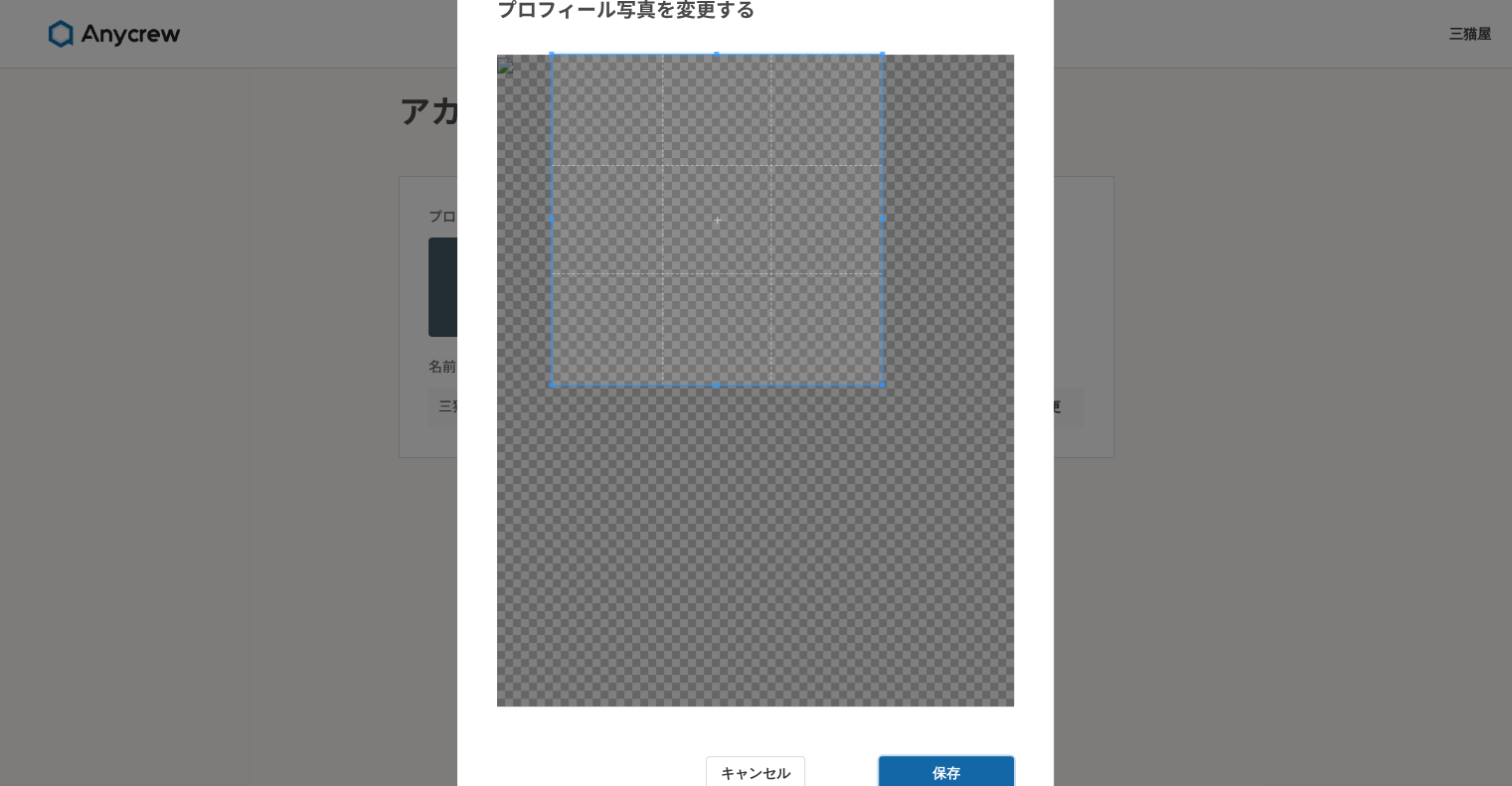 click on "保存" at bounding box center (946, 773) 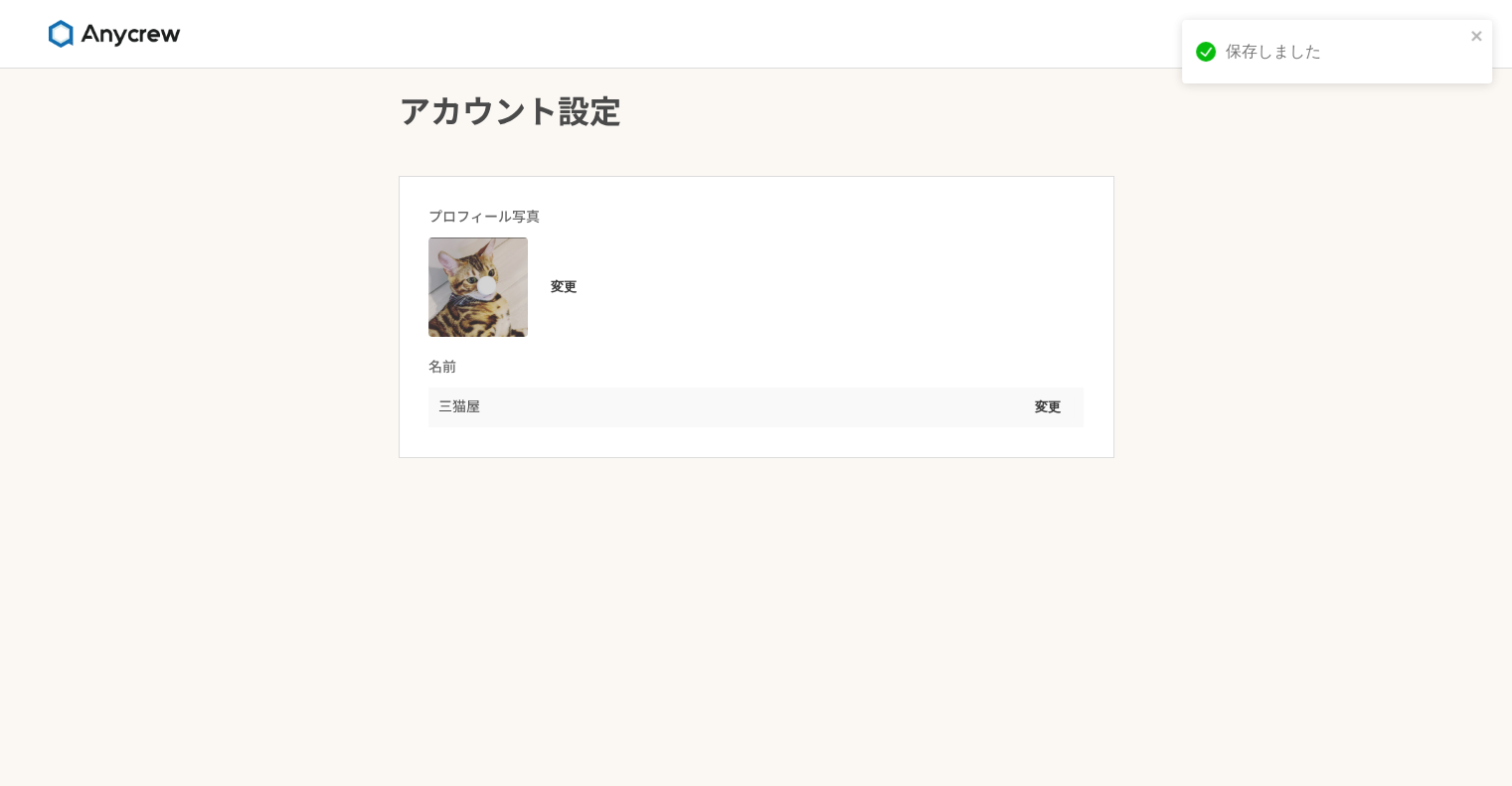 click on "アカウント設定 プロフィール写真 変更 名前 三猫屋 変更" at bounding box center [756, 427] 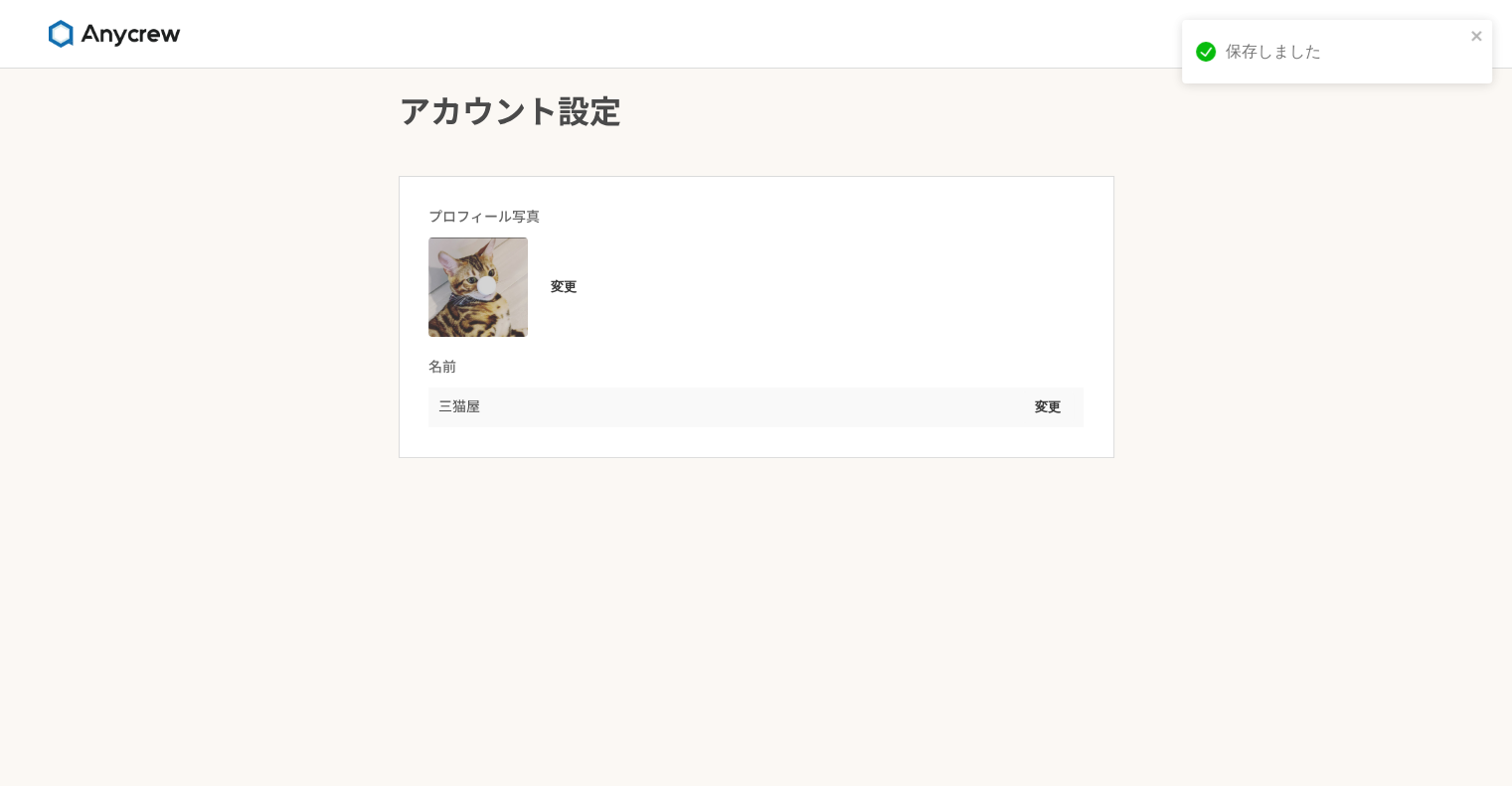 click on "アカウント設定 プロフィール写真 変更 名前 三猫屋 変更" at bounding box center [756, 427] 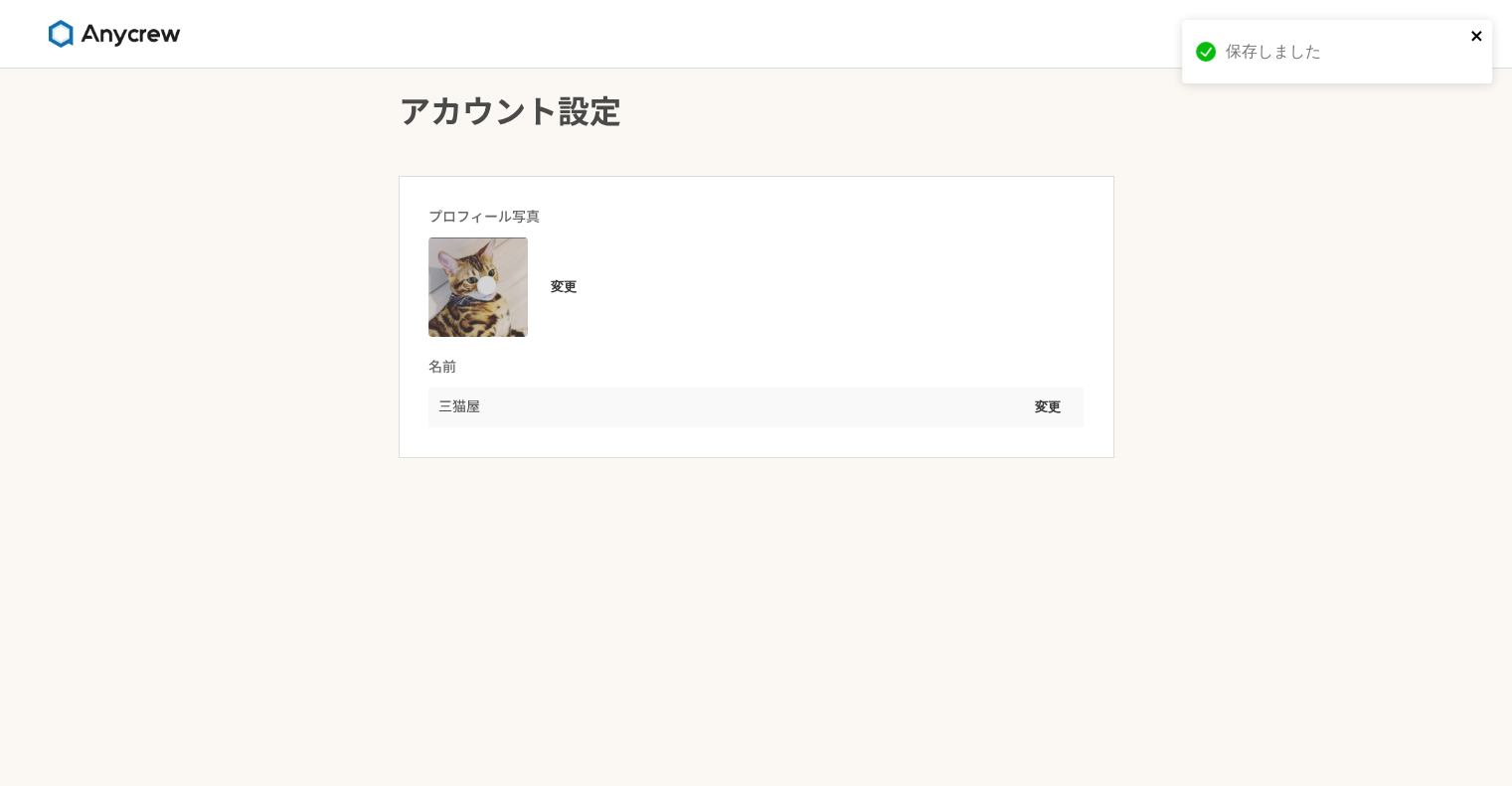 click 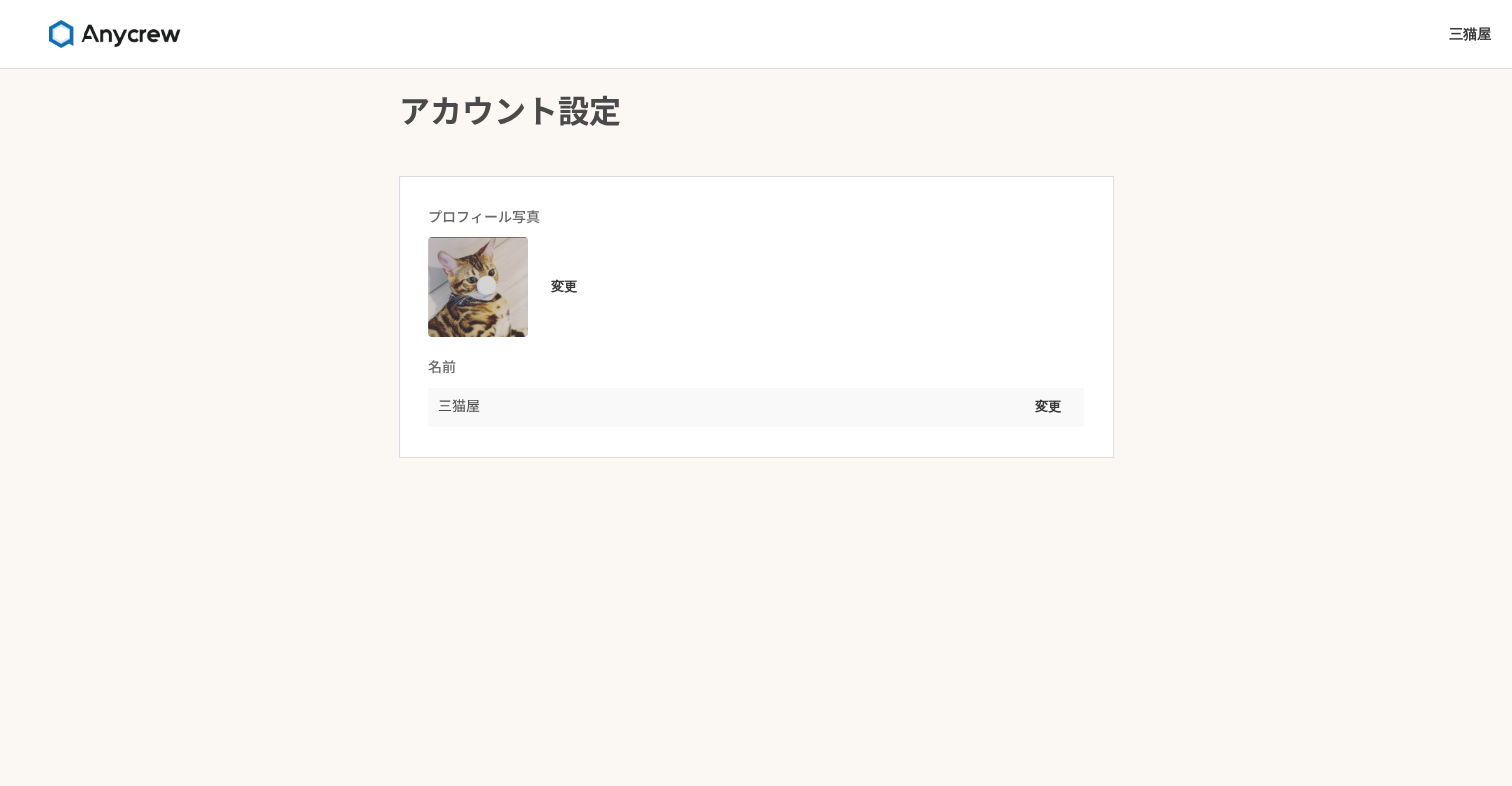 click at bounding box center (114, 34) 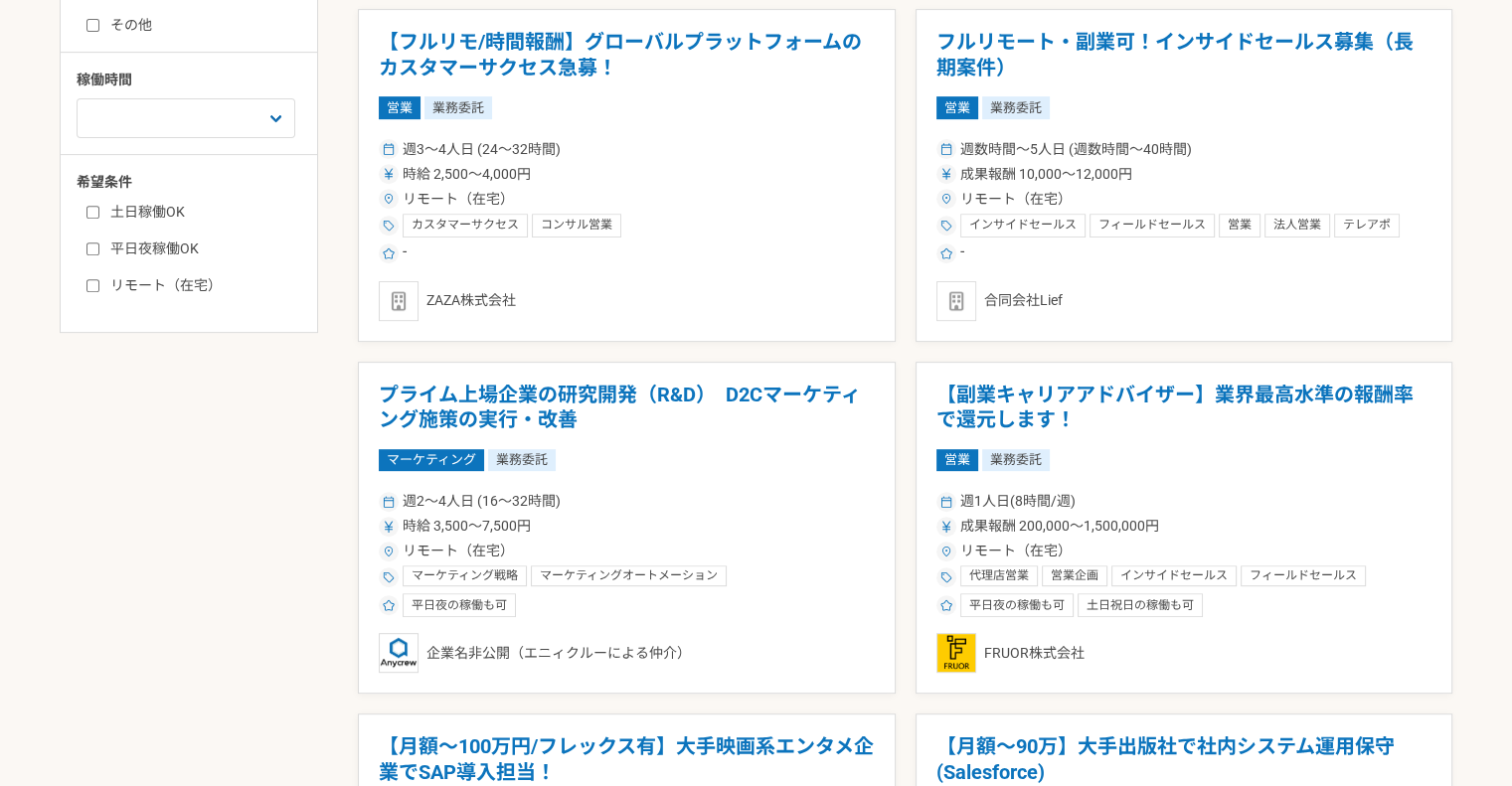 scroll, scrollTop: 596, scrollLeft: 0, axis: vertical 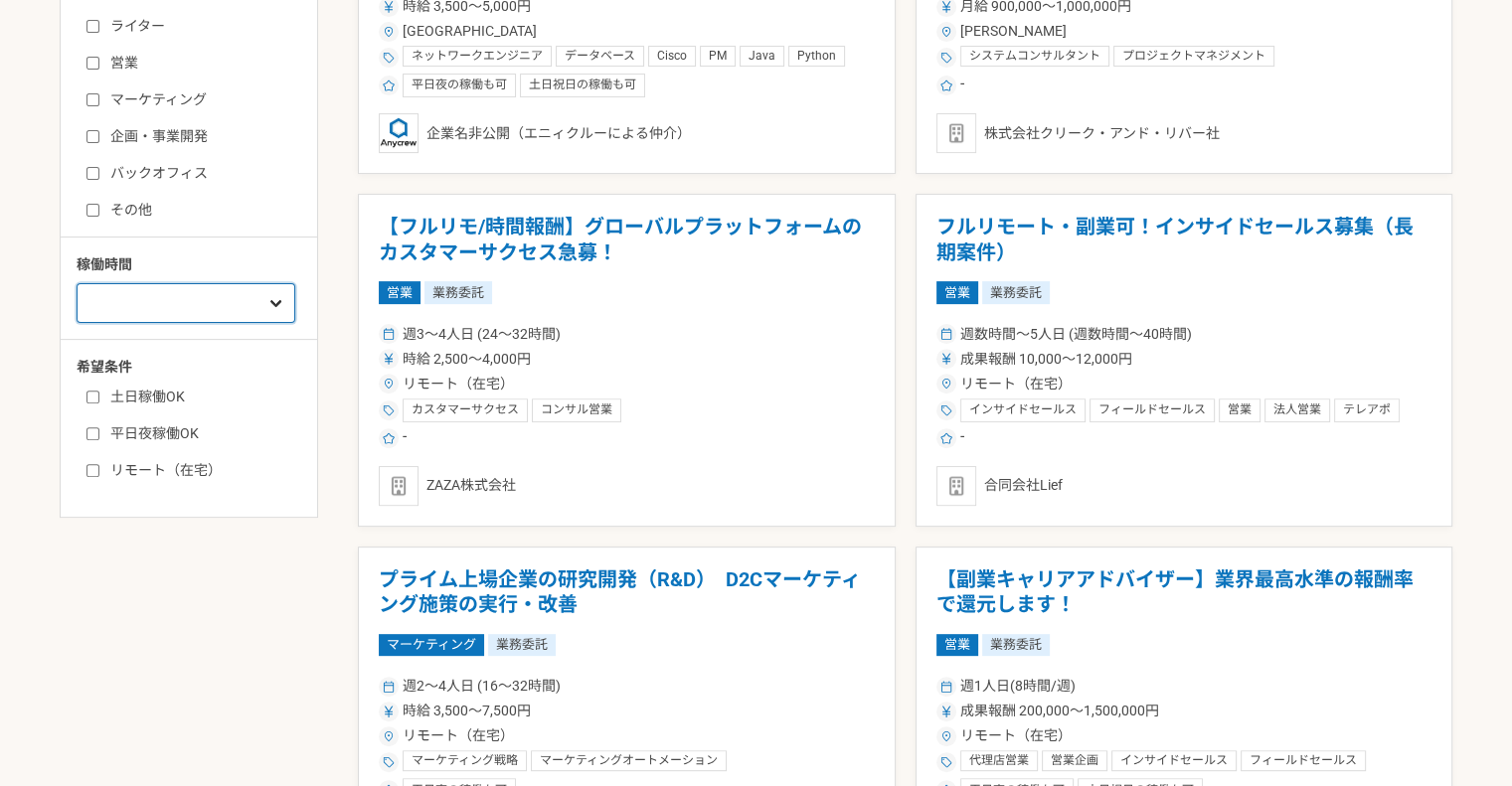 click on "週1人日（8時間）以下 週2人日（16時間）以下 週3人日（24時間）以下 週4人日（32時間）以下 週5人日（40時間）以下" at bounding box center (186, 303) 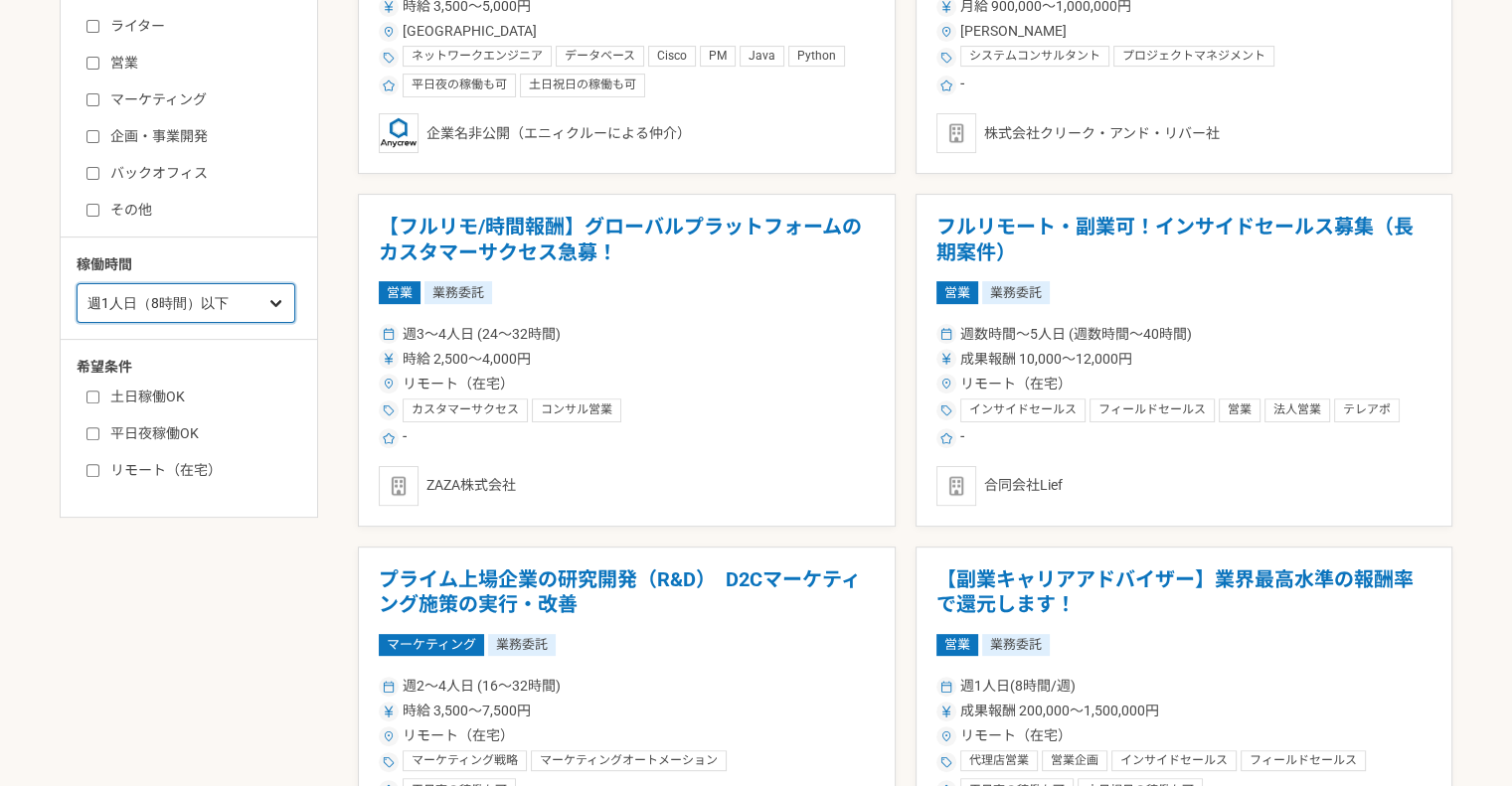 click on "週1人日（8時間）以下 週2人日（16時間）以下 週3人日（24時間）以下 週4人日（32時間）以下 週5人日（40時間）以下" at bounding box center (186, 303) 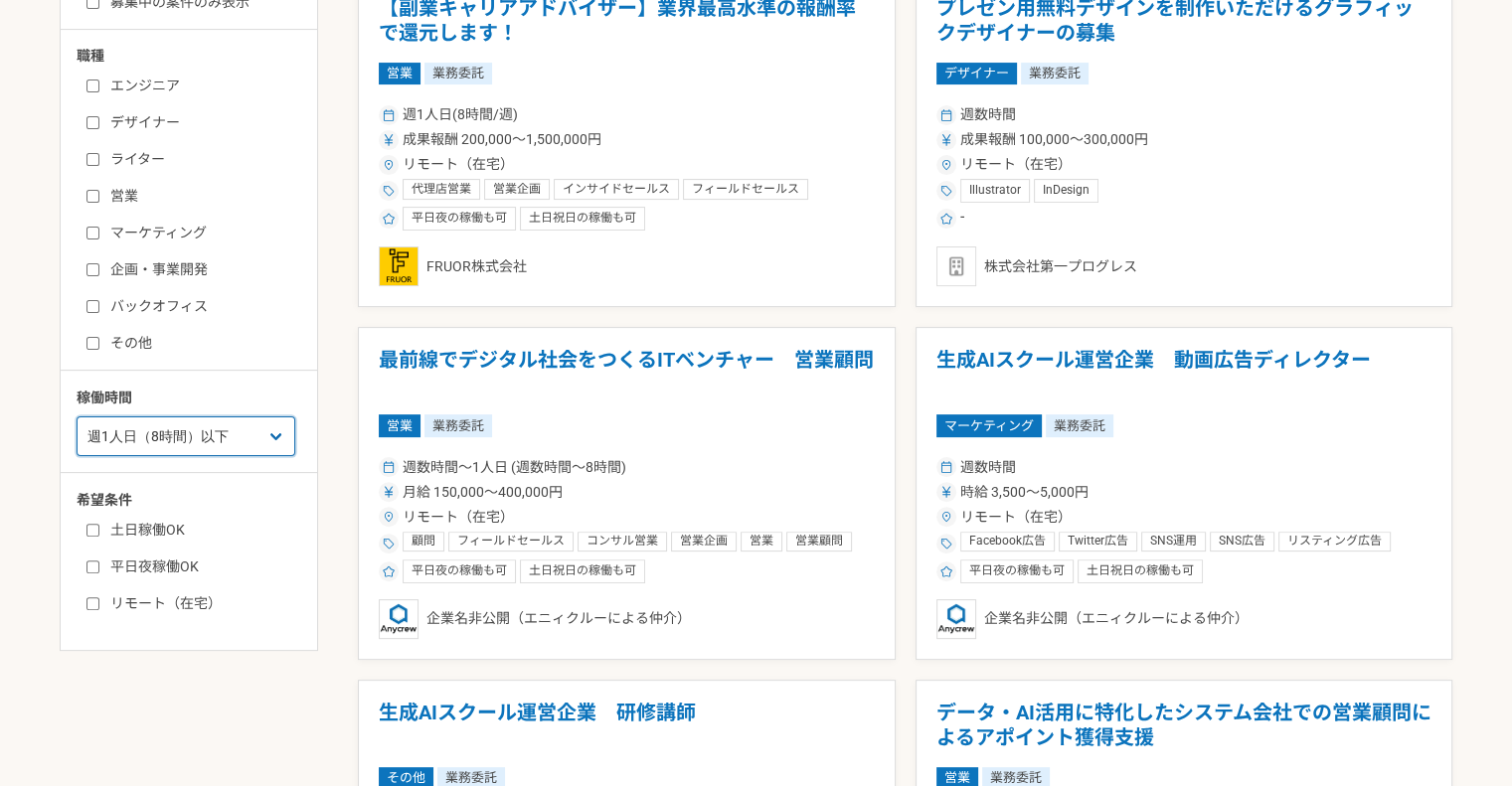 scroll, scrollTop: 298, scrollLeft: 0, axis: vertical 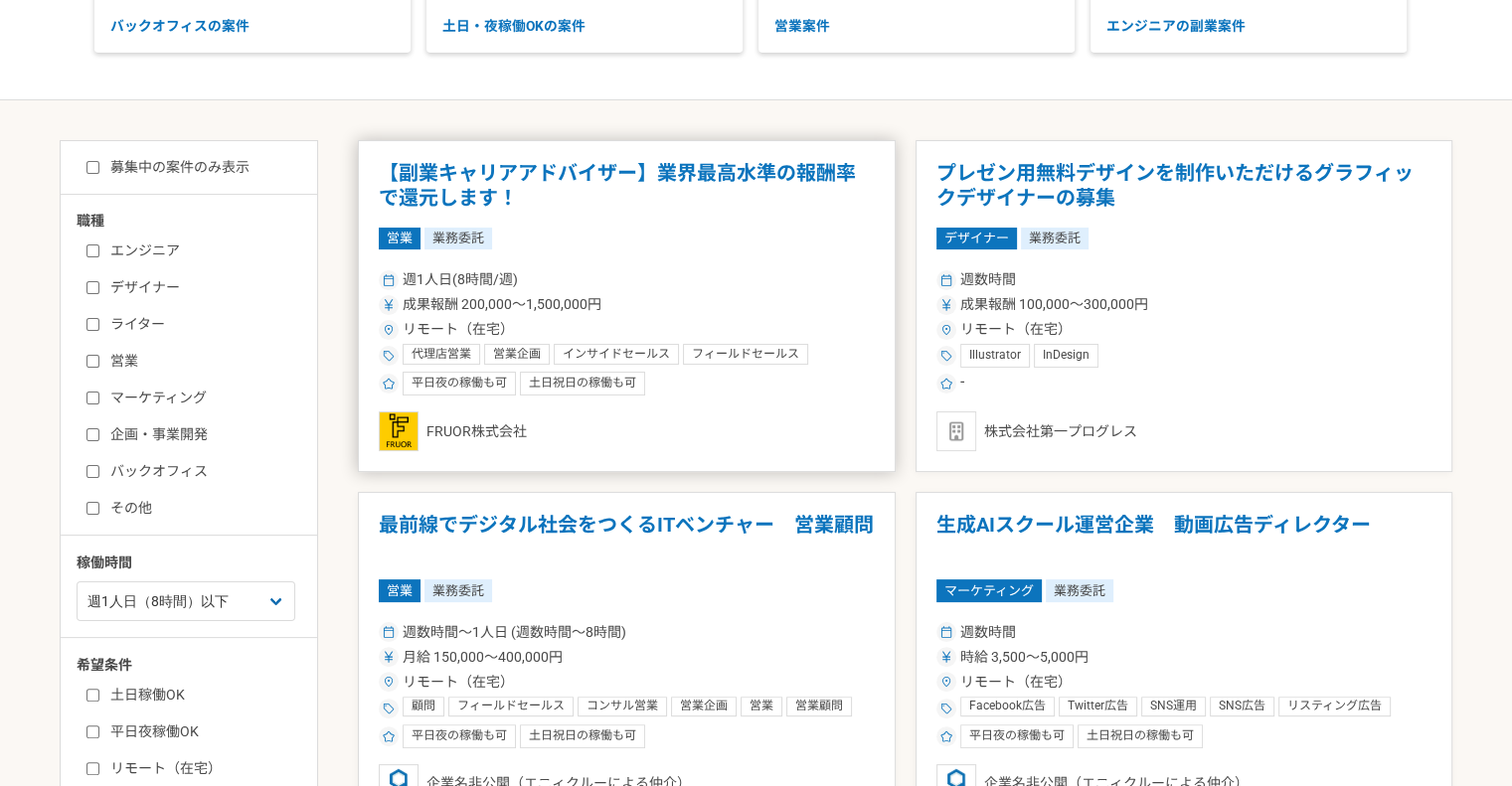 click on "週1人日(8時間/週)" at bounding box center (626, 279) 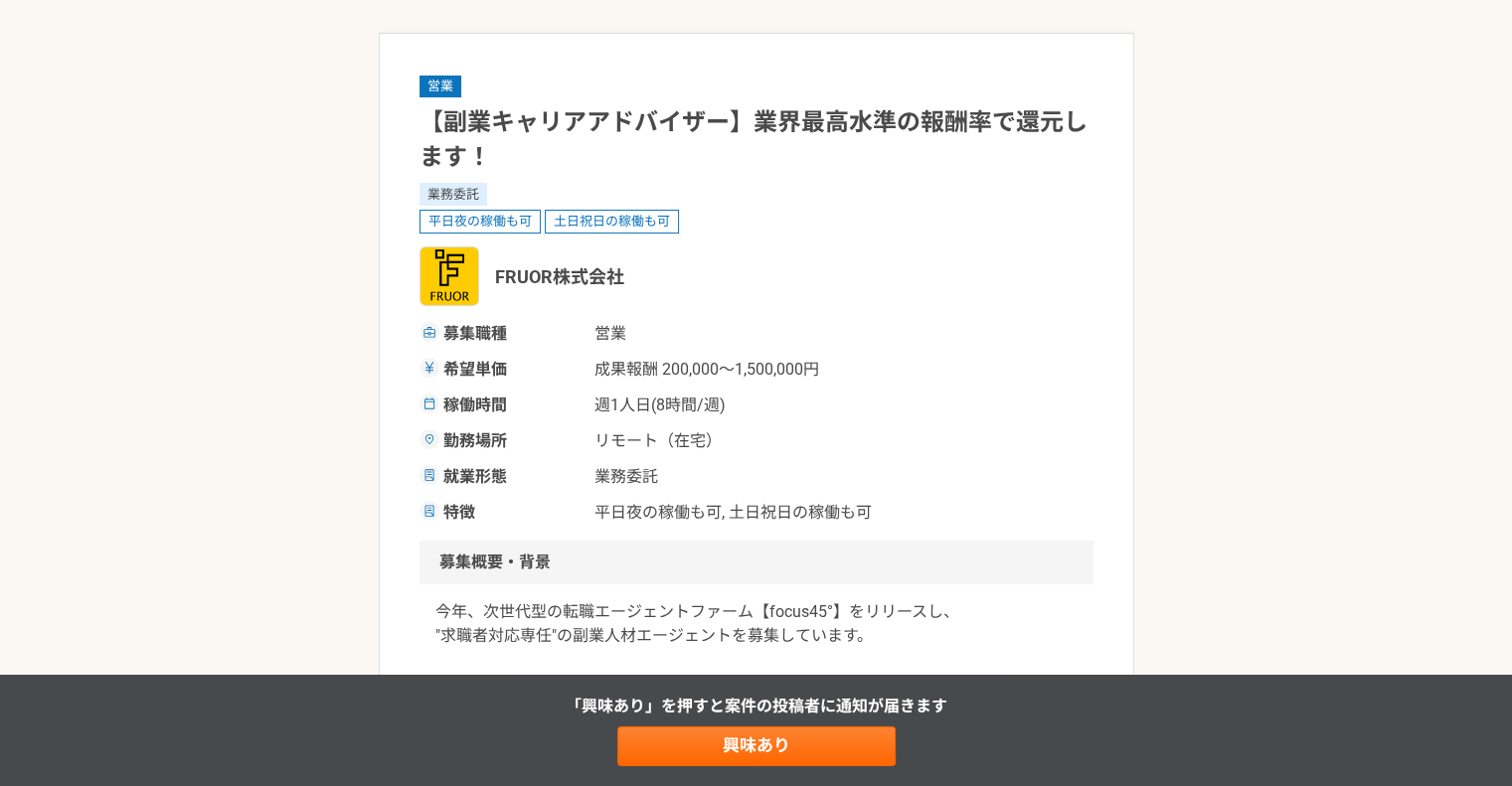 scroll, scrollTop: 0, scrollLeft: 0, axis: both 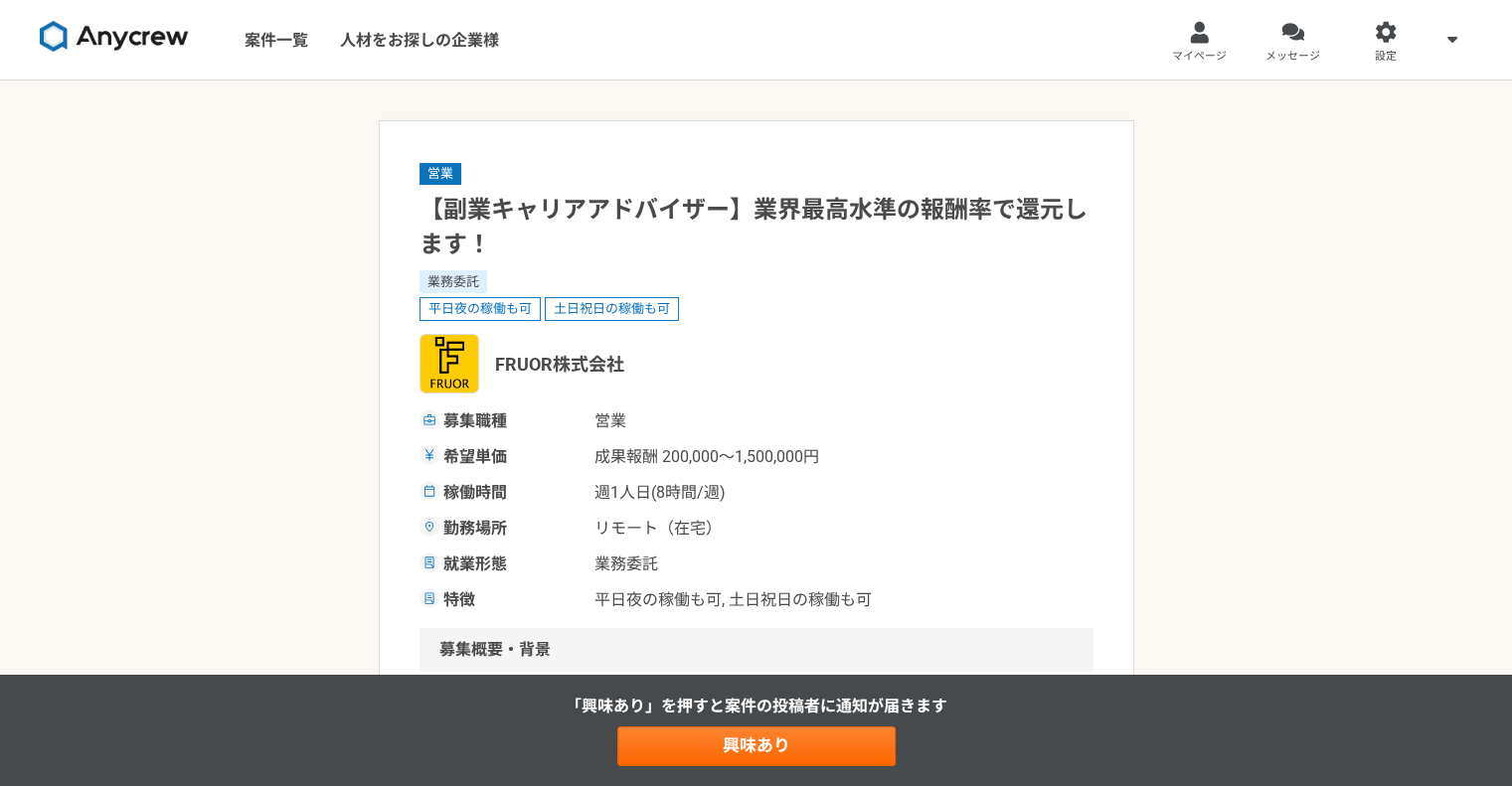 select on "1" 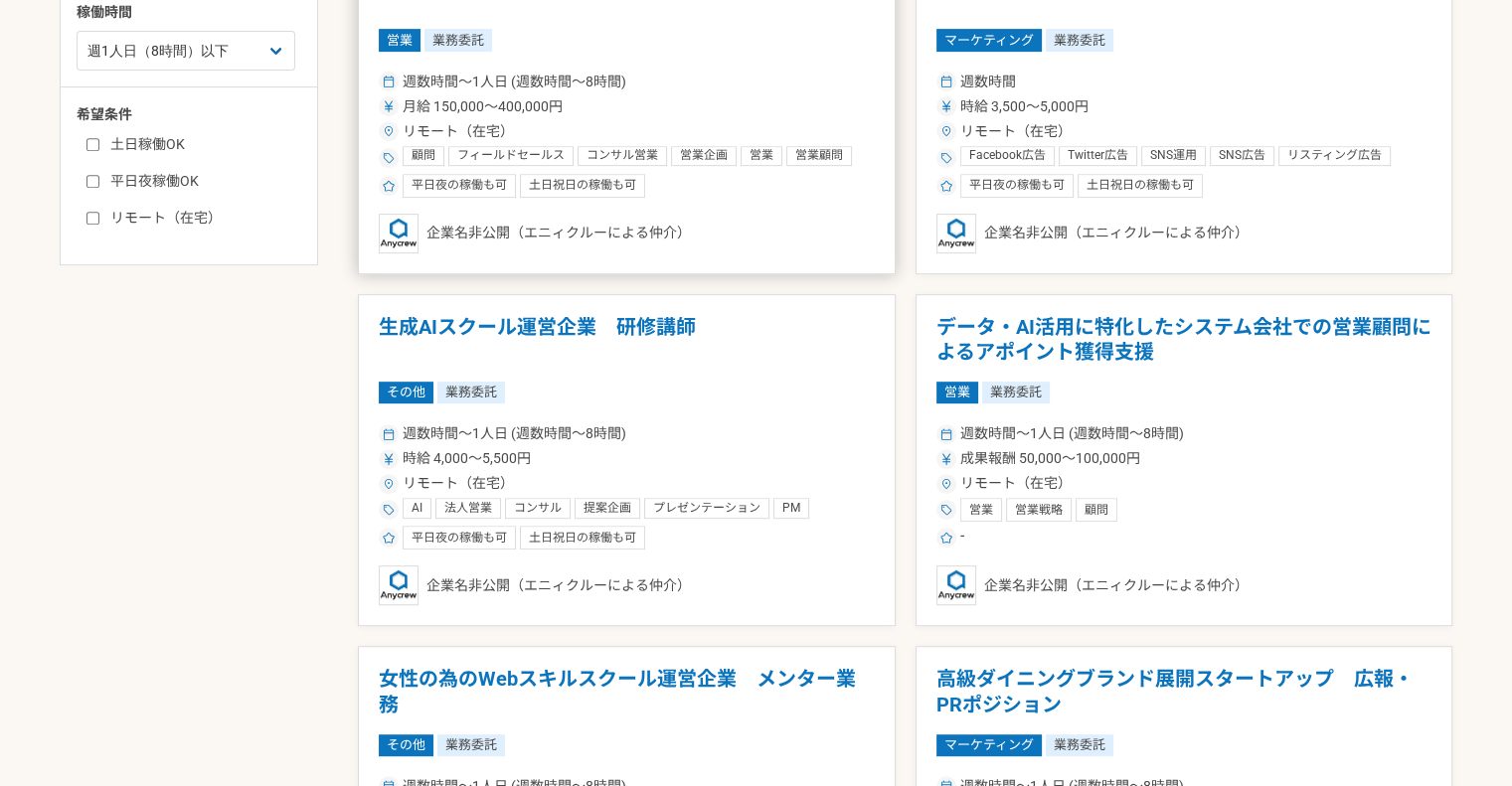 scroll, scrollTop: 894, scrollLeft: 0, axis: vertical 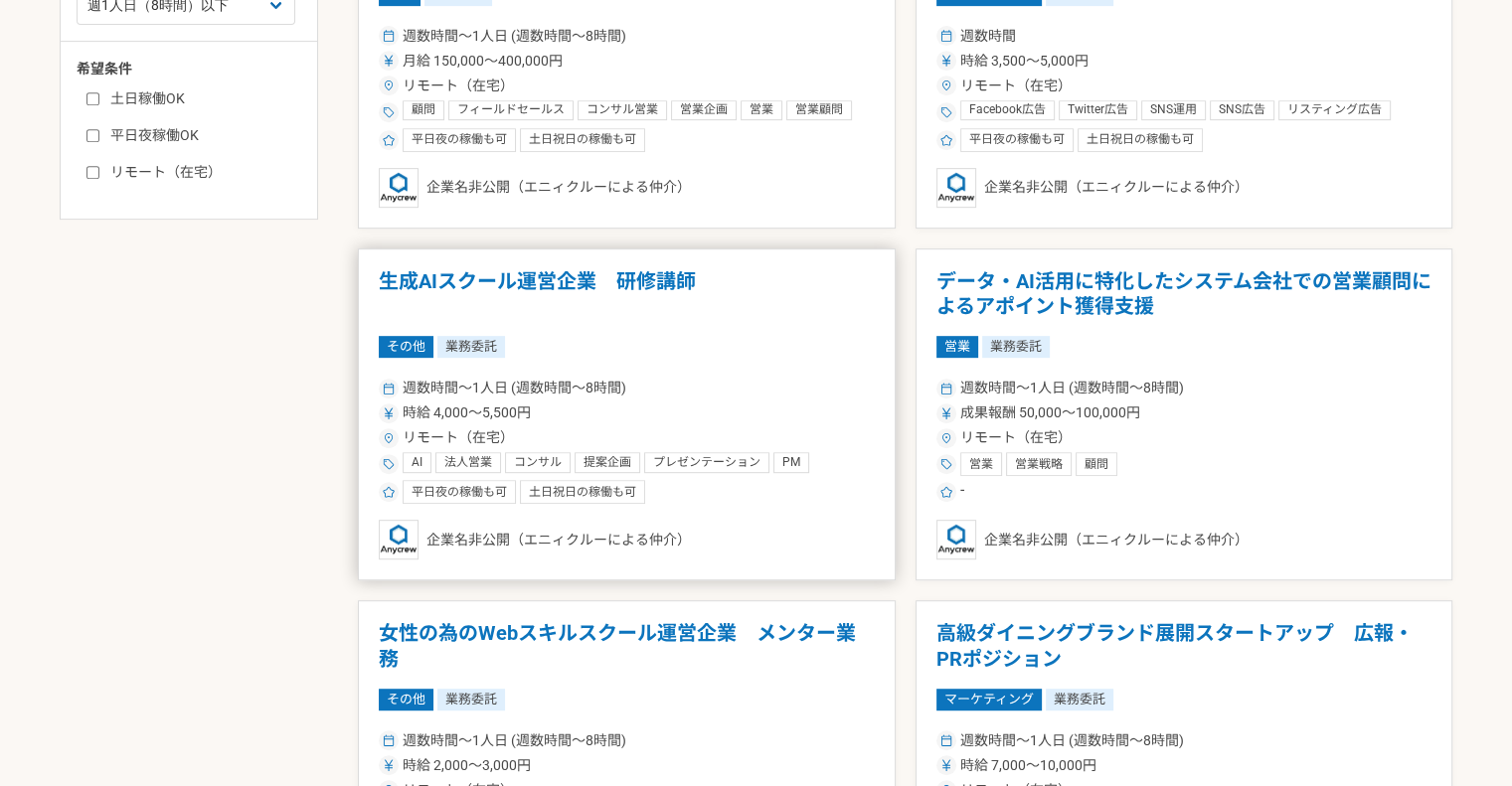 drag, startPoint x: 791, startPoint y: 392, endPoint x: 722, endPoint y: 343, distance: 84.6286 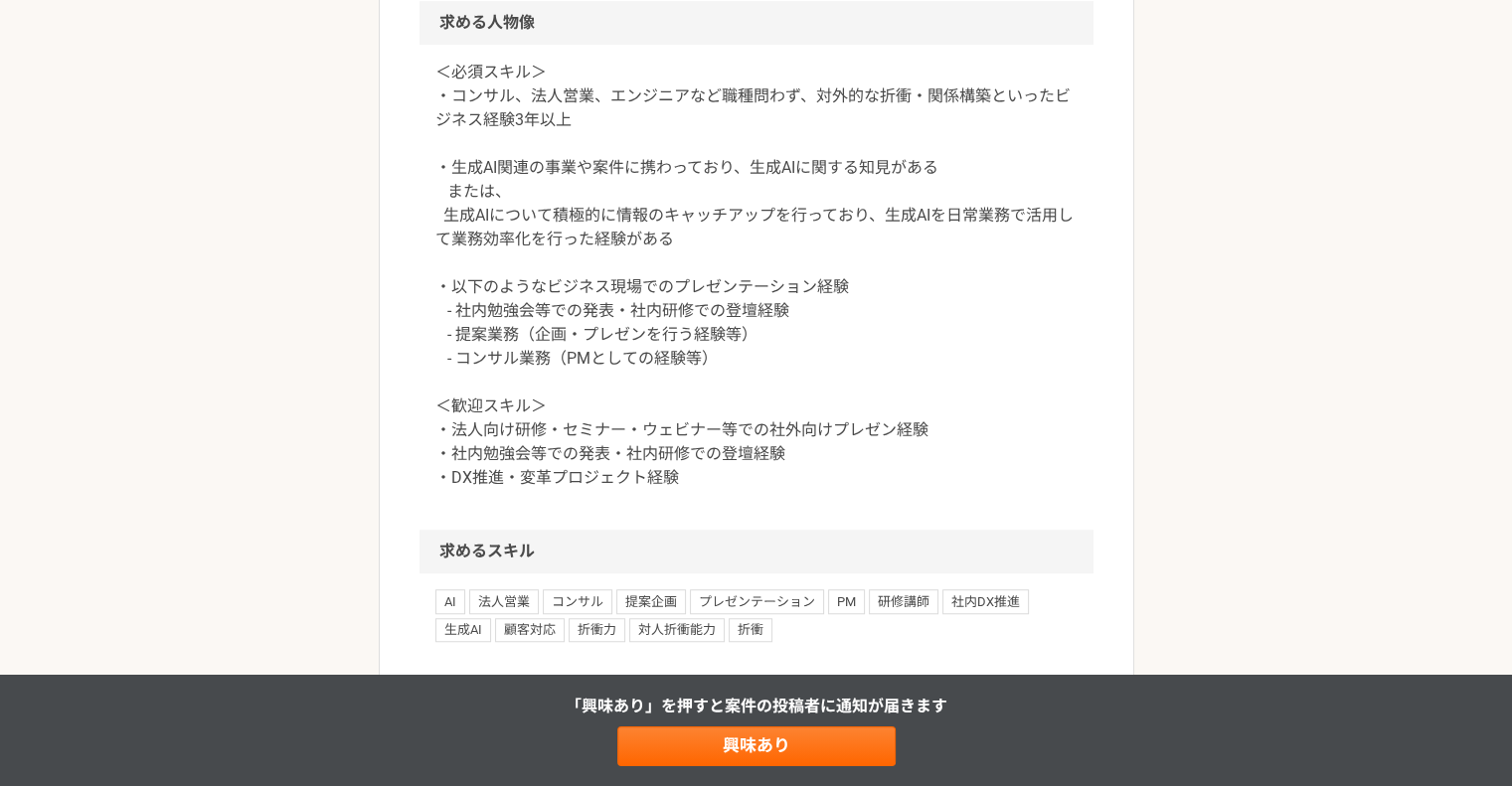 scroll, scrollTop: 1391, scrollLeft: 0, axis: vertical 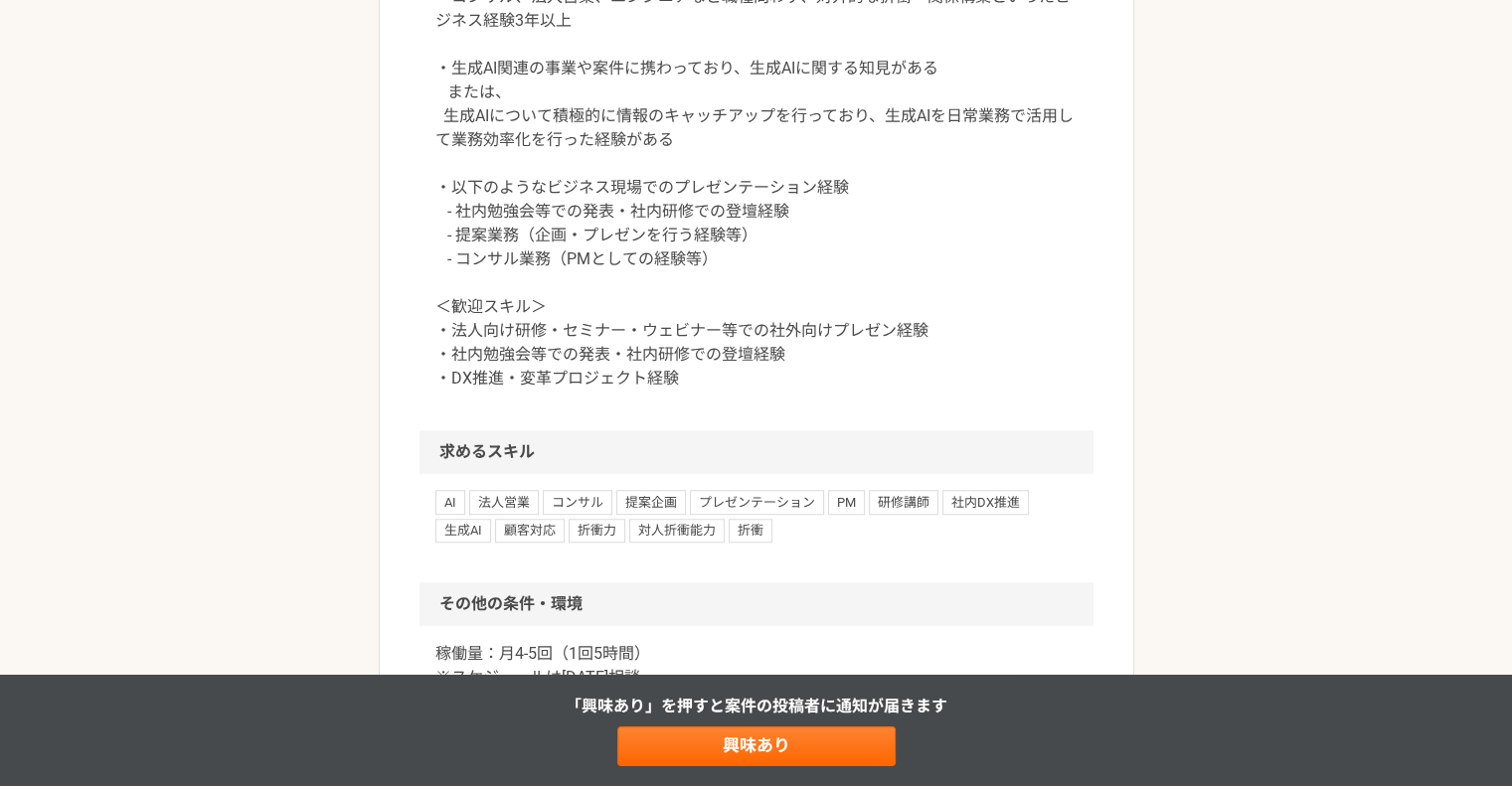 click on "＜必須スキル＞
・コンサル、法人営業、エンジニアなど職種問わず、対外的な折衝・関係構築といったビジネス経験3年以上
・生成AI関連の事業や案件に携わっており、生成AIに関する知見がある
または、
生成AIについて積極的に情報のキャッチアップを行っており、生成AIを日常業務で活用して業務効率化を行った経験がある
・以下のようなビジネス現場でのプレゼンテーション経験
- 社内勉強会等での発表・社内研修での登壇経験
- 提案業務（企画・プレゼンを行う経験等）
- コンサル業務（PMとしての経験等）
＜歓迎スキル＞
・法人向け研修・セミナー・ウェビナー等での社外向けプレゼン経験
・社内勉強会等での発表・社内研修での登壇経験
・DX推進・変革プロジェクト経験" at bounding box center [756, 176] 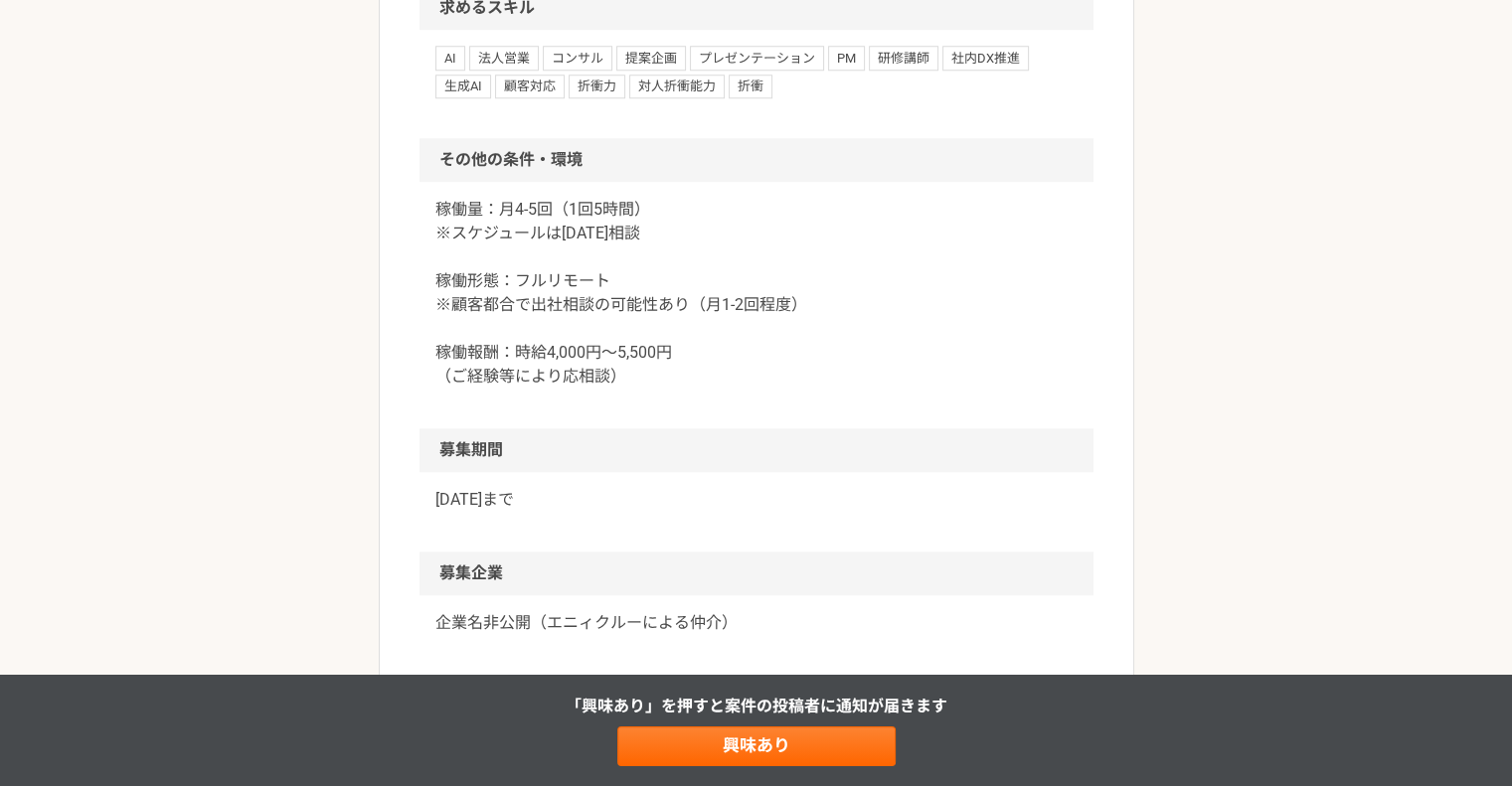 scroll, scrollTop: 1888, scrollLeft: 0, axis: vertical 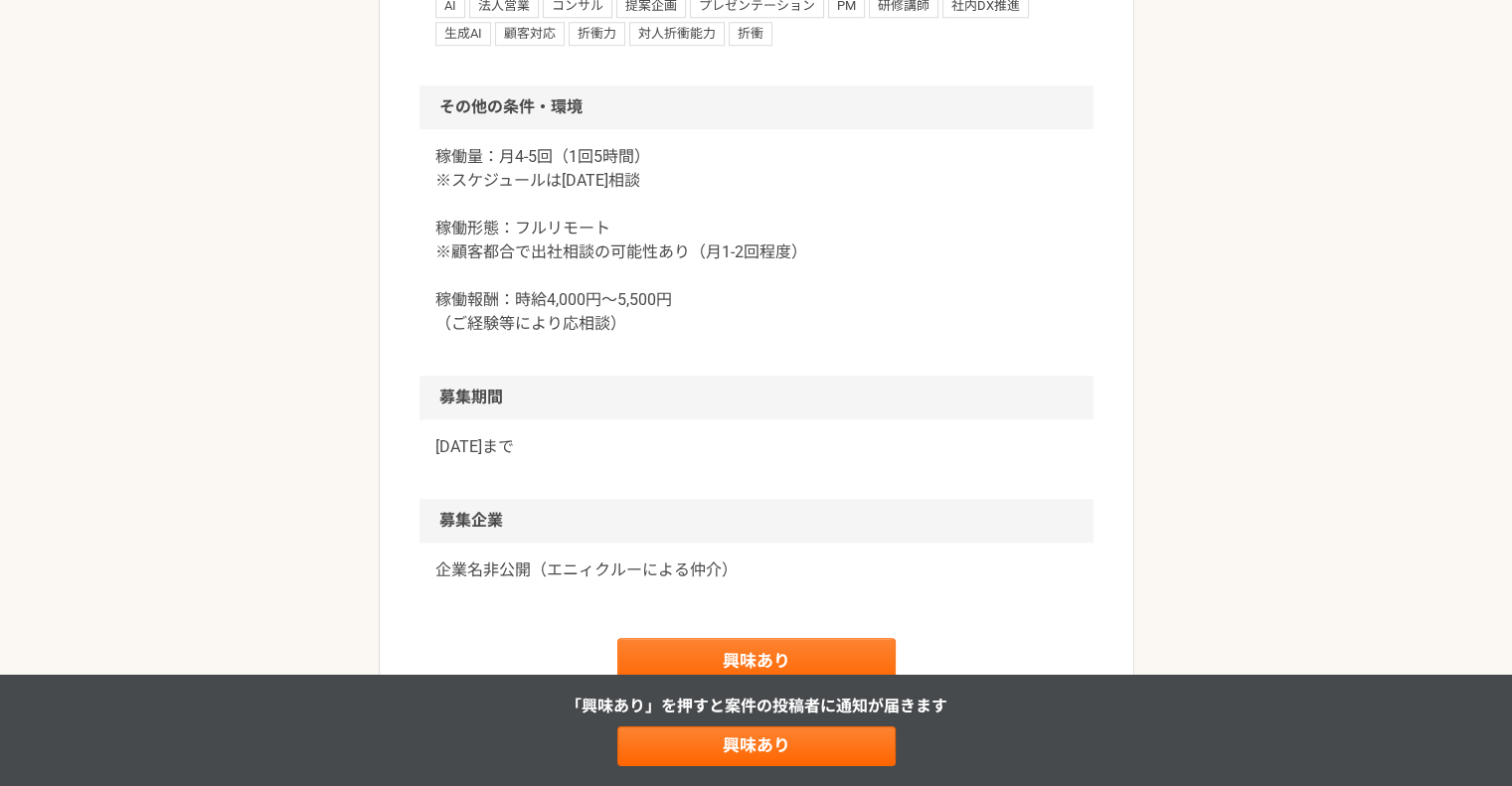 click on "その他 生成AIスクール運営企業　研修講師 業務委託 平日夜の稼働も可 土日祝日の稼働も可 企業名非公開（エニィクルーによる仲介） 募集職種 その他 希望単価 時給 4,000〜5,500円 稼働時間 週数時間〜1人日 (週数時間〜8時間) 勤務場所 リモート（在宅） 就業形態 業務委託 特徴 平日夜の稼働も可, 土日祝日の稼働も可 募集概要・背景 業務内容 下記のような、業務を担当いただける方を募集しております。
業務内容
①法人向け生成AI活用研修の講師
- 1社につき5時間程度×月間4~5件担当を想定（主にオンライン）
- 実施[DATE]のアサイン相談 求める人物像 求めるスキル AI 法人営業 コンサル 提案企画 プレゼンテーション PM 研修講師 社内DX推進 生成AI 顧客対応 折衝力 対人折衝能力 折衝 その他の条件・環境 募集期間 [DATE]まで 募集企業" at bounding box center (756, -501) 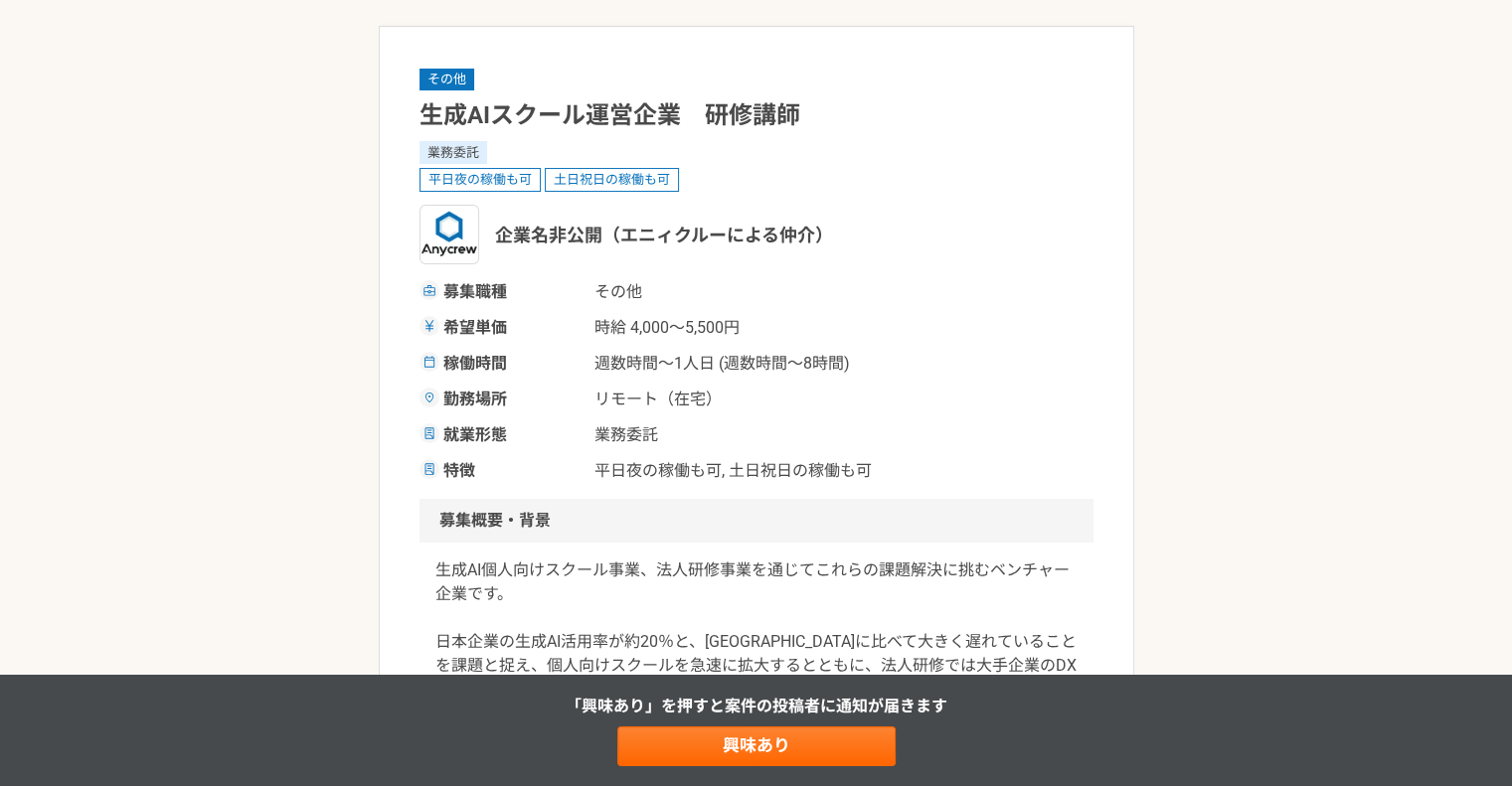 scroll, scrollTop: 0, scrollLeft: 0, axis: both 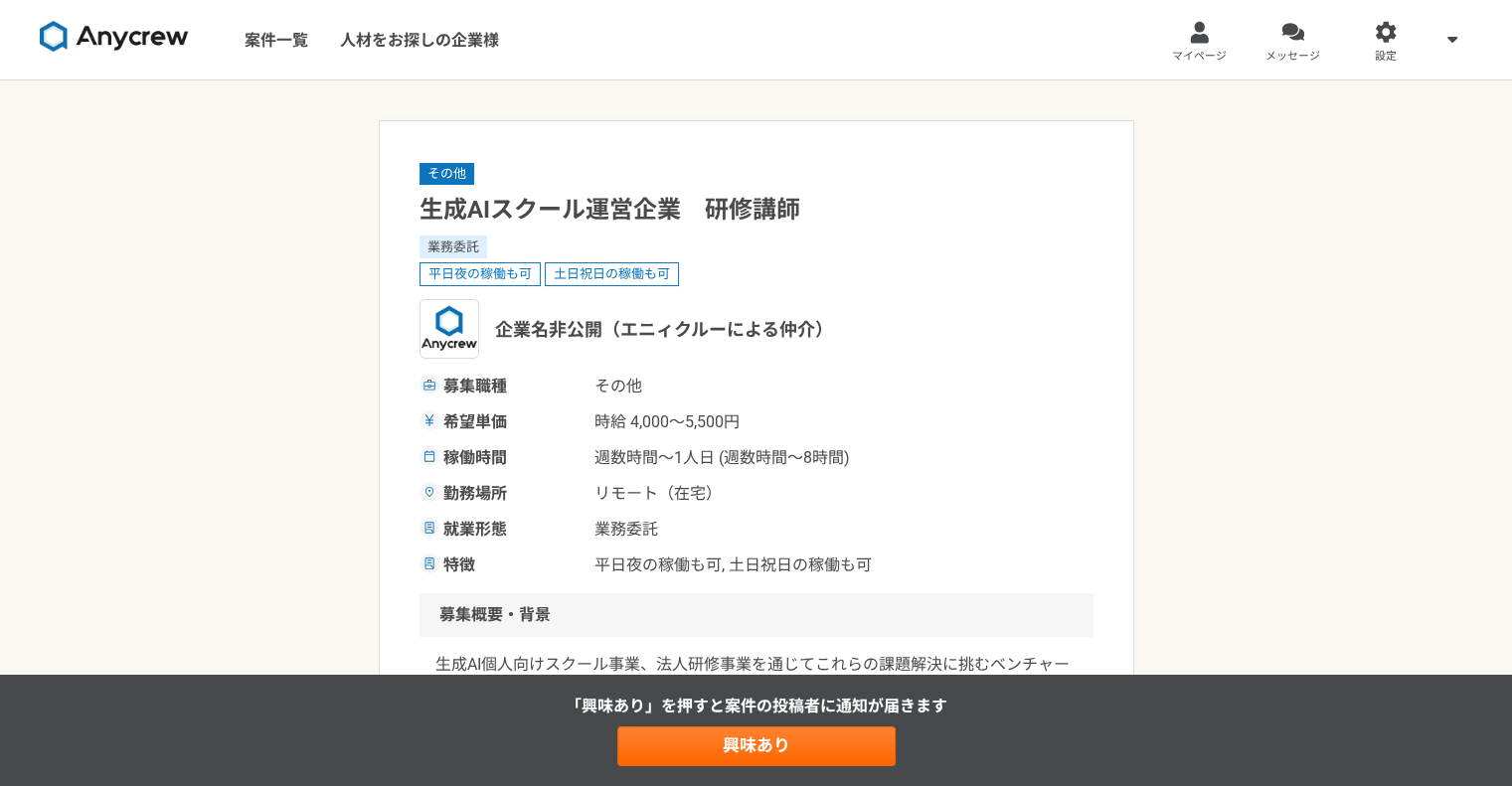 click at bounding box center [114, 37] 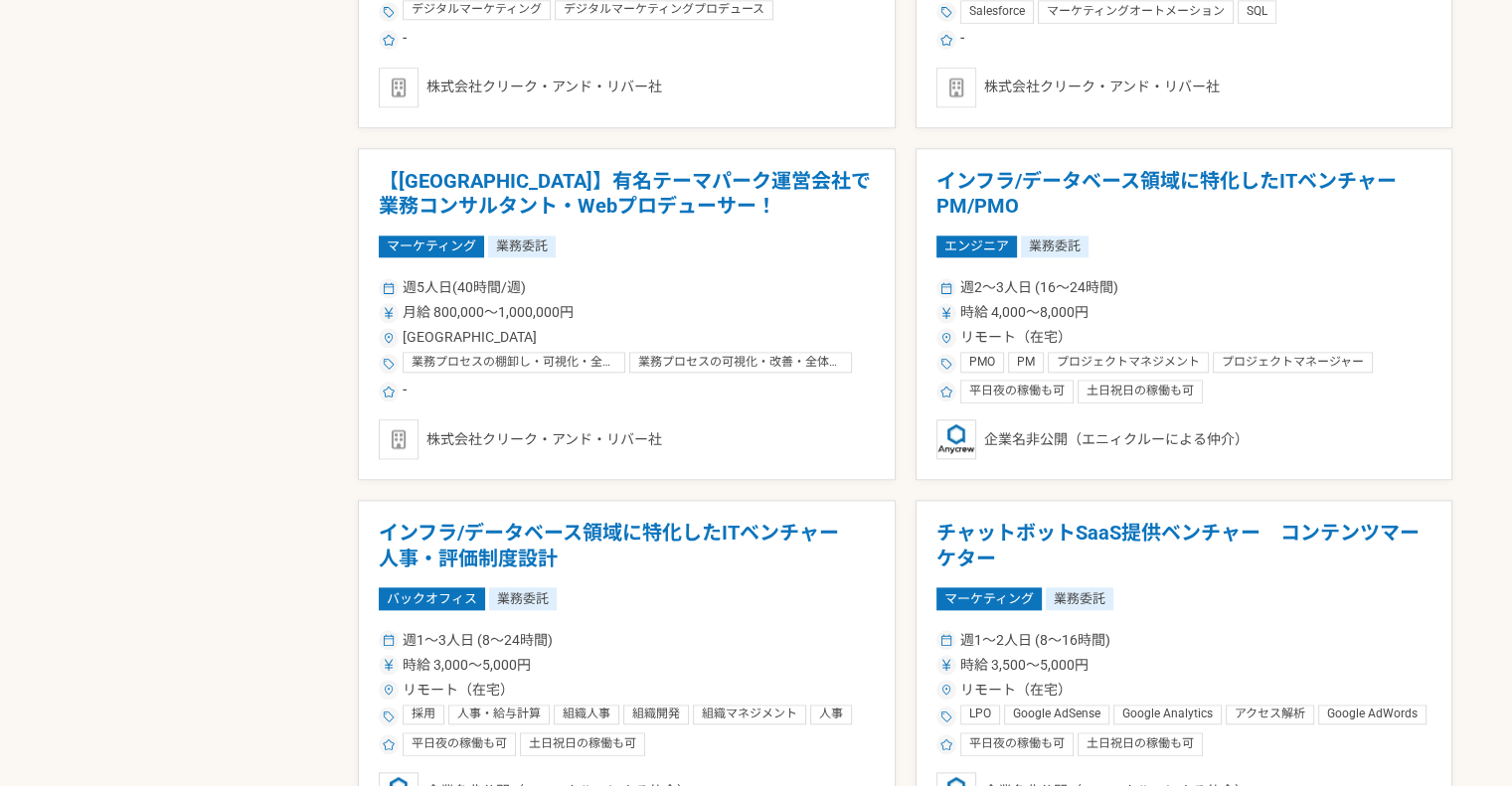 scroll, scrollTop: 2087, scrollLeft: 0, axis: vertical 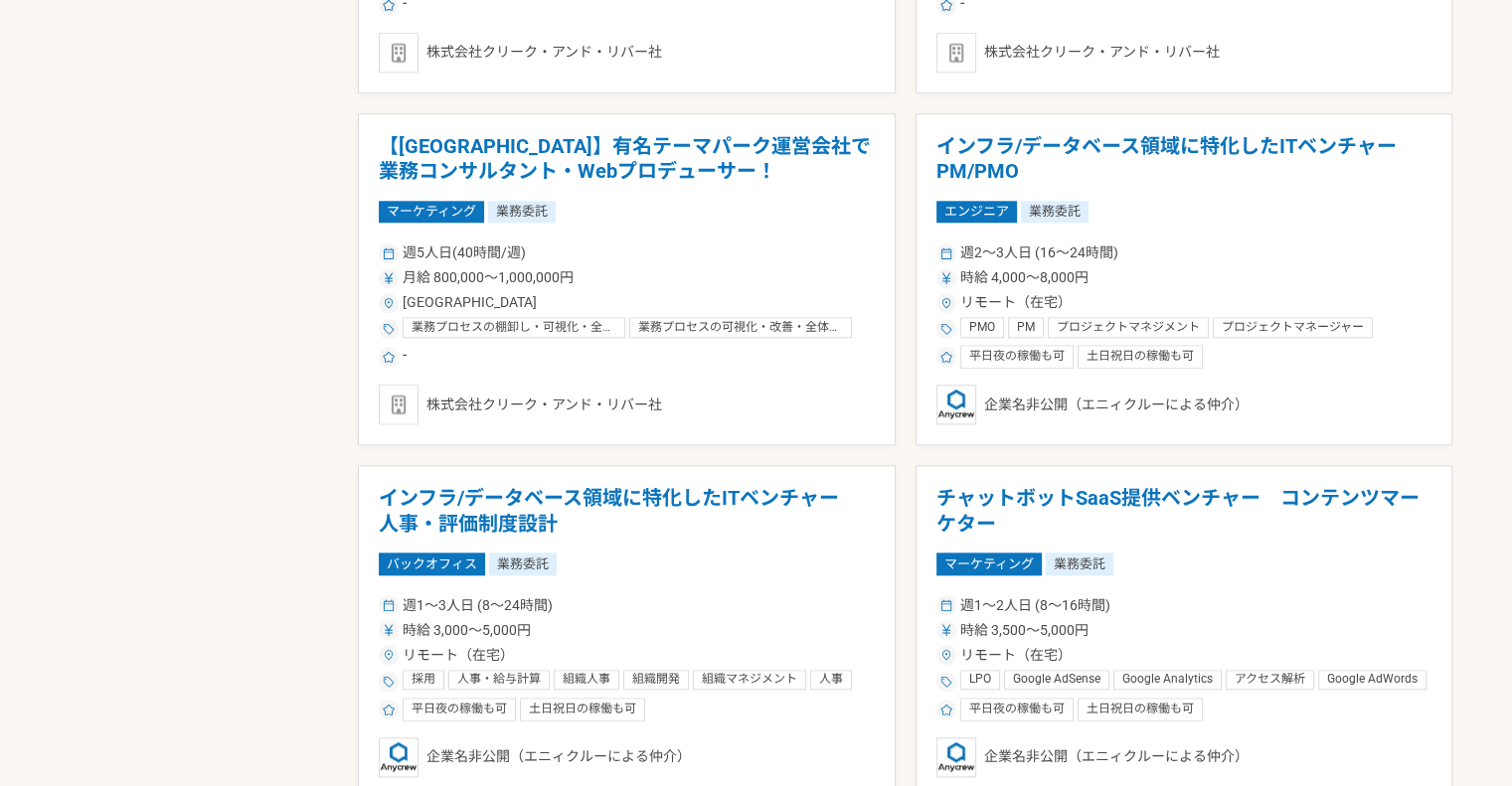 click on "募集中の案件のみ表示 職種 エンジニア デザイナー ライター 営業 マーケティング 企画・事業開発 バックオフィス その他 稼働時間 週1人日（8時間）以下 週2人日（16時間）以下 週3人日（24時間）以下 週4人日（32時間）以下 週5人日（40時間）以下 希望条件 土日稼働OK 平日夜稼働OK リモート（在宅） プライム市場上場企業のICT企業　コンタクトセンター領域のネットワークエンジニア エンジニア 業務委託 週2〜5人日 (16〜40時間) 時給 3,500〜5,000円 大阪府 ネットワークエンジニア データベース Cisco PM Java Python セキュリティ ネットワーク保守・運用 システム運用 システムコンサルタント PMO Linux MySQL 平日夜の稼働も可 土日祝日の稼働も可 企業名非公開（[PERSON_NAME]による仲介） エンジニア 業務委託 週5人日(40時間/週) 月給 900,000〜1,000,000円 [PERSON_NAME] Salesforce" at bounding box center [756, 183] 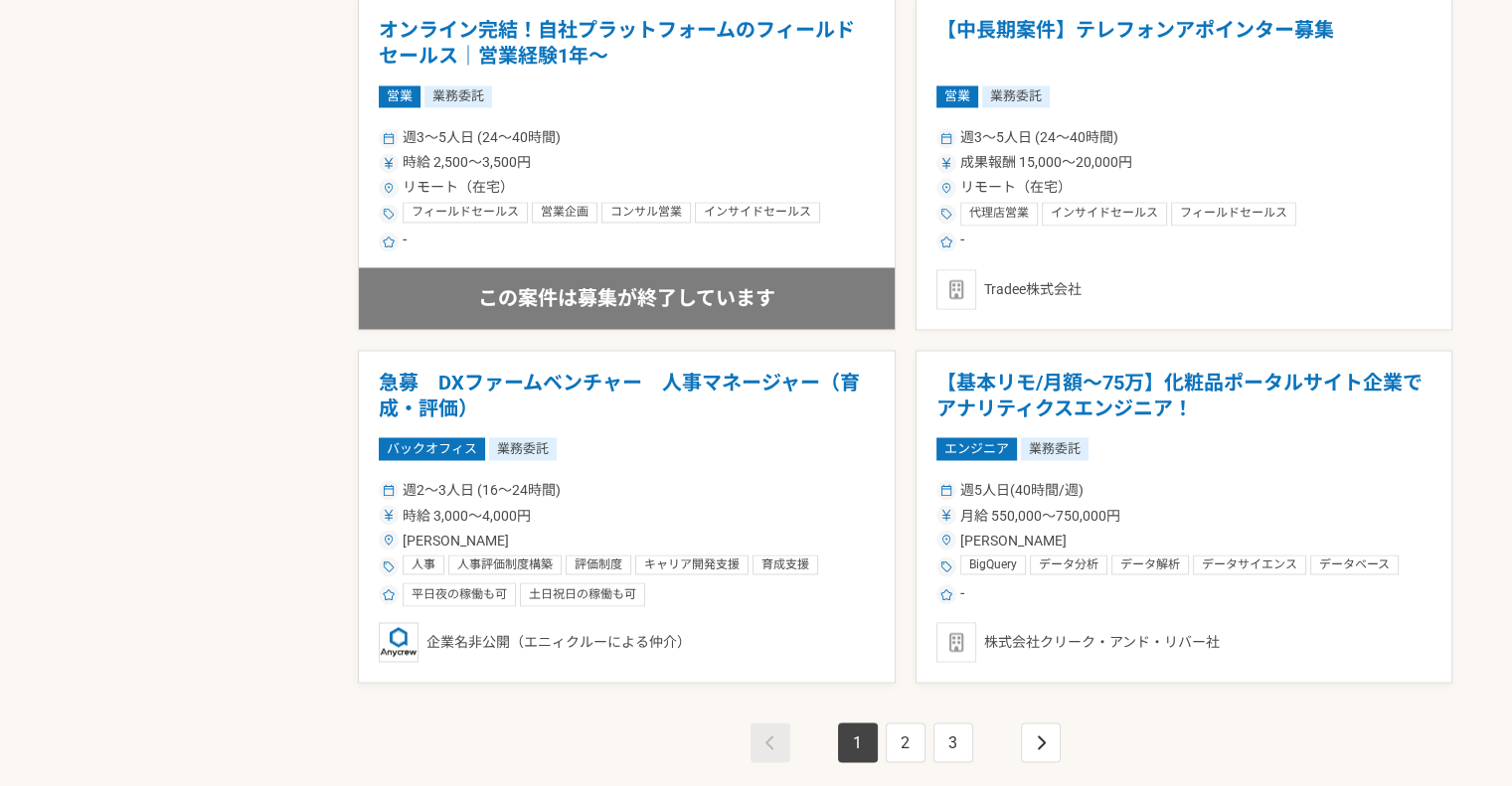 scroll, scrollTop: 3478, scrollLeft: 0, axis: vertical 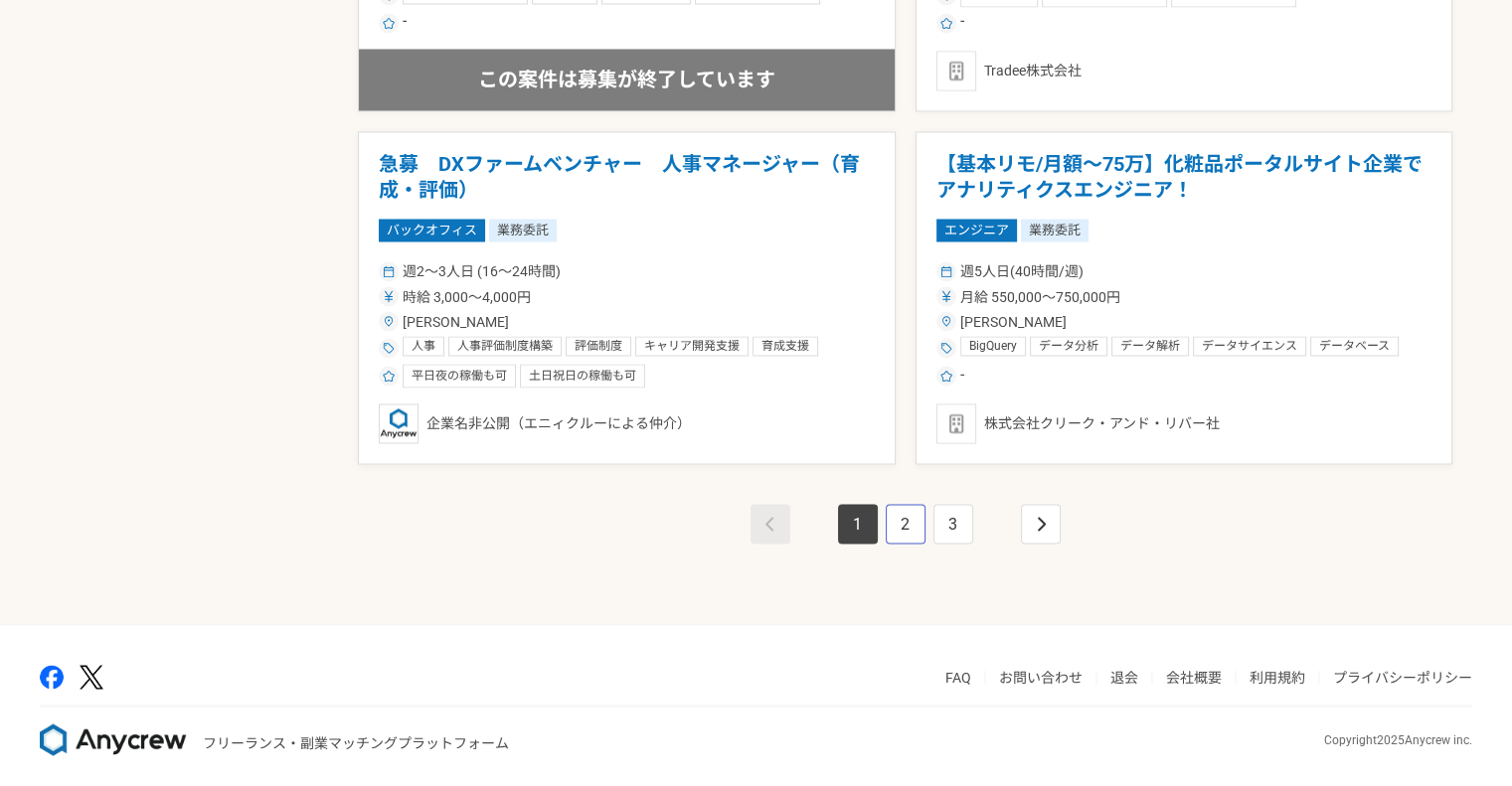 click on "2" at bounding box center (906, 524) 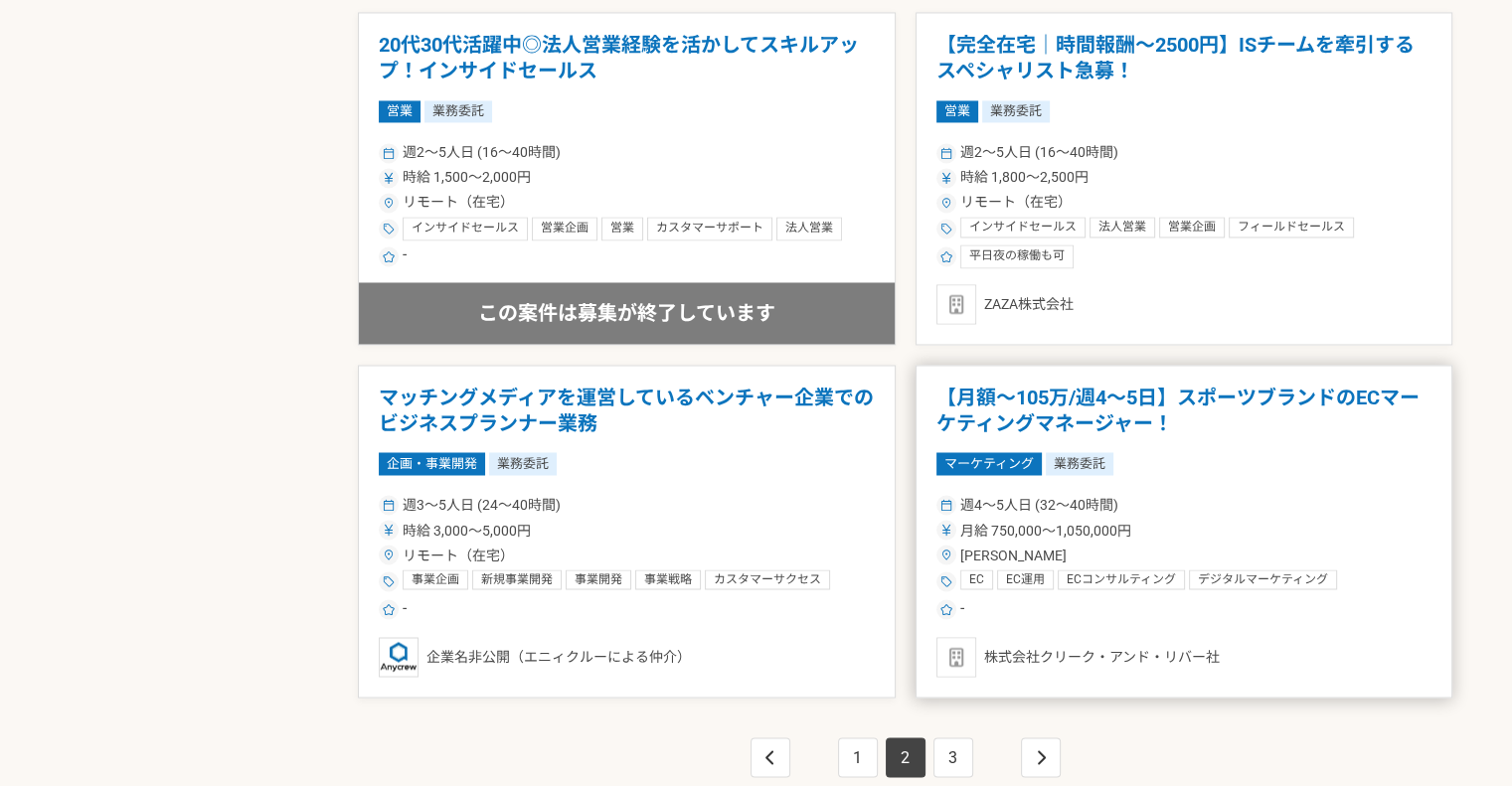 scroll, scrollTop: 3279, scrollLeft: 0, axis: vertical 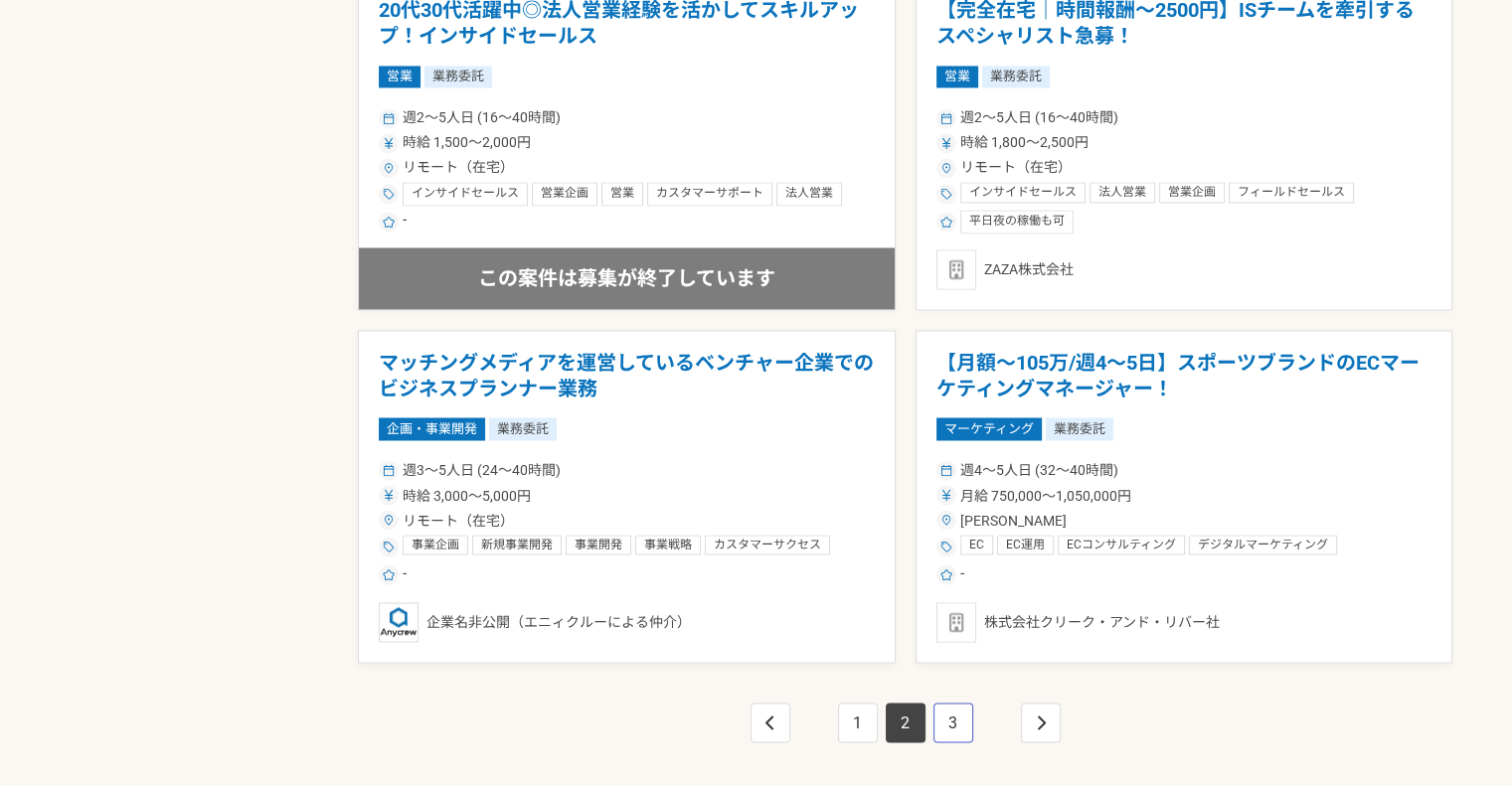 click on "3" at bounding box center [953, 722] 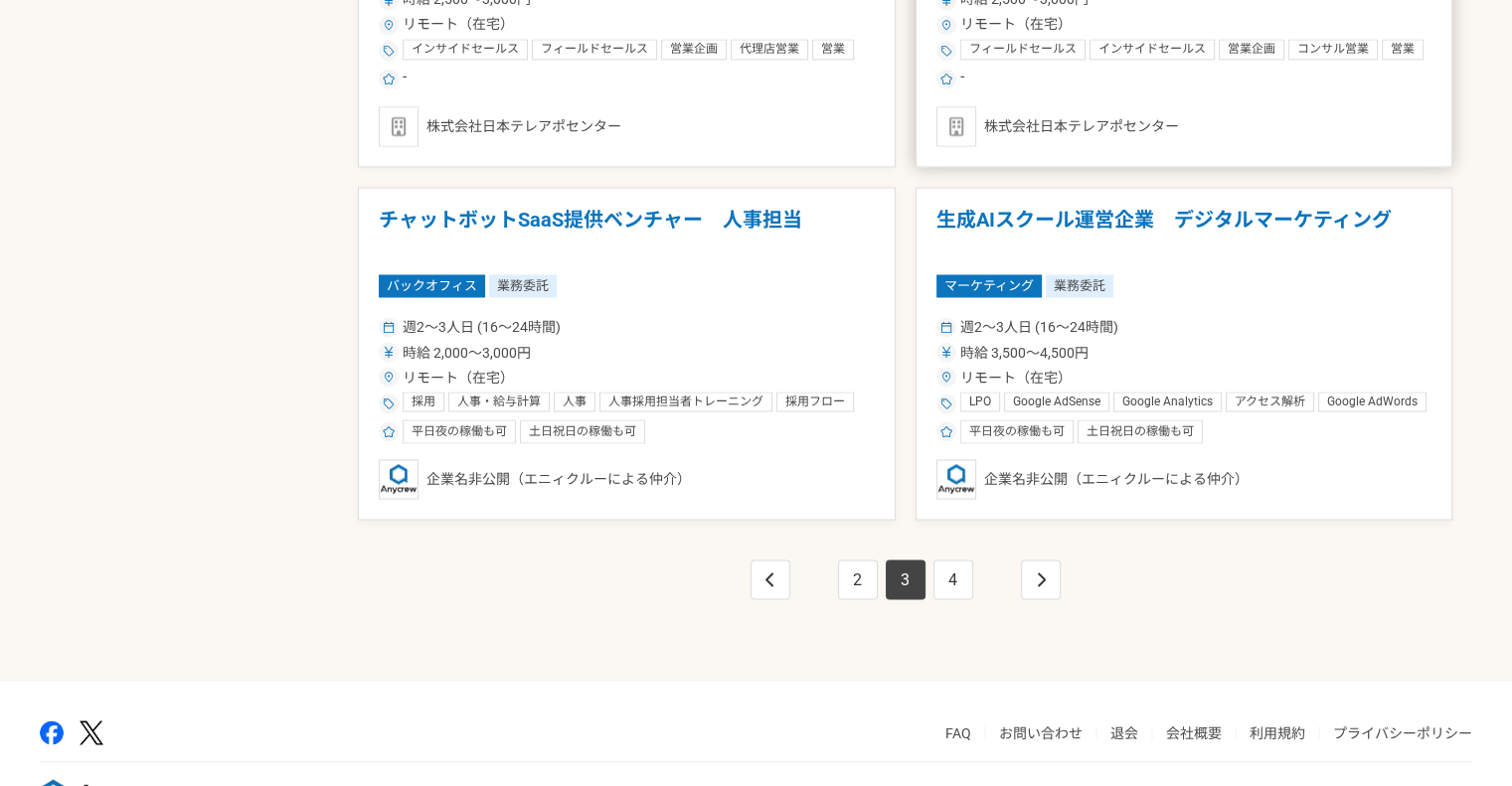 scroll, scrollTop: 3482, scrollLeft: 0, axis: vertical 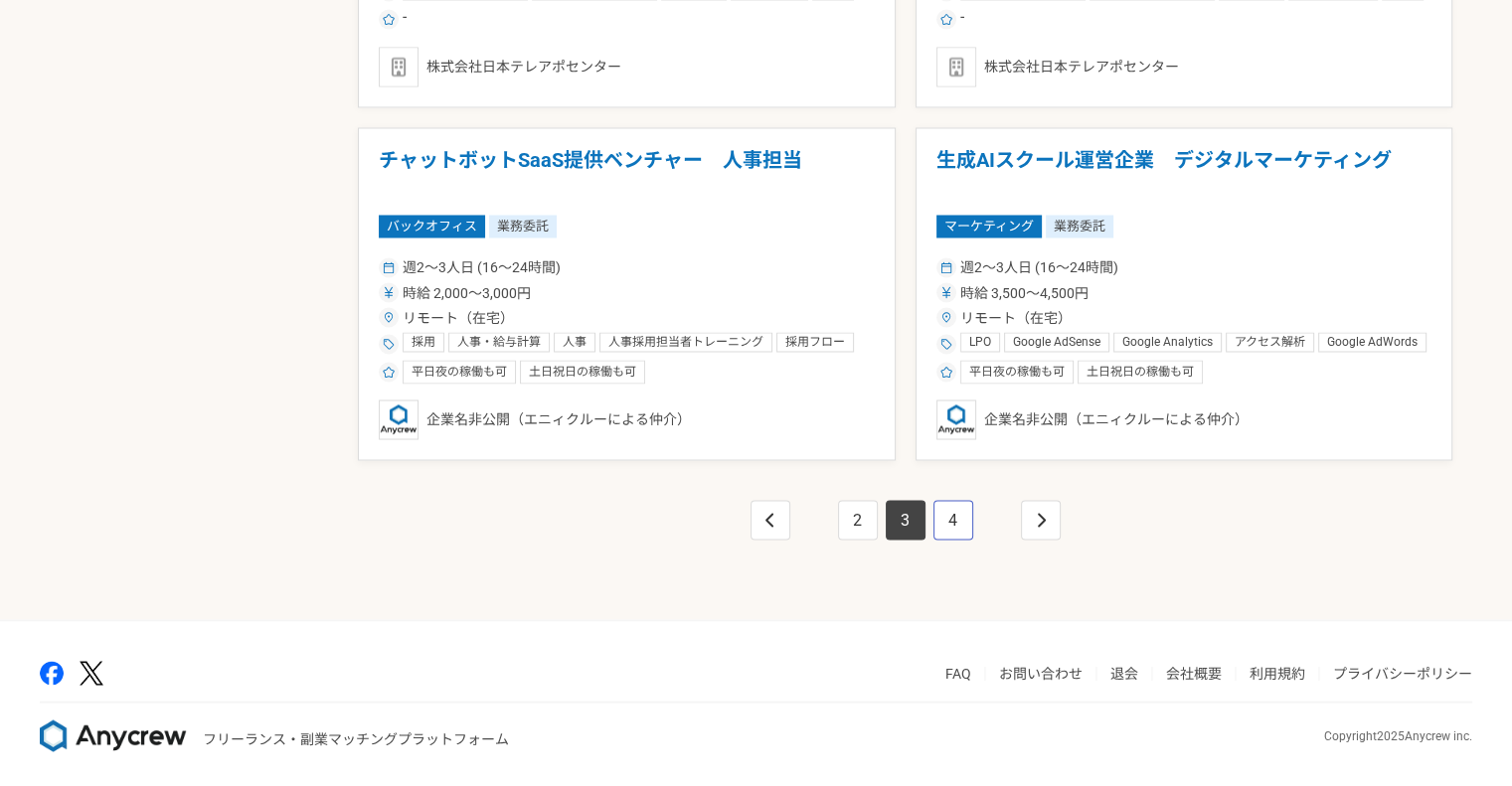 click on "4" at bounding box center [953, 520] 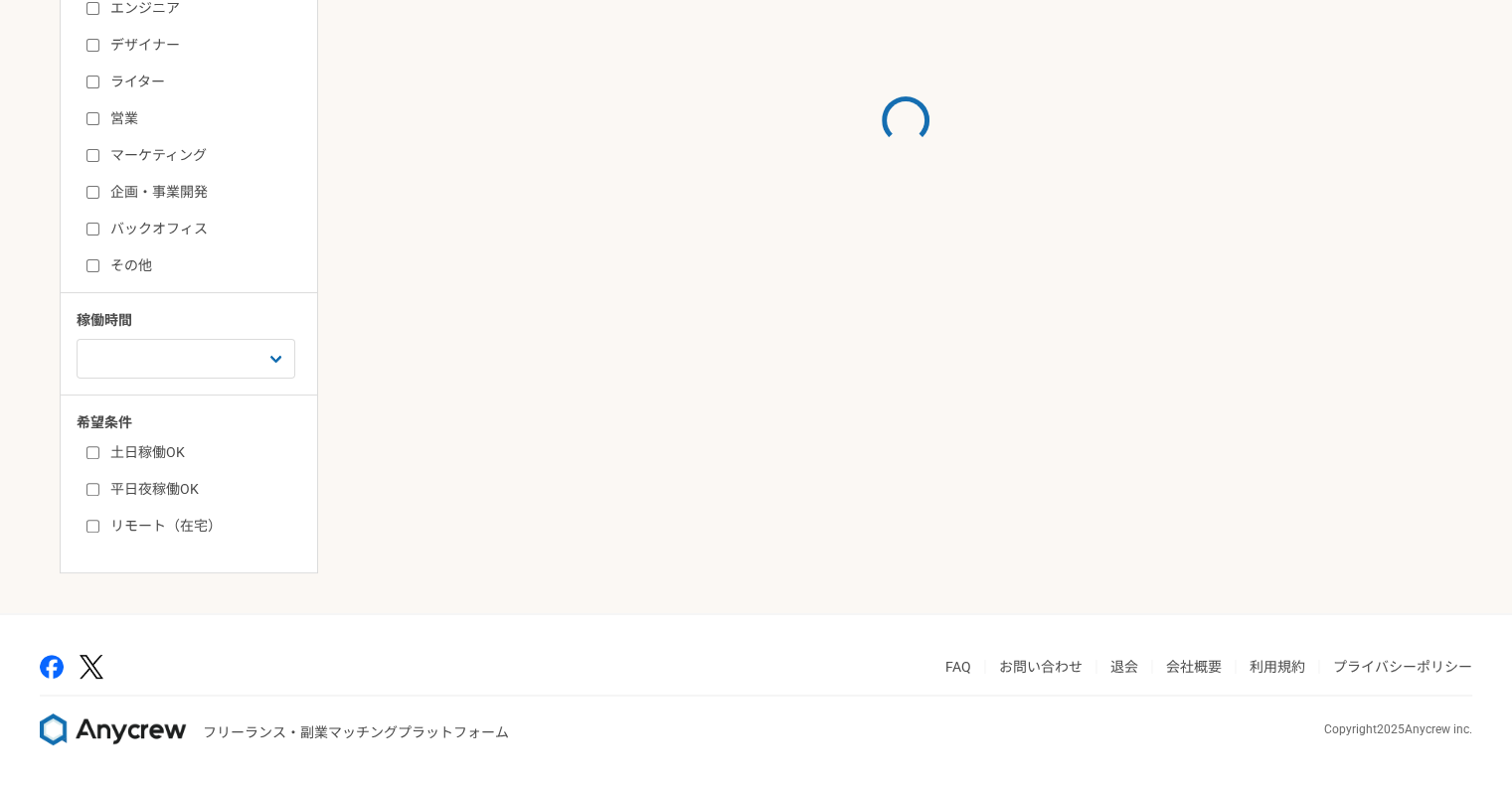scroll, scrollTop: 0, scrollLeft: 0, axis: both 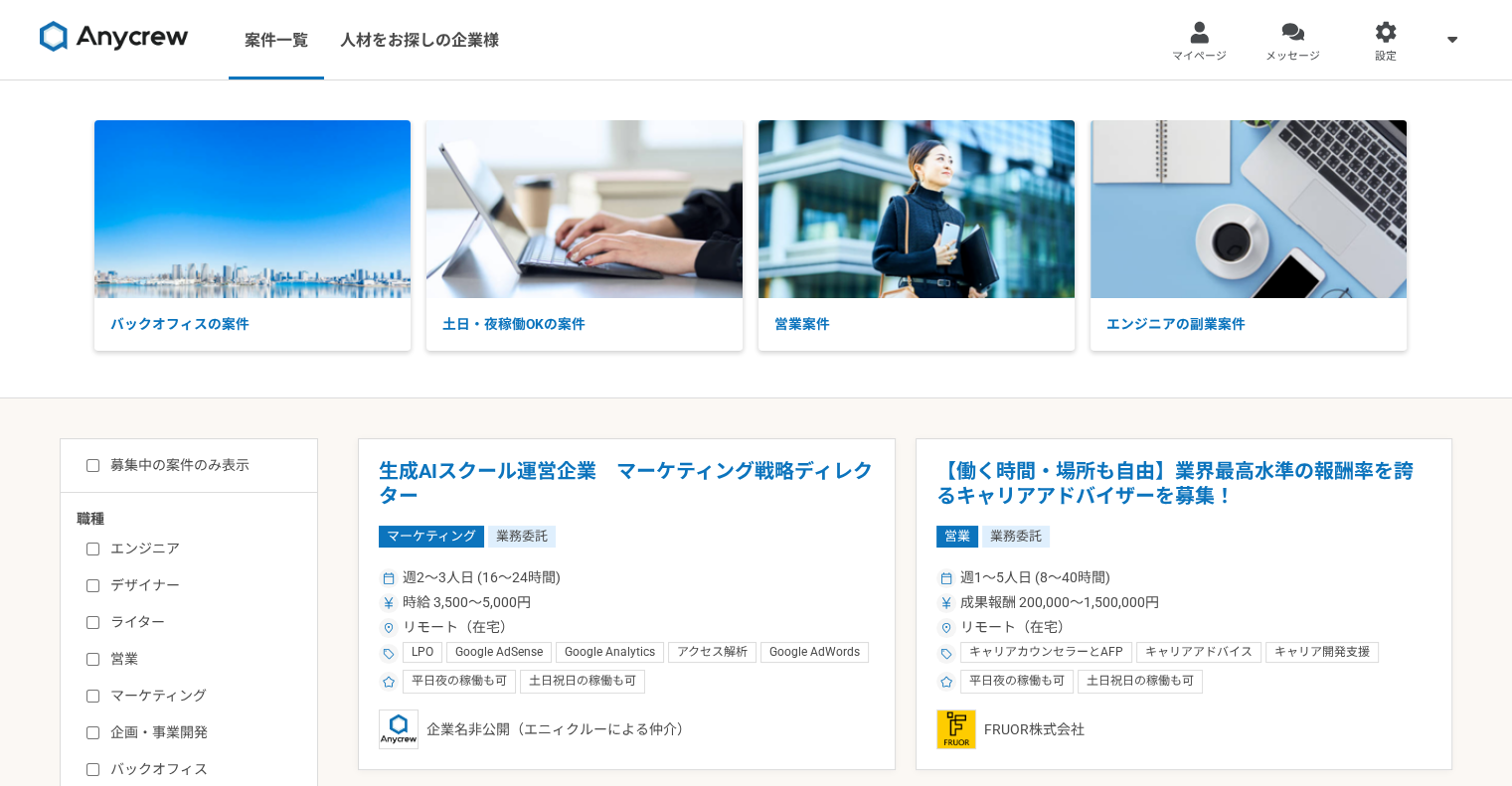 click at bounding box center [114, 37] 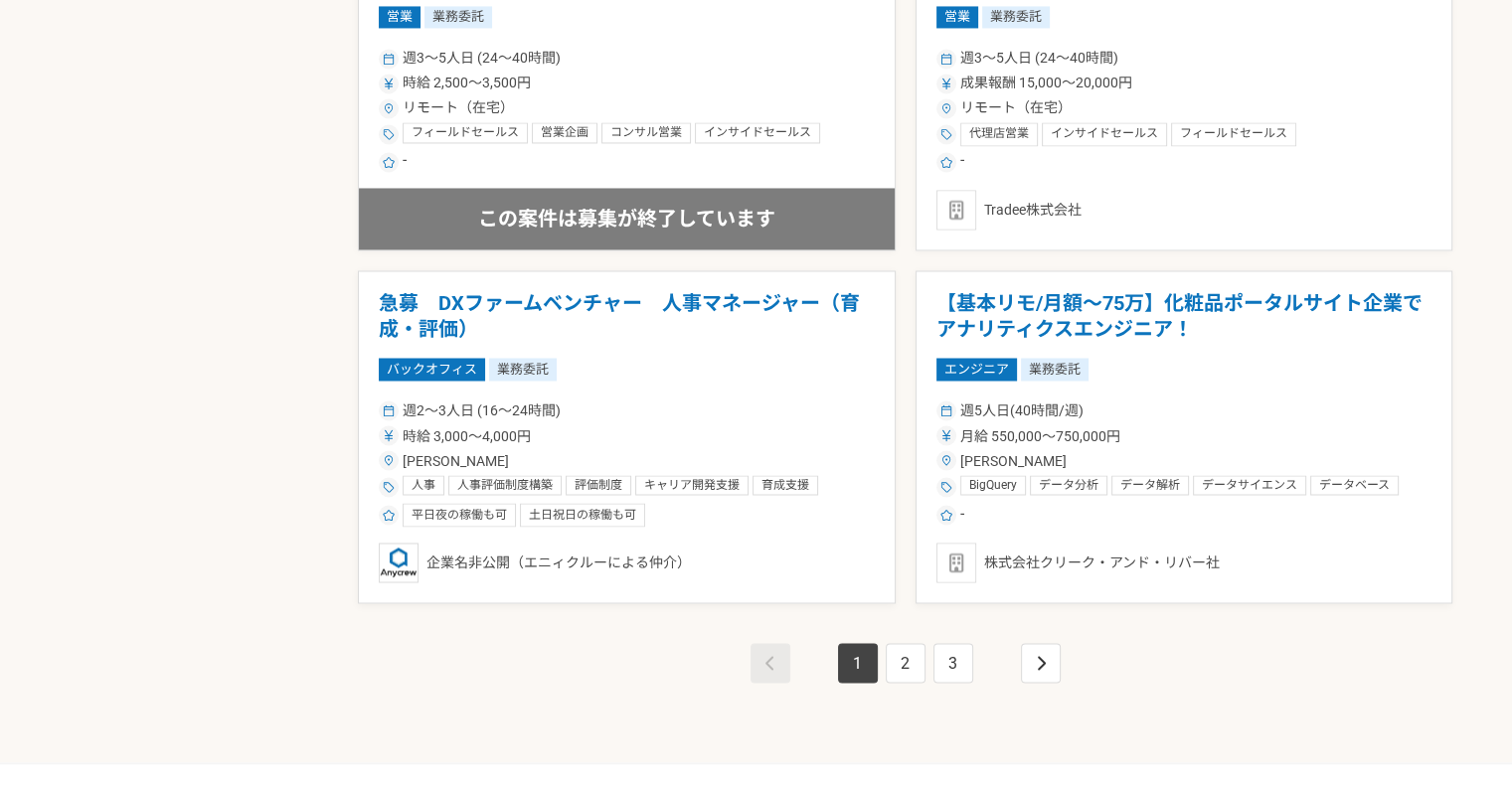 scroll, scrollTop: 3482, scrollLeft: 0, axis: vertical 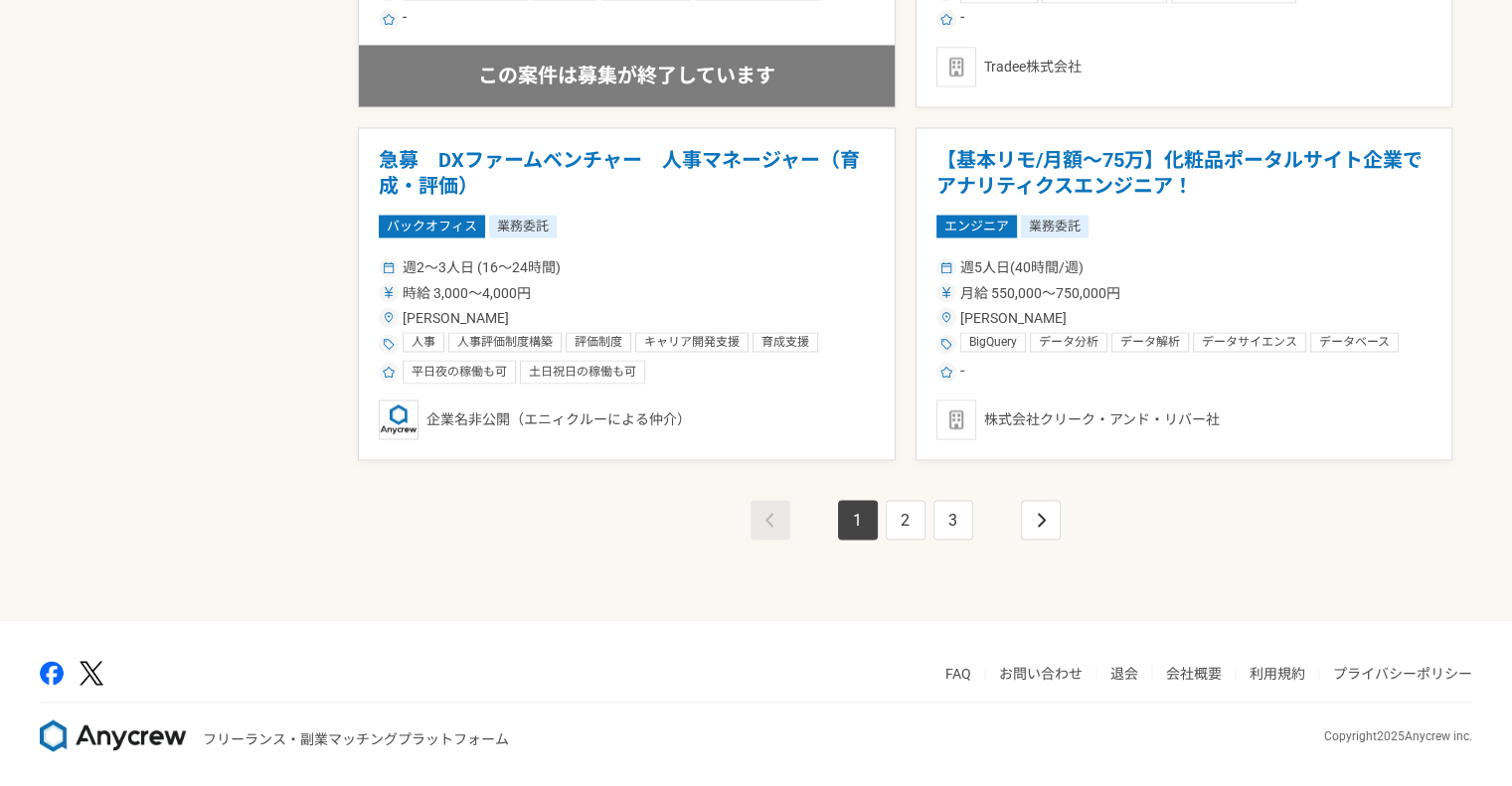 click at bounding box center [113, 735] 